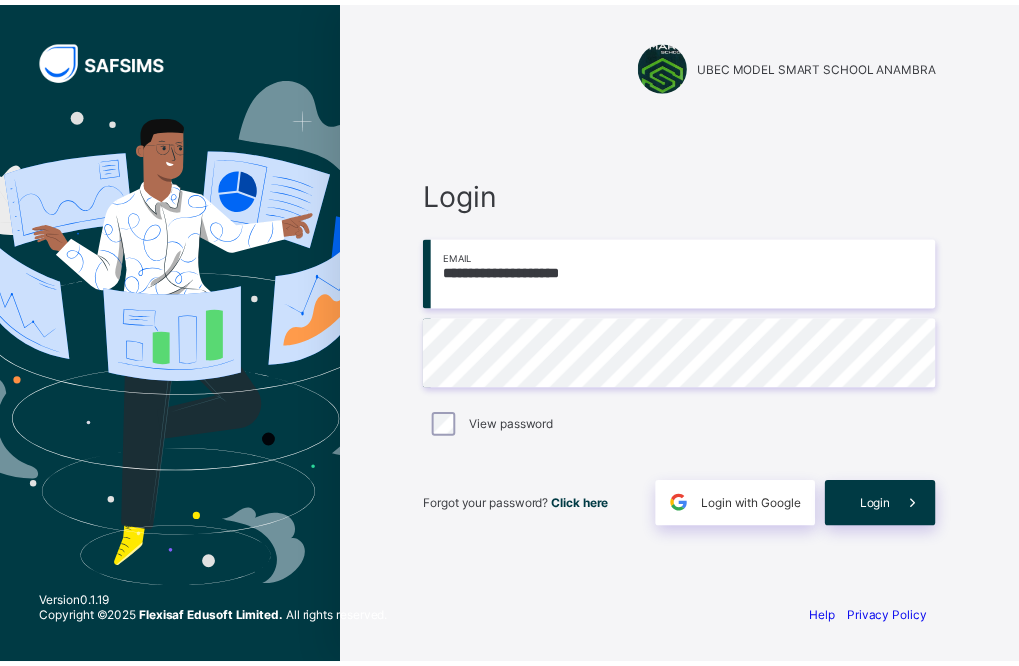 scroll, scrollTop: 0, scrollLeft: 0, axis: both 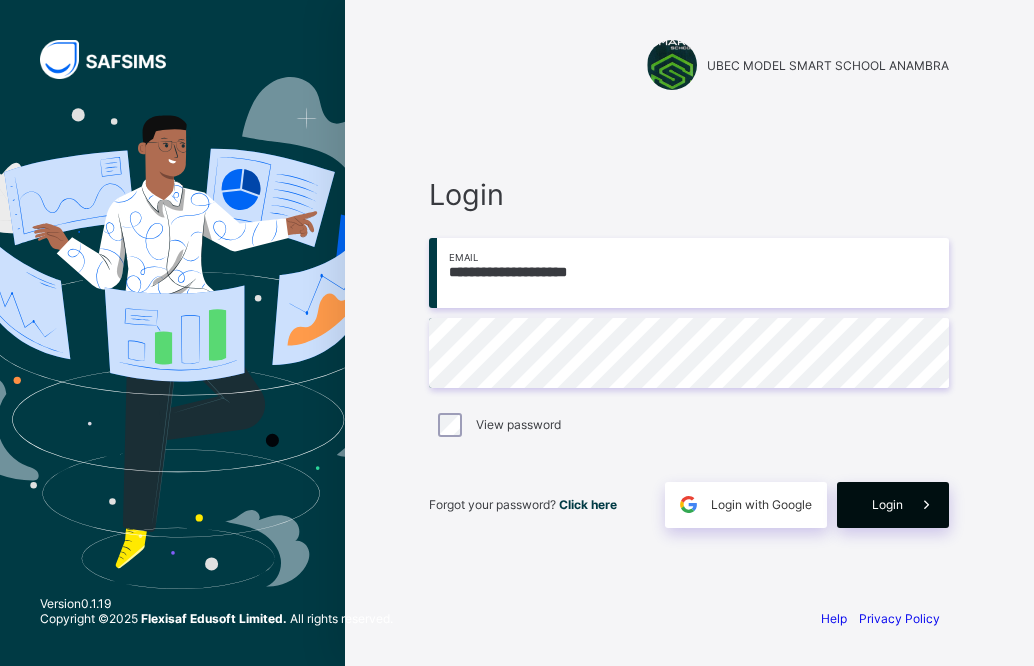 click on "Login" at bounding box center [887, 504] 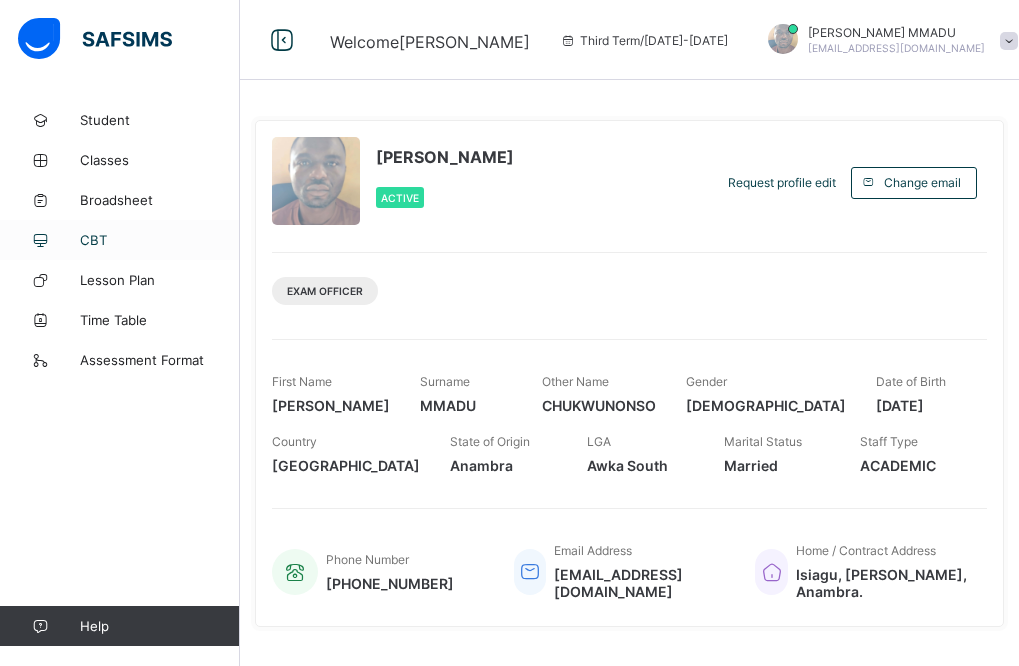 click on "CBT" at bounding box center [160, 240] 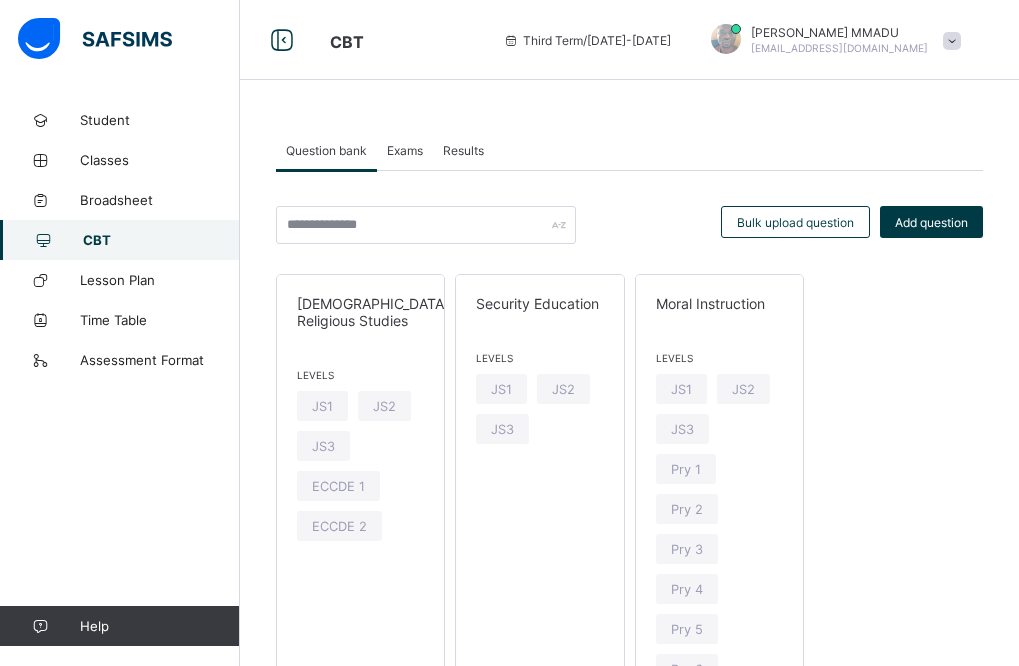 click on "Exams" at bounding box center [405, 150] 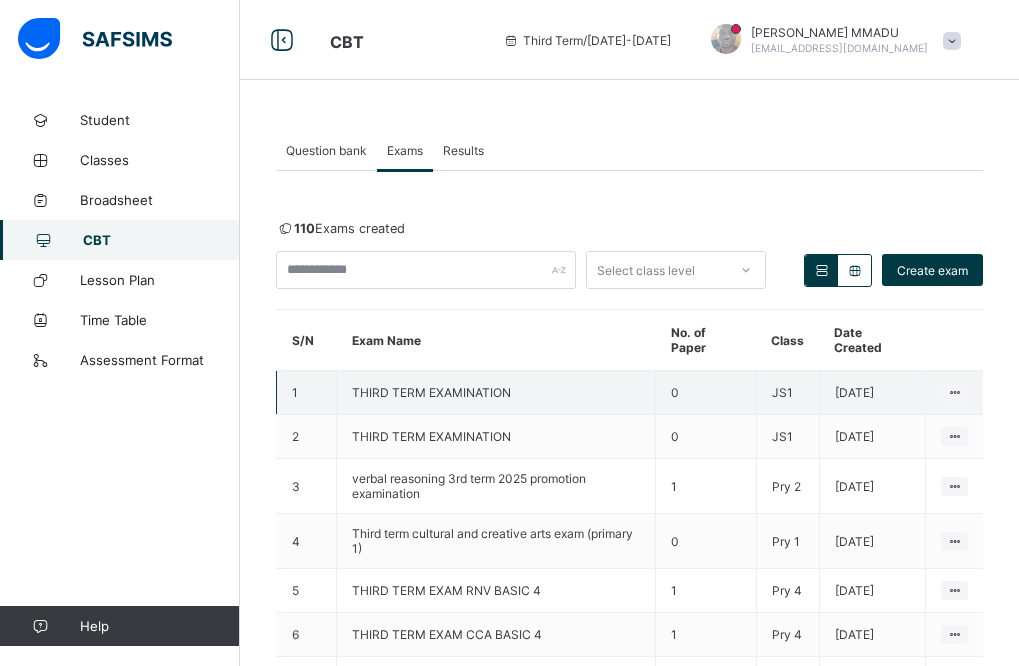 click on "THIRD TERM EXAMINATION" at bounding box center [496, 393] 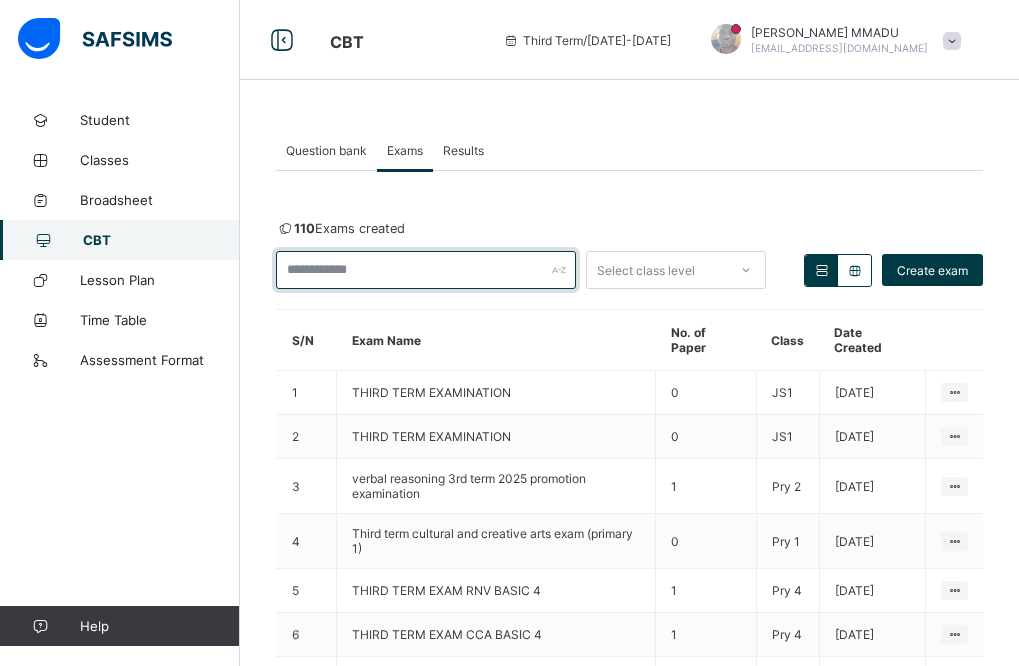 click at bounding box center [426, 270] 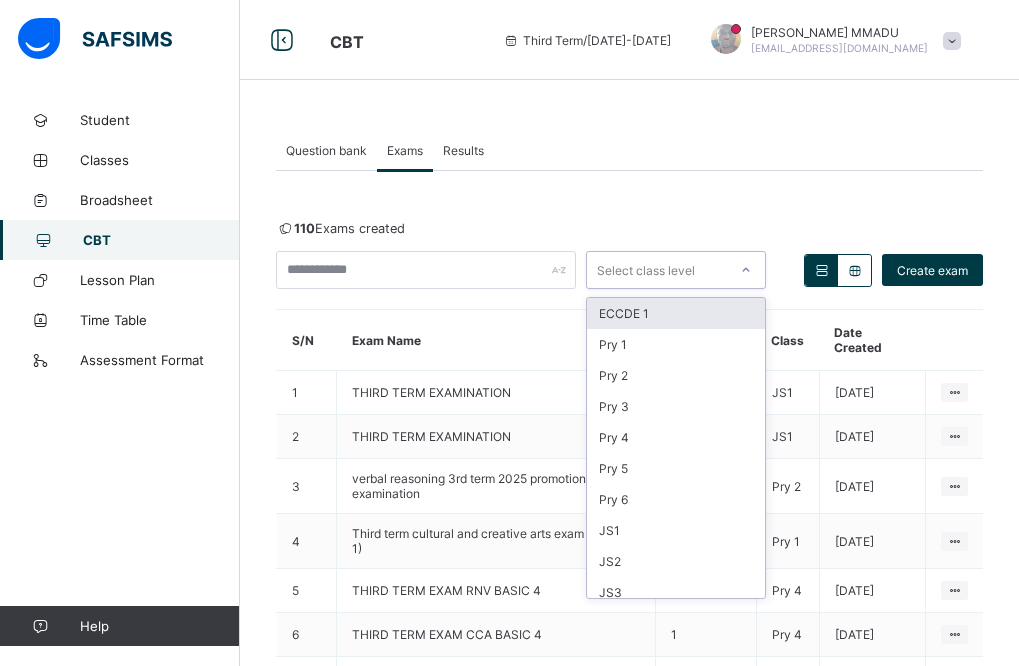click on "Select class level" at bounding box center [646, 270] 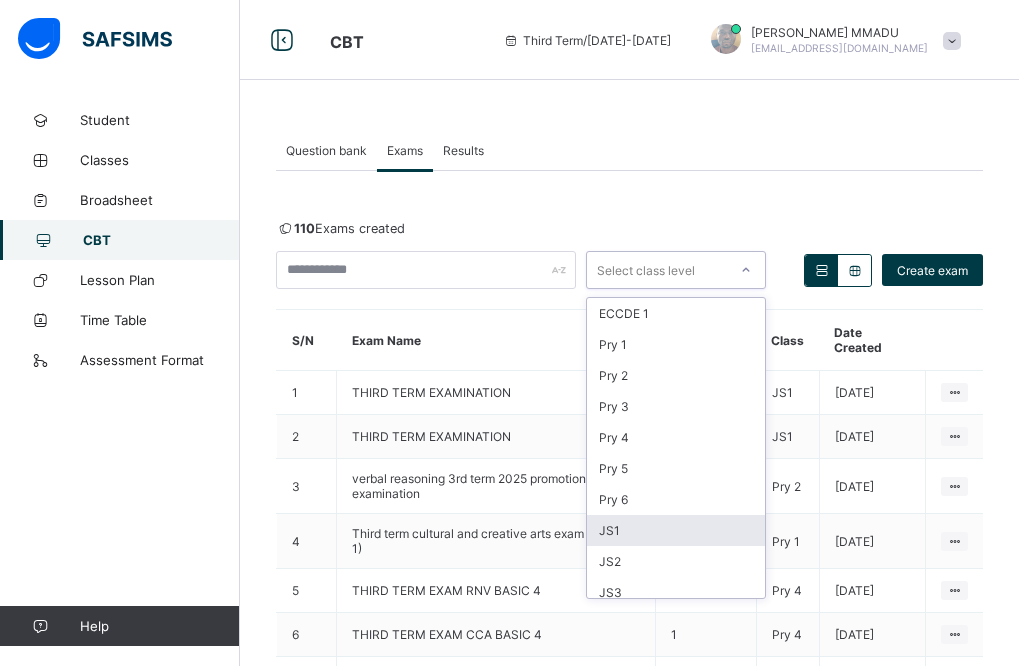 click on "JS1" at bounding box center (676, 530) 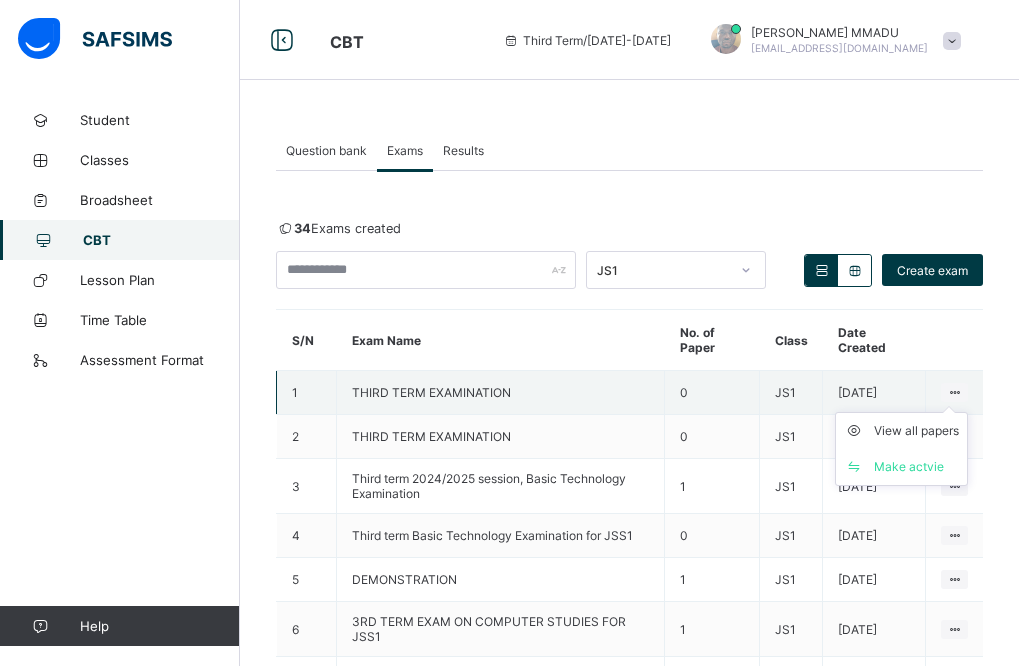 click at bounding box center (954, 392) 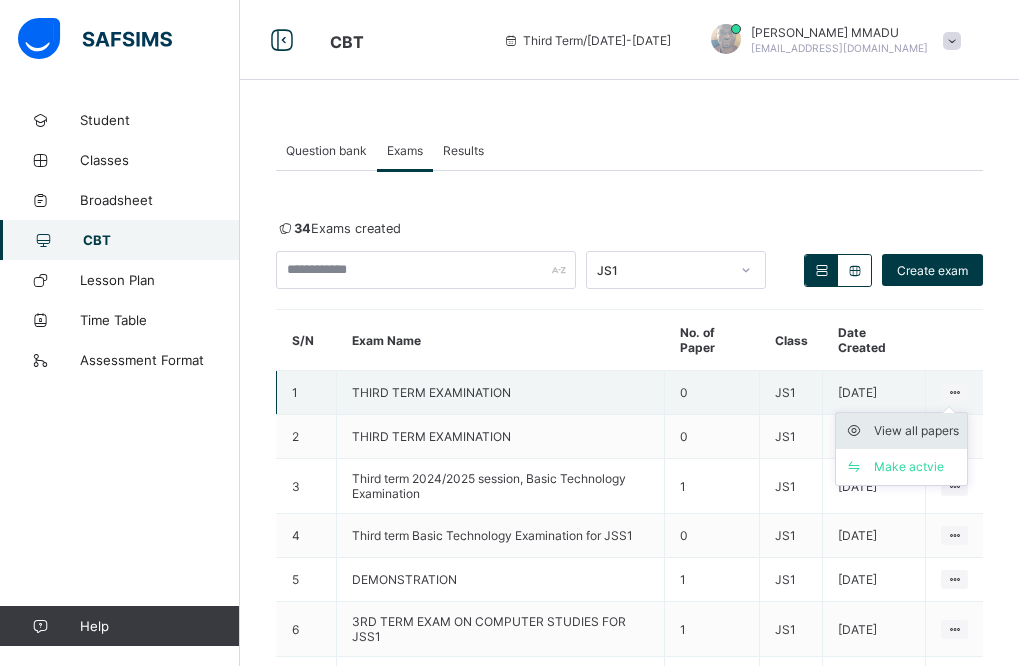 click on "View all papers" at bounding box center [916, 431] 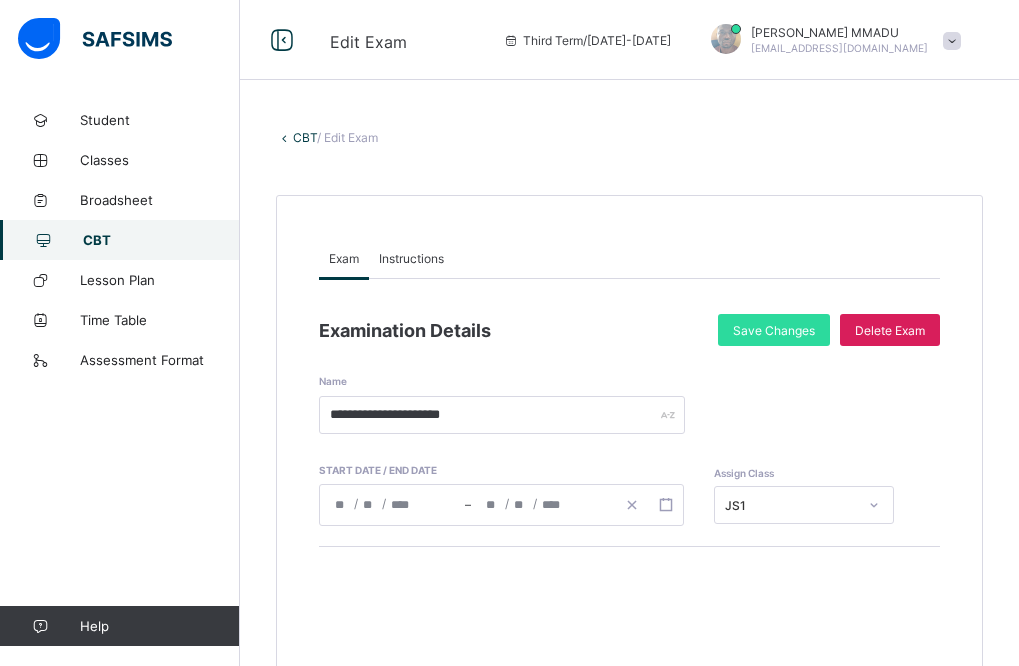 click at bounding box center [952, 41] 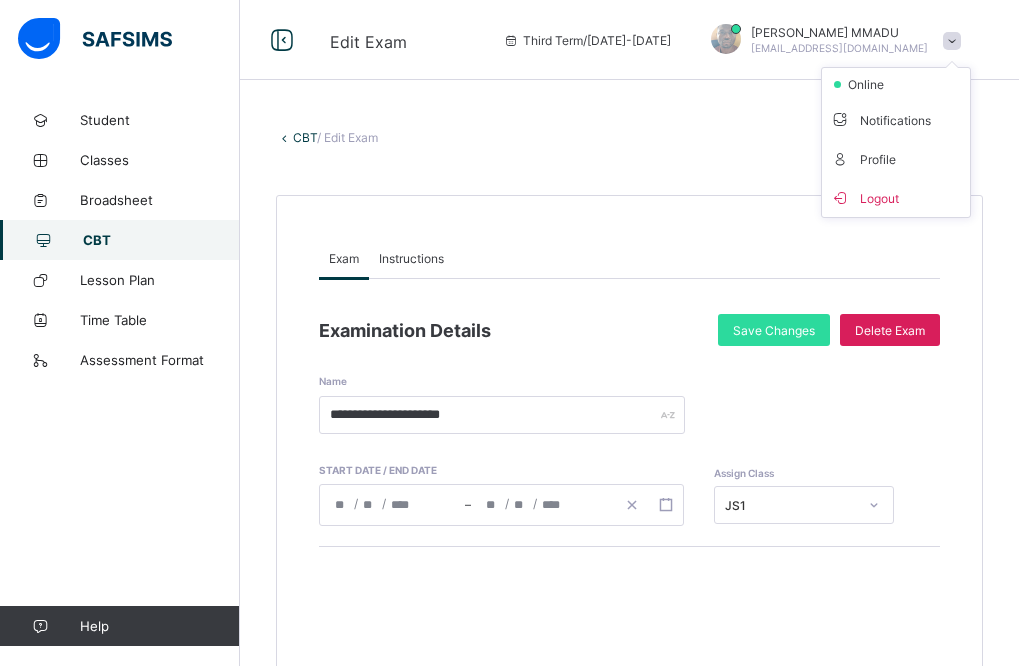 click on "**********" at bounding box center [629, 630] 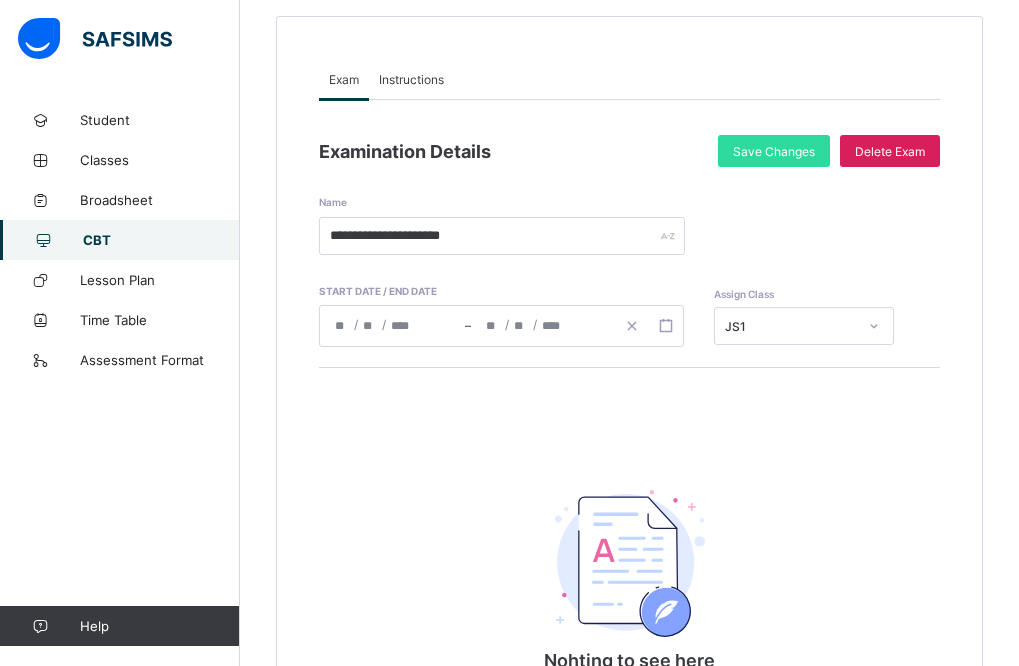 scroll, scrollTop: 176, scrollLeft: 0, axis: vertical 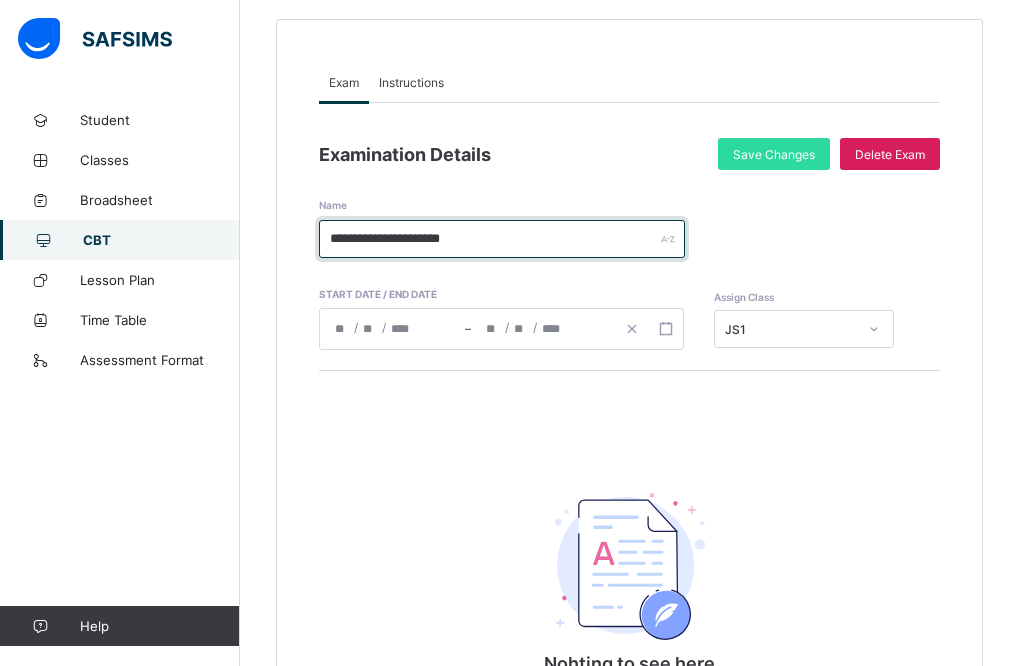 click on "**********" at bounding box center (502, 239) 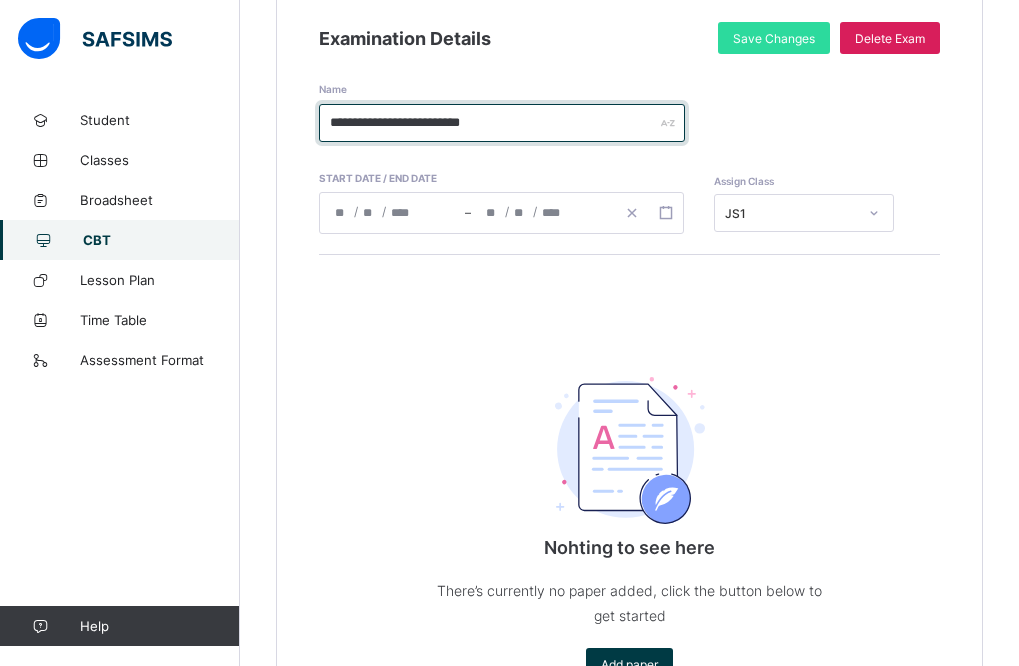 scroll, scrollTop: 431, scrollLeft: 0, axis: vertical 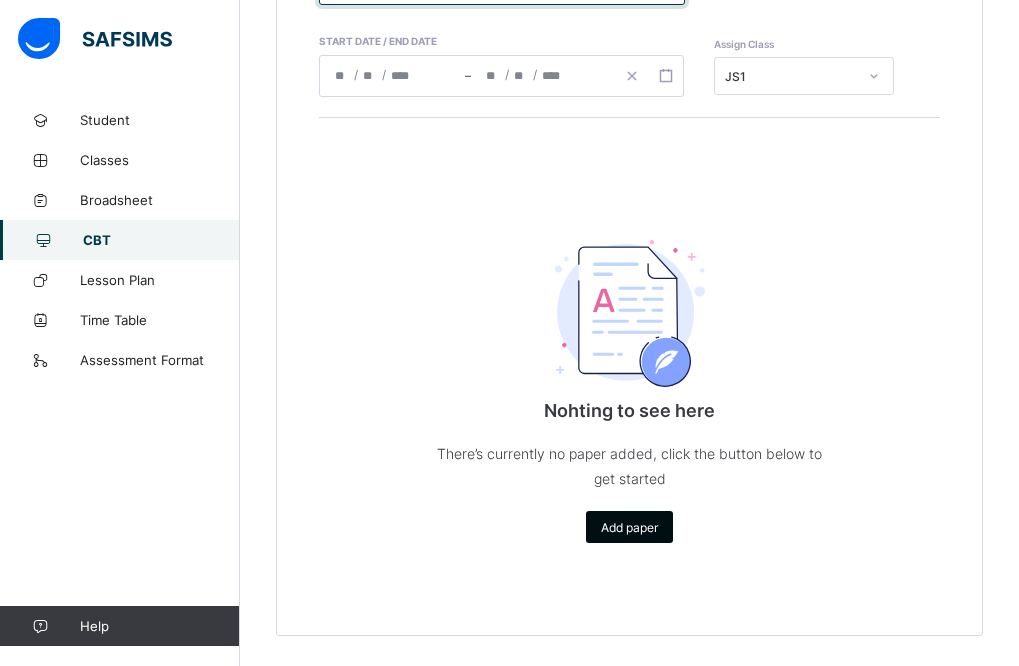 type on "**********" 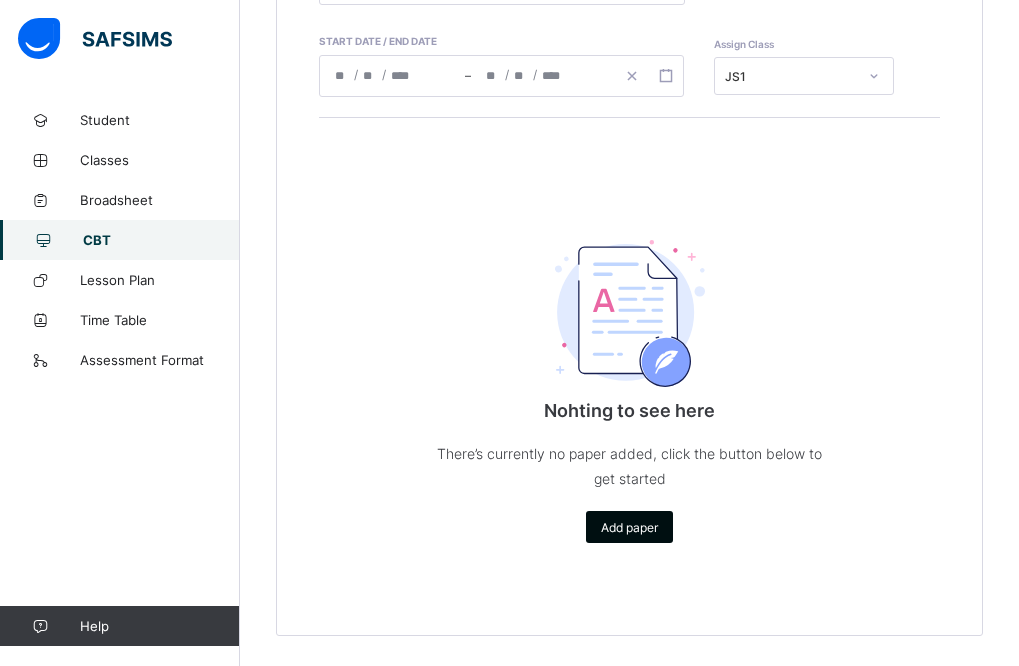 click on "Add paper" at bounding box center (629, 527) 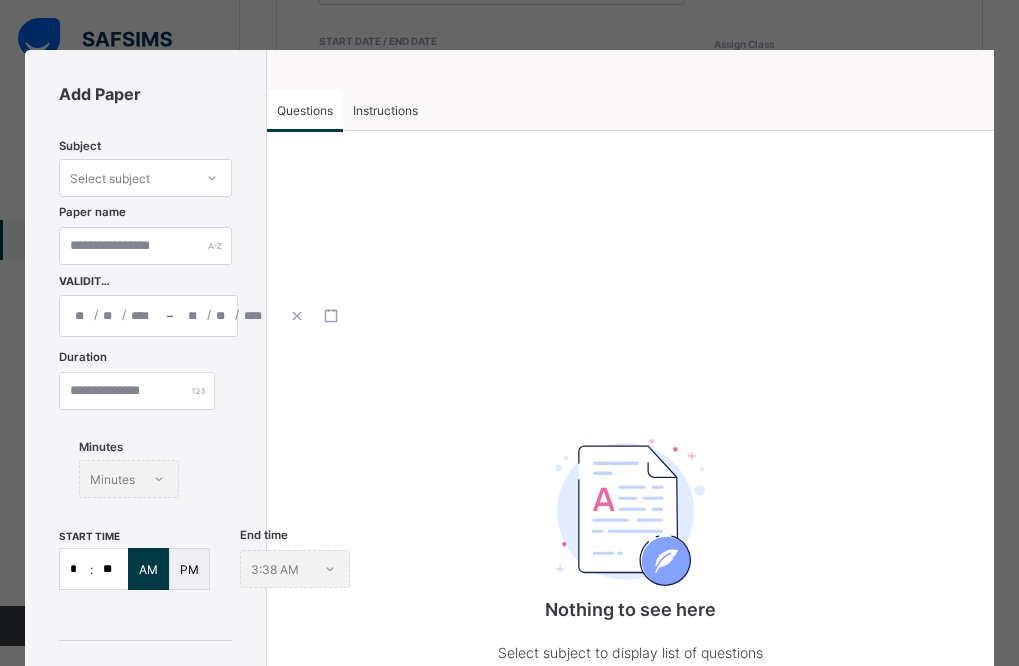 click on "/" 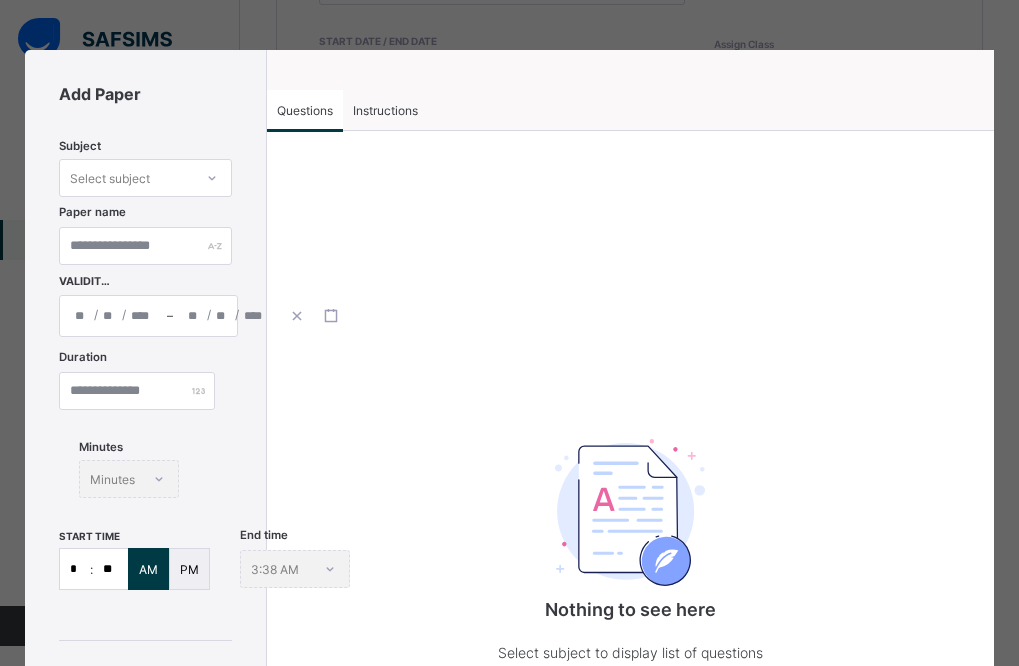click 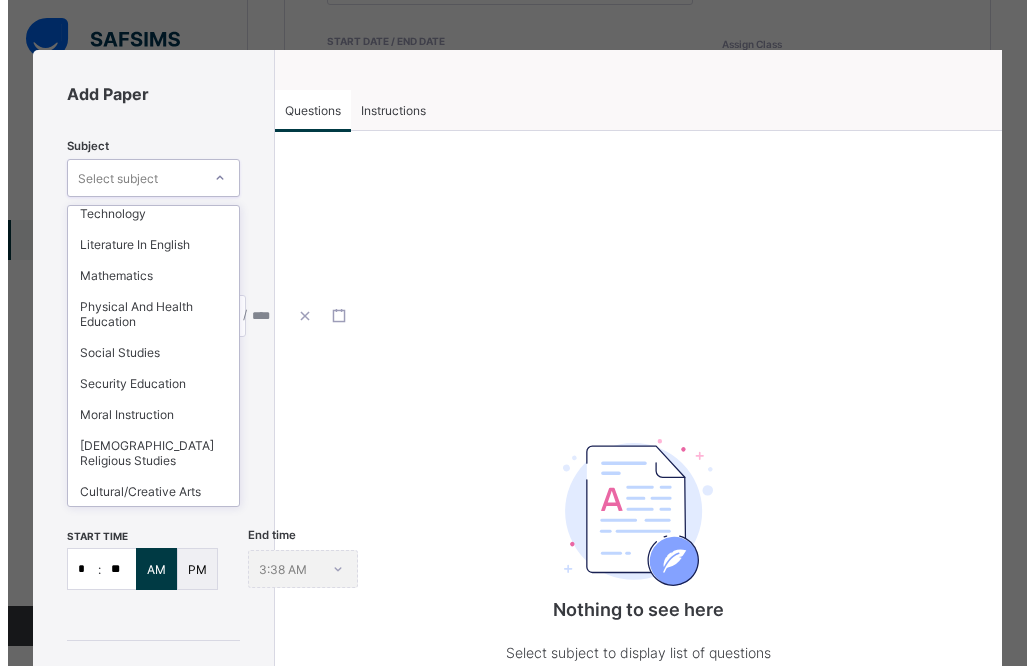 scroll, scrollTop: 382, scrollLeft: 0, axis: vertical 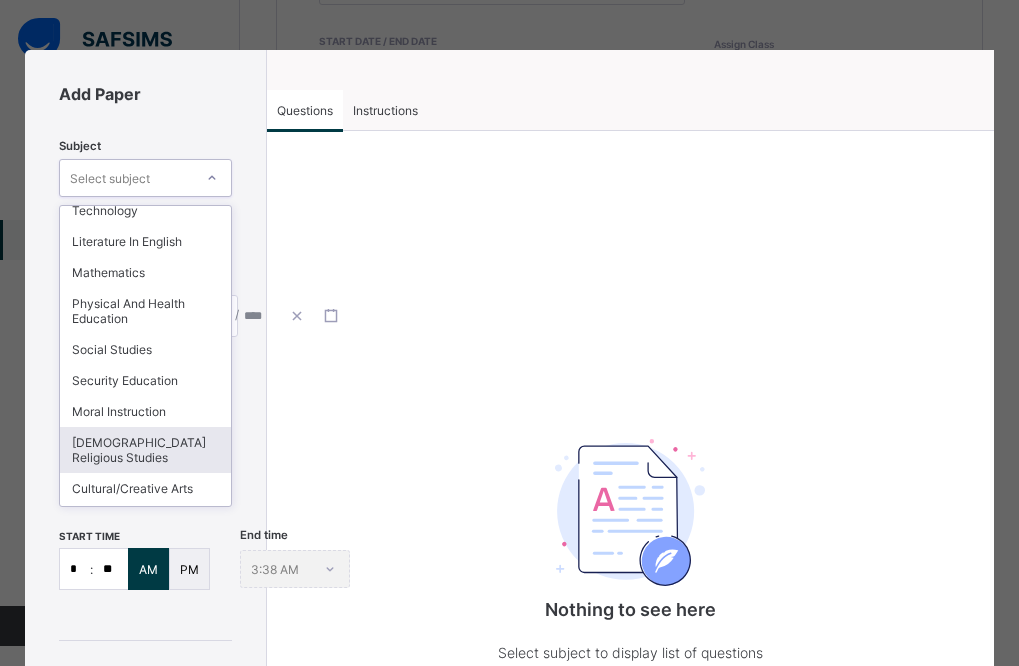 click on "Christian Religious Studies" at bounding box center [145, 450] 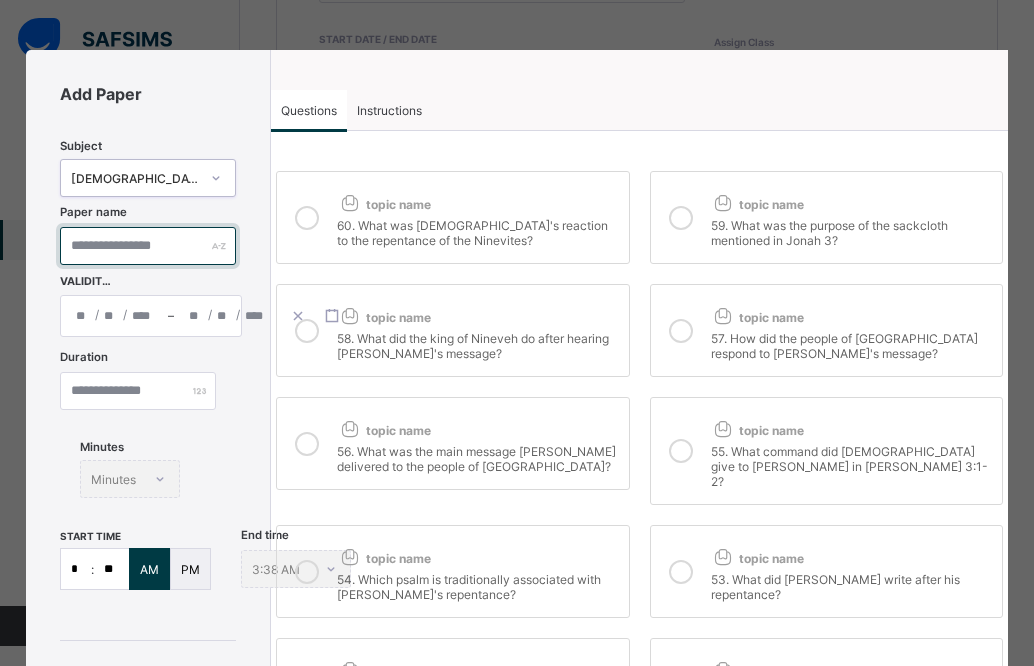 click at bounding box center [148, 246] 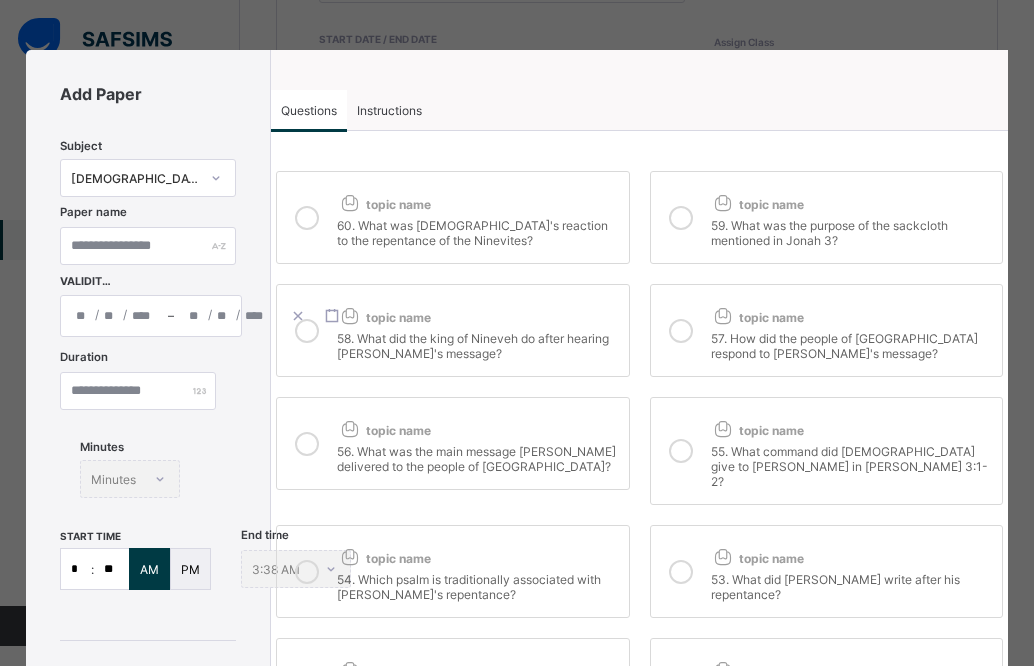 click on "/" 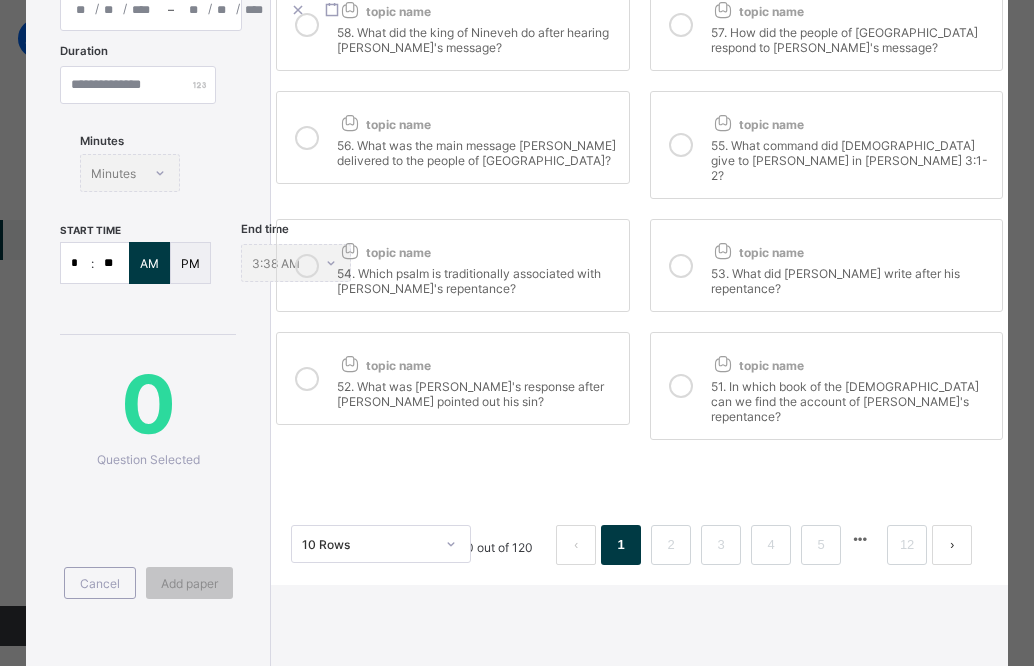 scroll, scrollTop: 312, scrollLeft: 0, axis: vertical 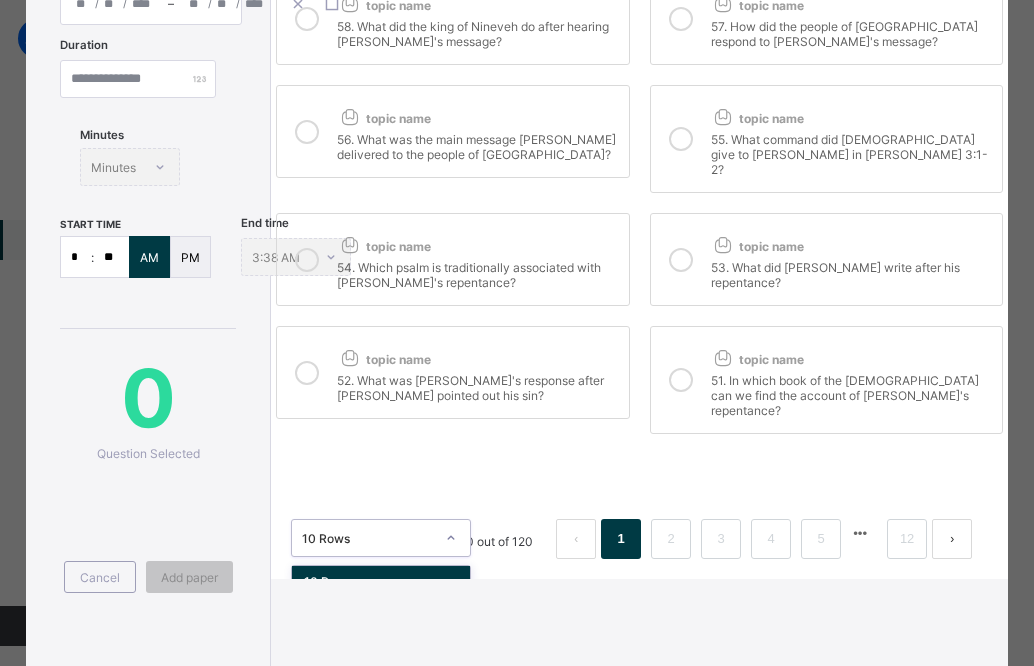 click 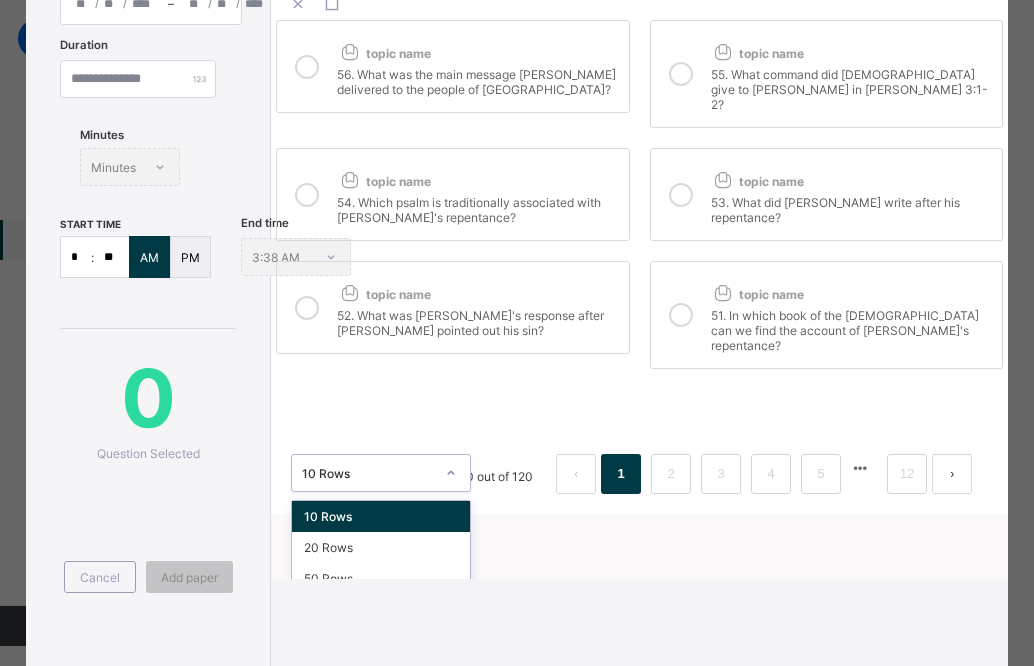 scroll, scrollTop: 81, scrollLeft: 0, axis: vertical 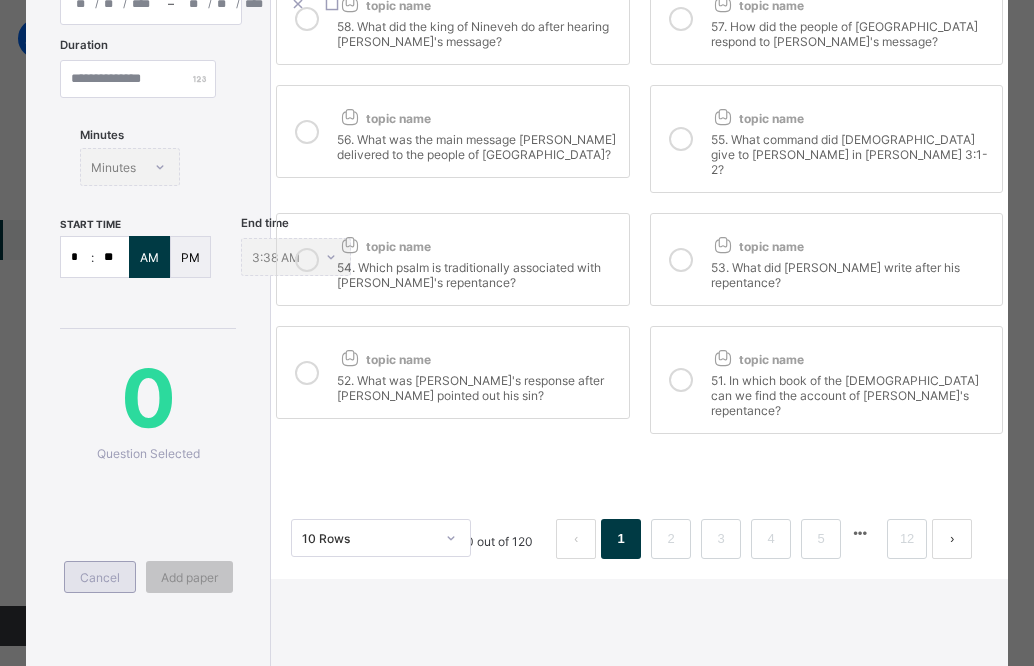 click on "Cancel" at bounding box center (100, 577) 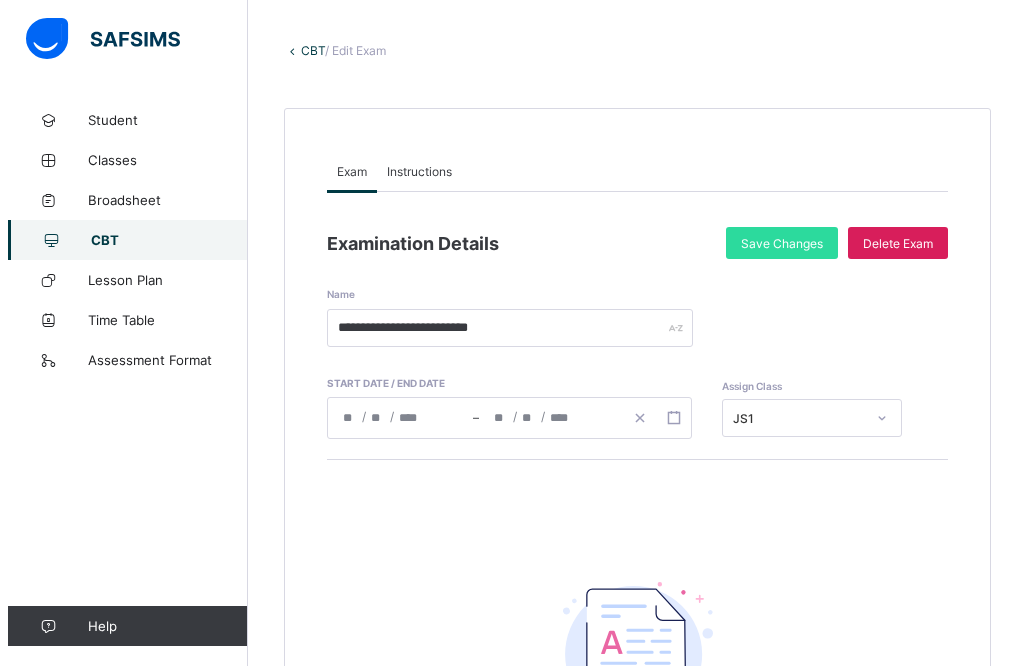 scroll, scrollTop: 71, scrollLeft: 0, axis: vertical 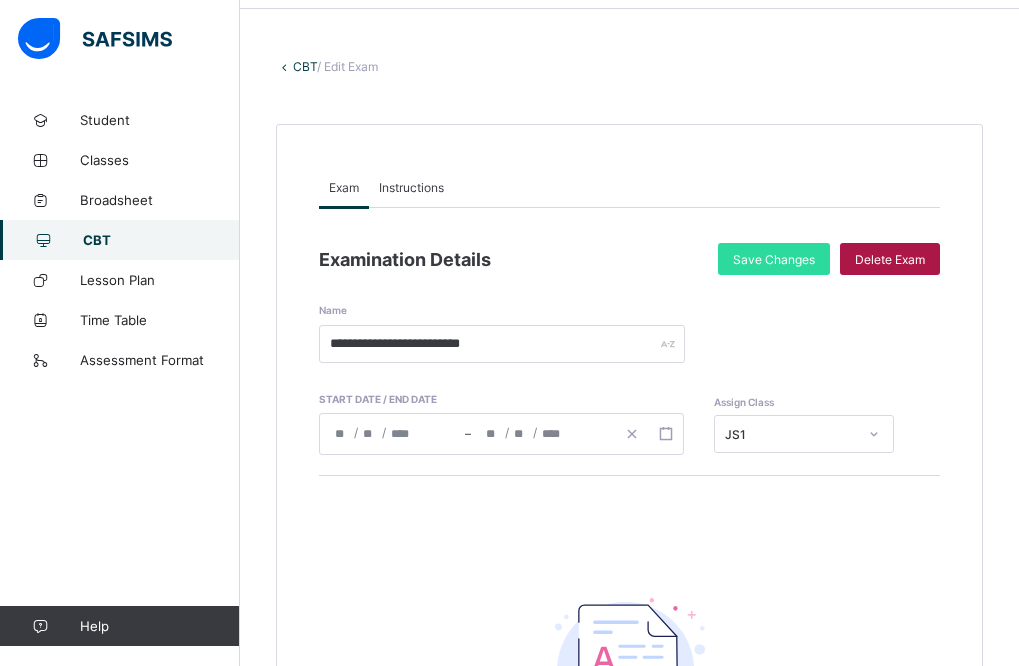click on "Delete Exam" at bounding box center [890, 259] 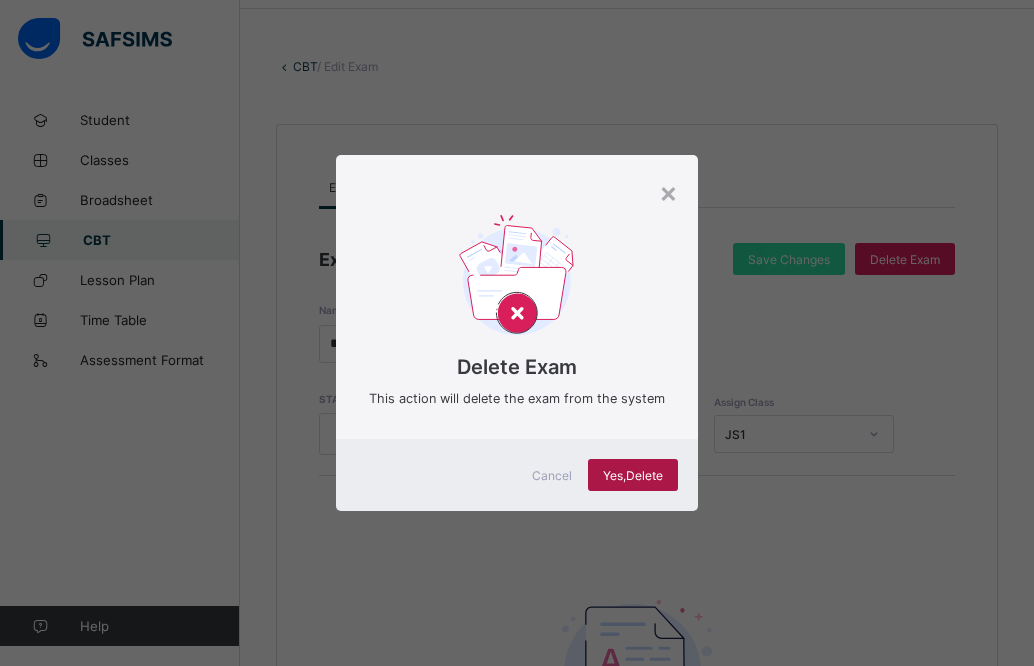 click on "Yes,  Delete" at bounding box center (633, 475) 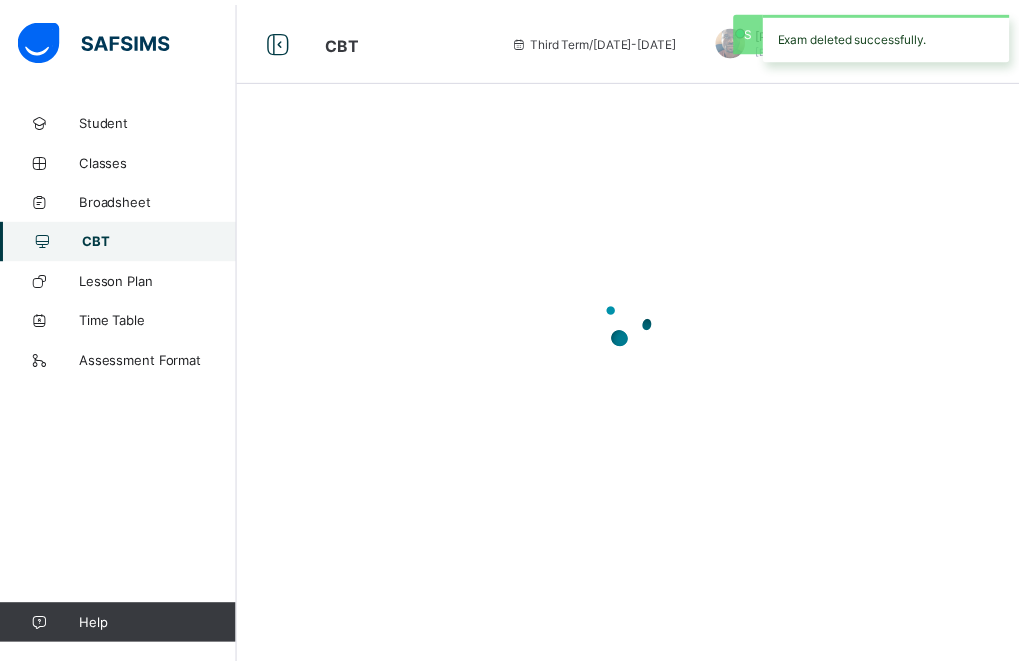 scroll, scrollTop: 0, scrollLeft: 0, axis: both 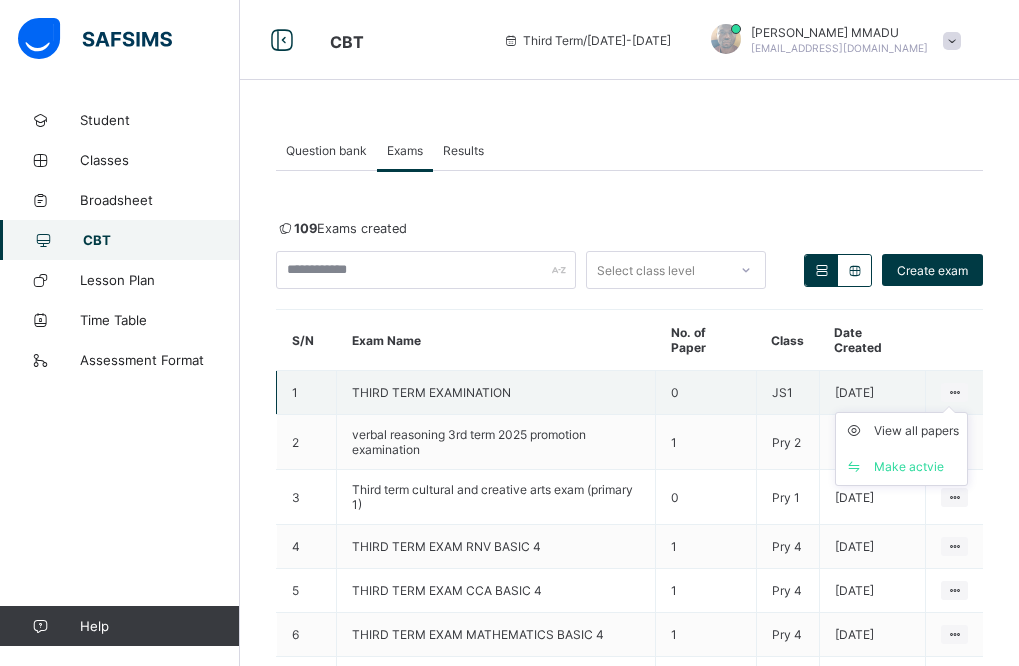 click at bounding box center [954, 392] 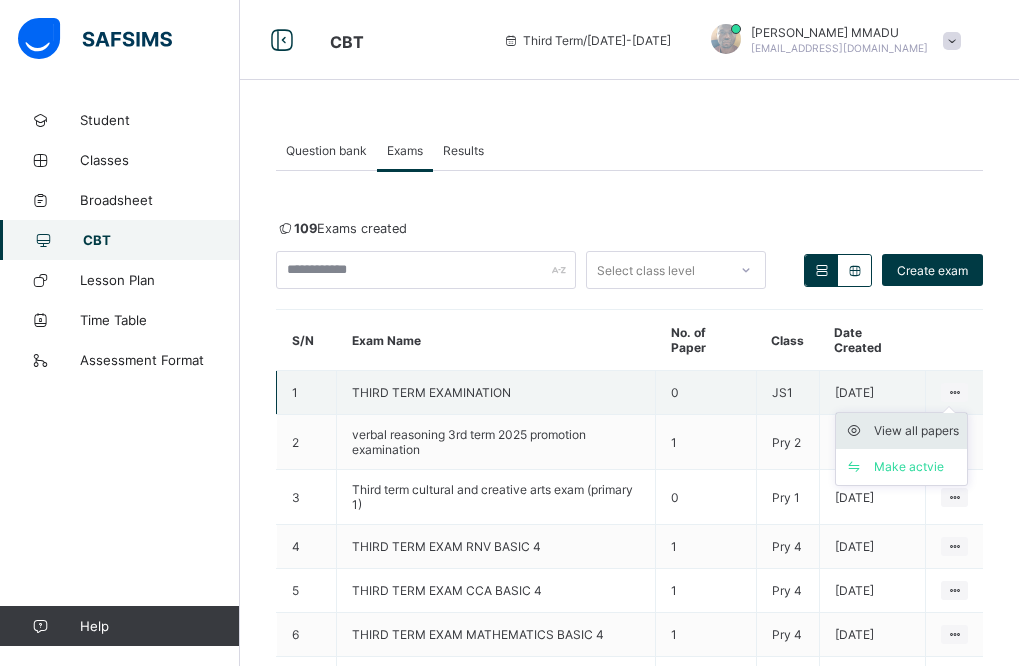 click on "View all papers" at bounding box center (916, 431) 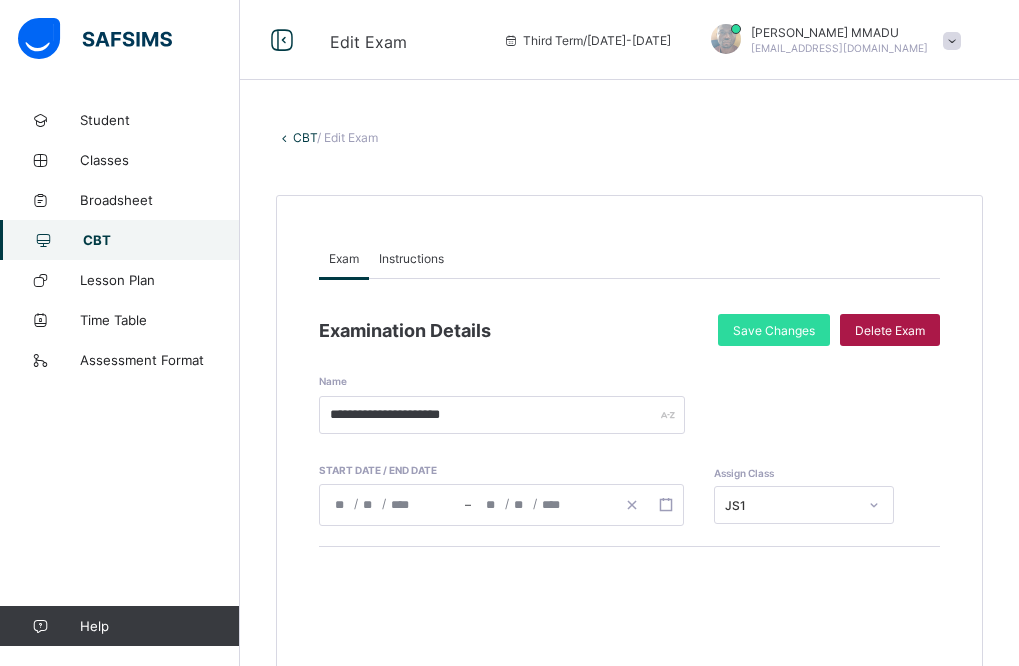 click on "Delete Exam" at bounding box center (890, 330) 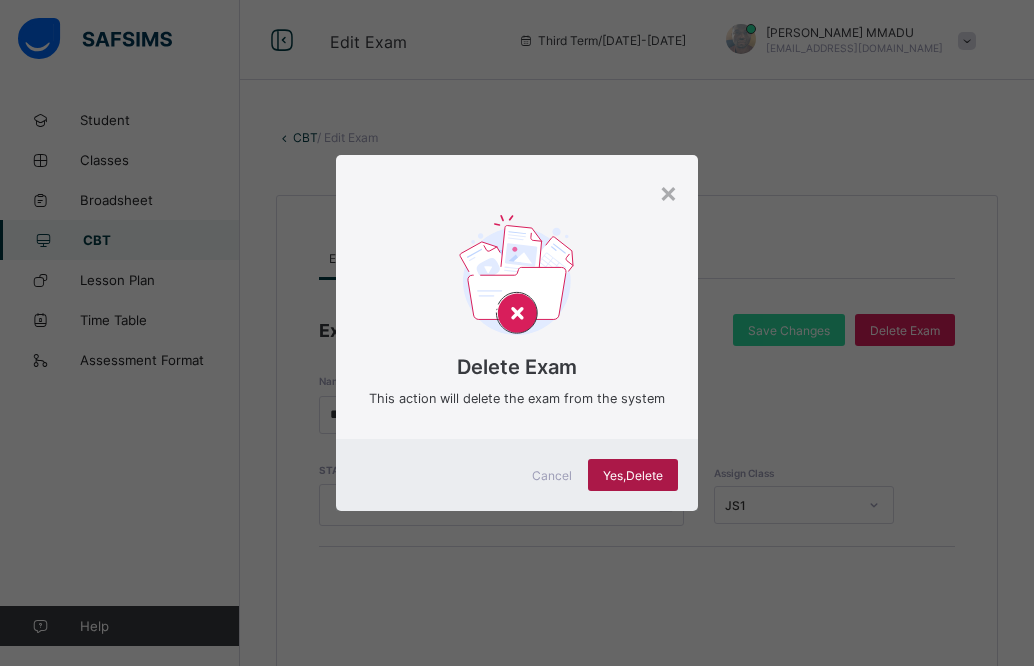 click on "Yes,  Delete" at bounding box center [633, 475] 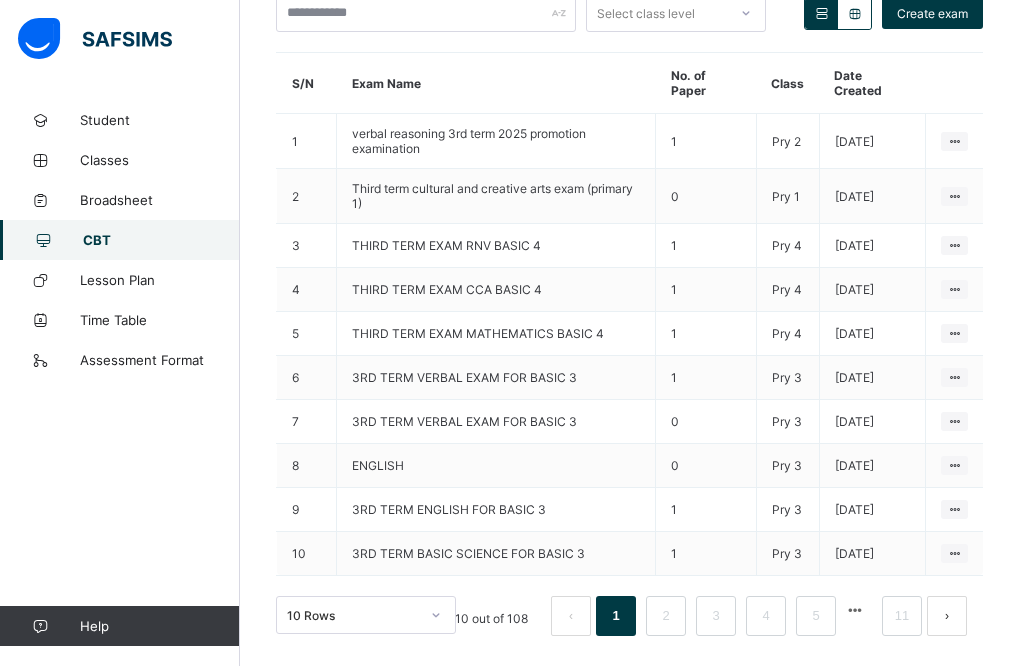 scroll, scrollTop: 261, scrollLeft: 0, axis: vertical 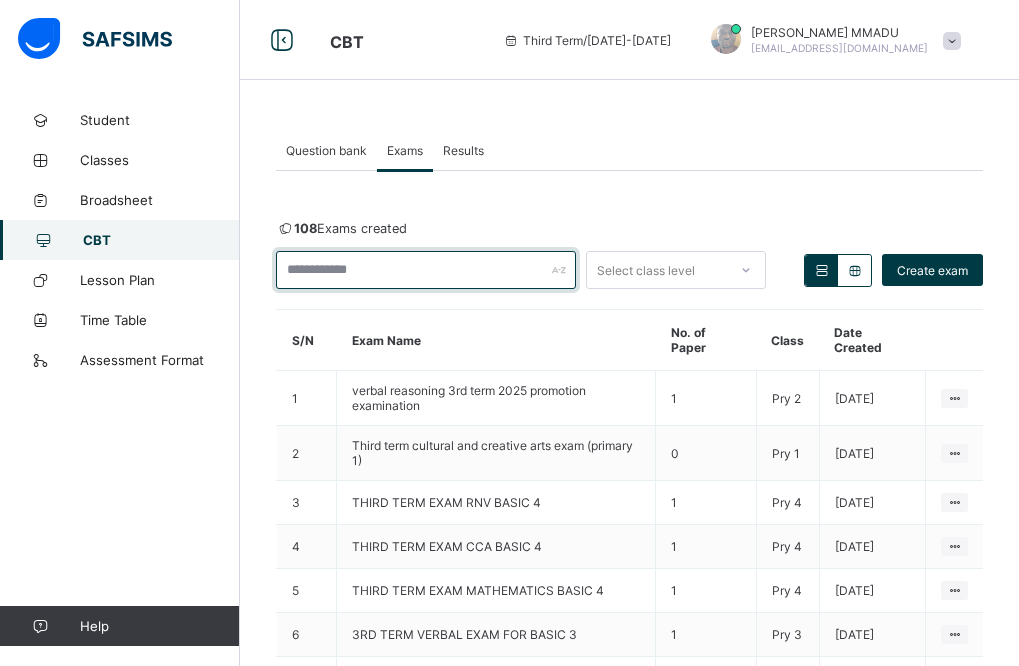 click at bounding box center [426, 270] 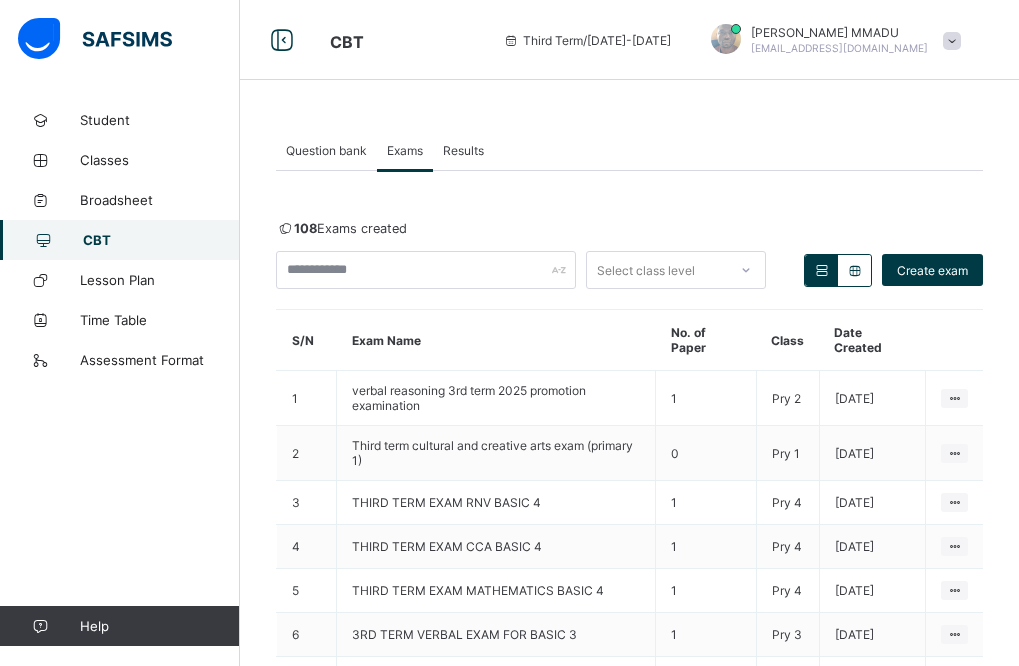 click at bounding box center [821, 270] 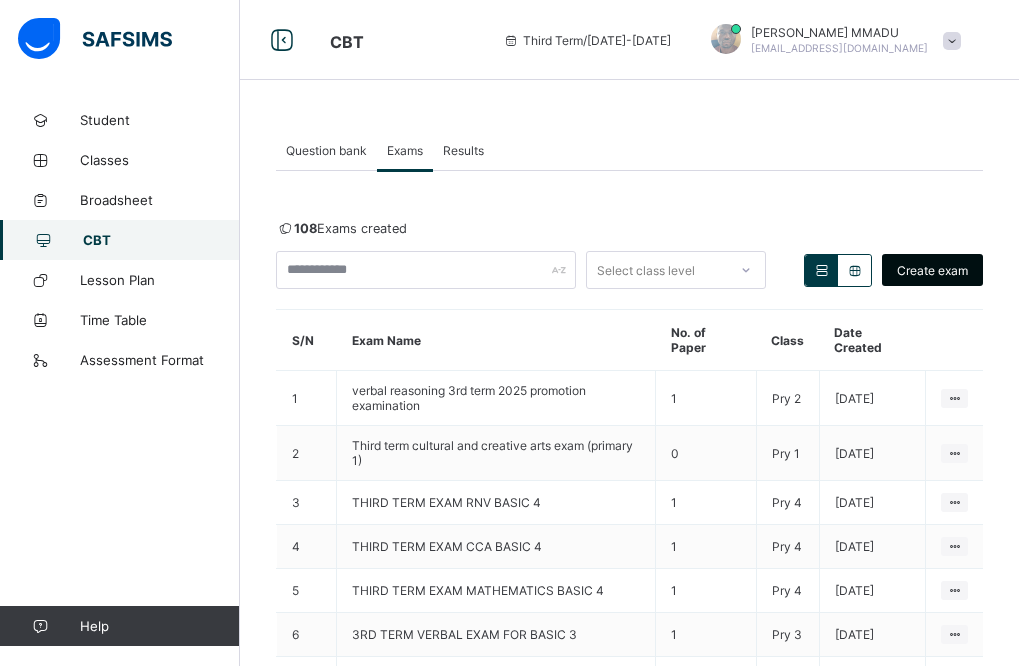 click on "Create exam" at bounding box center [932, 270] 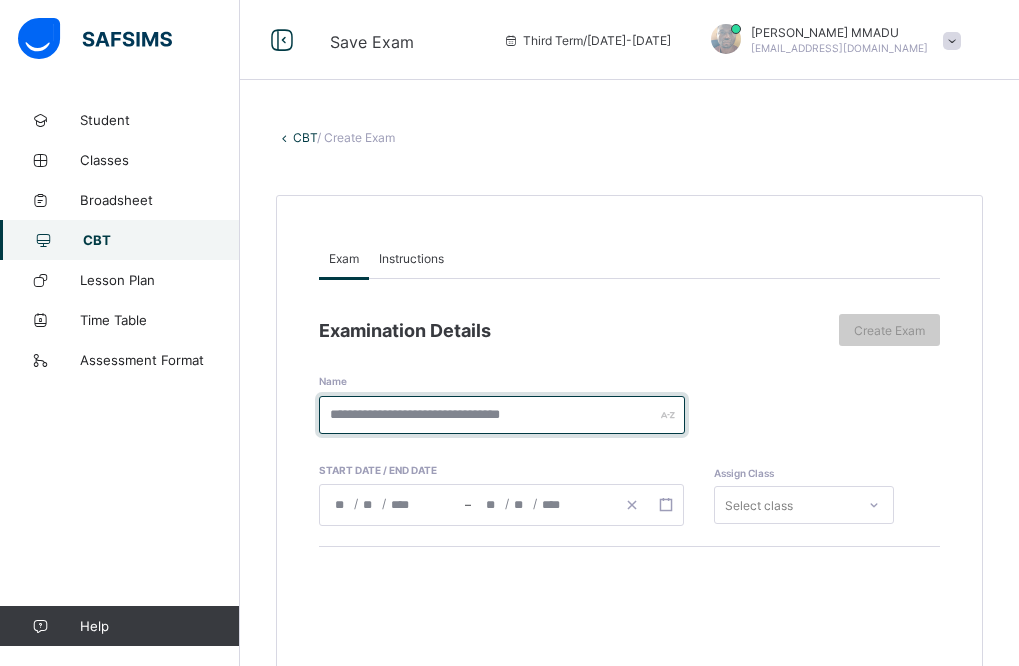 click at bounding box center [502, 415] 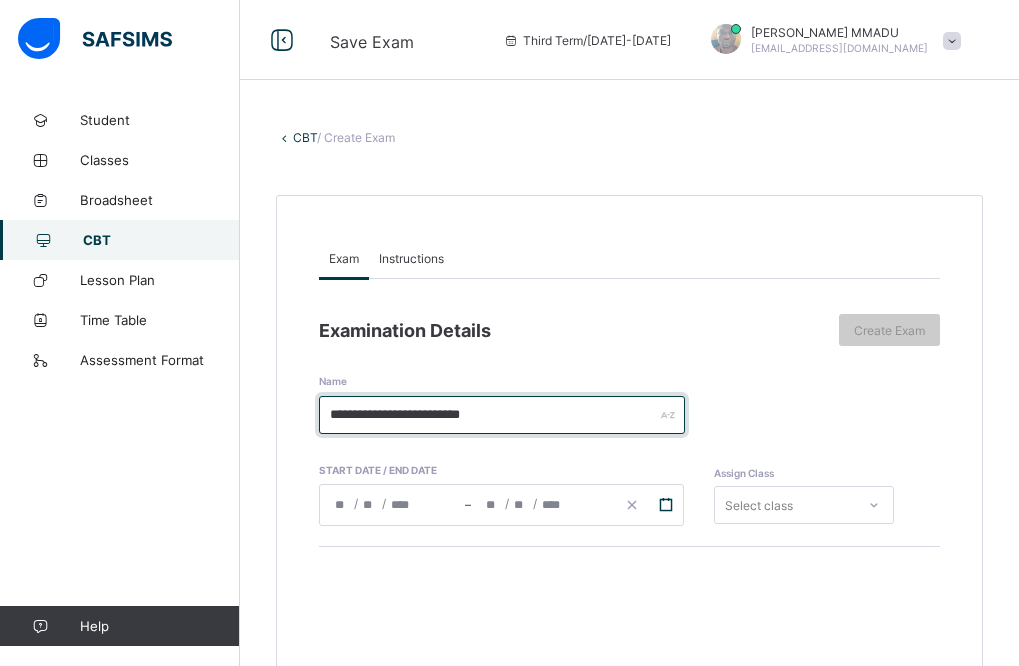 type on "**********" 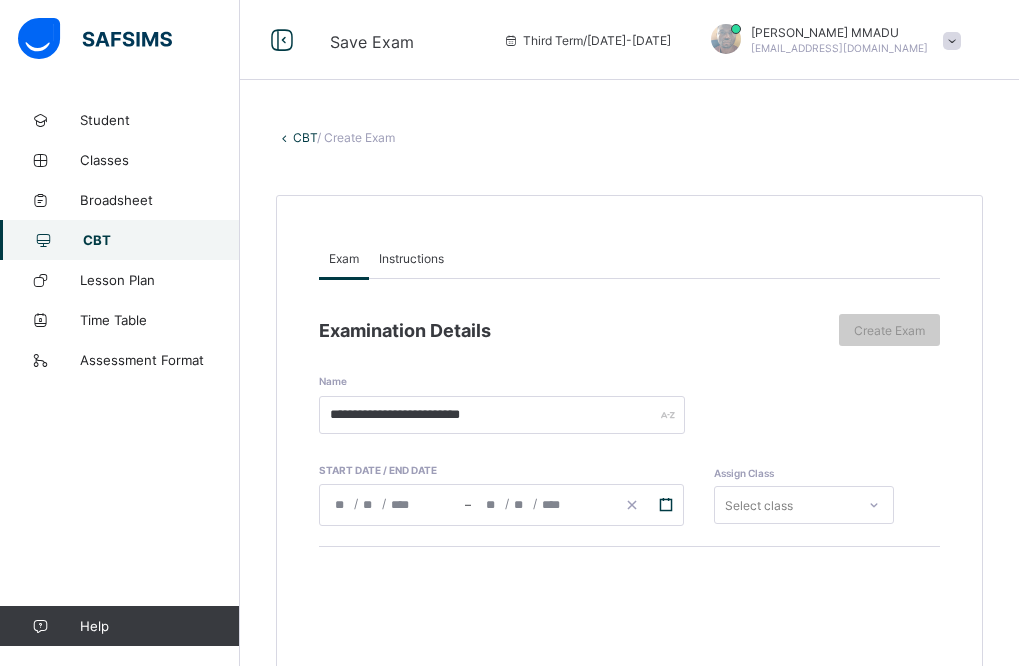 click 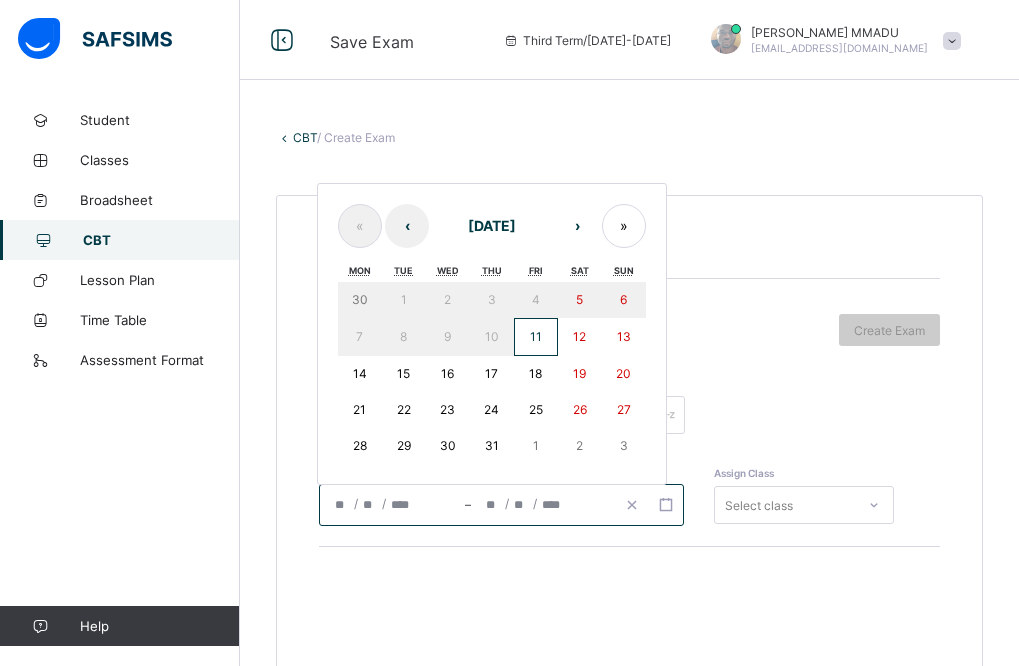 click on "25" at bounding box center [536, 410] 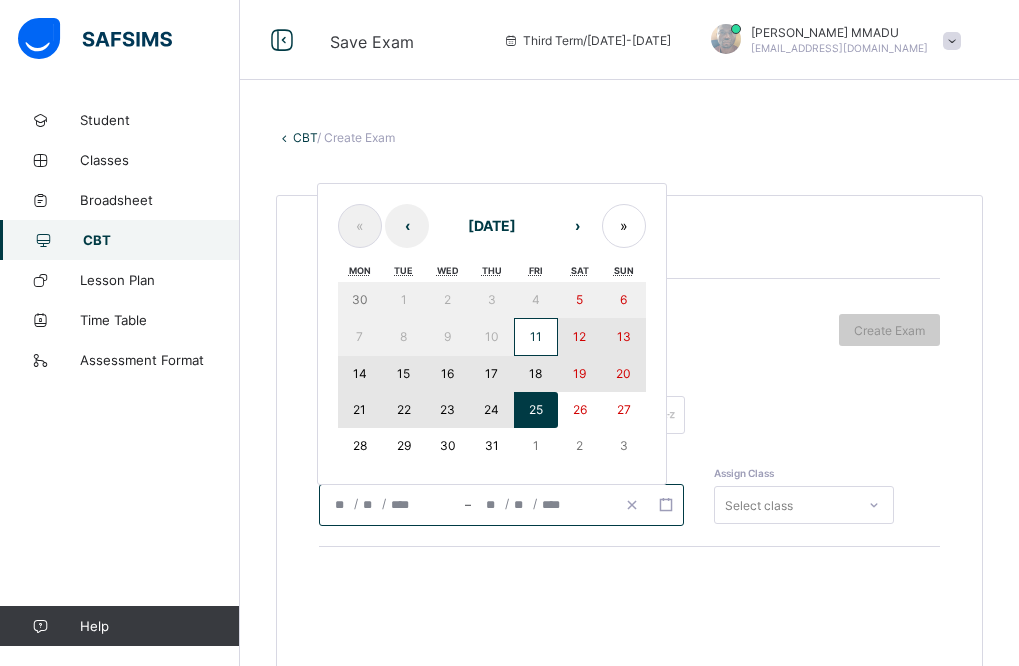 click on "11" at bounding box center [536, 337] 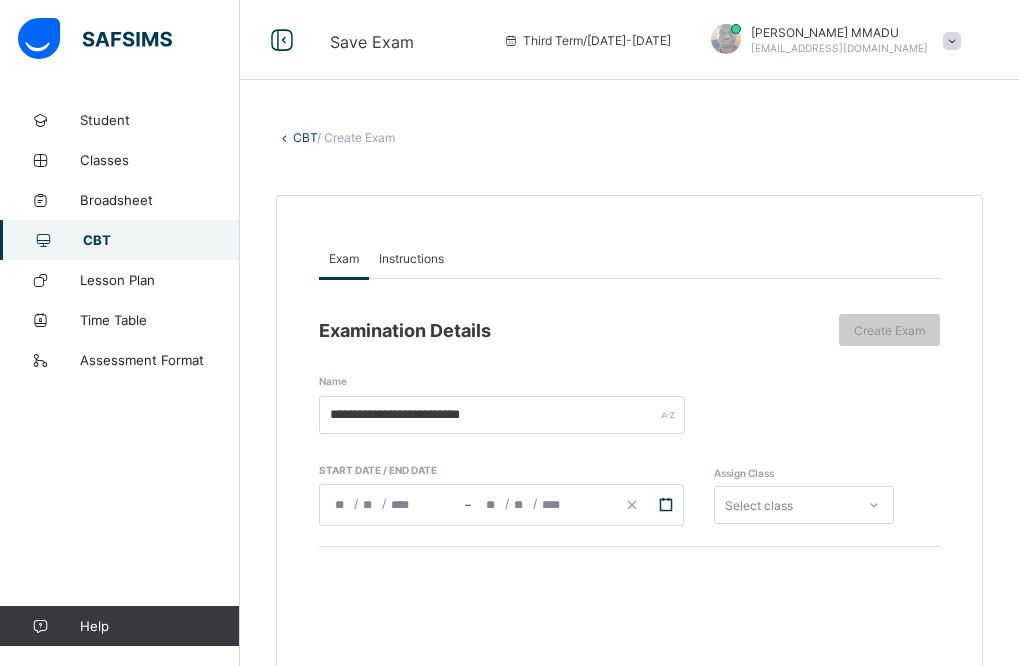 click 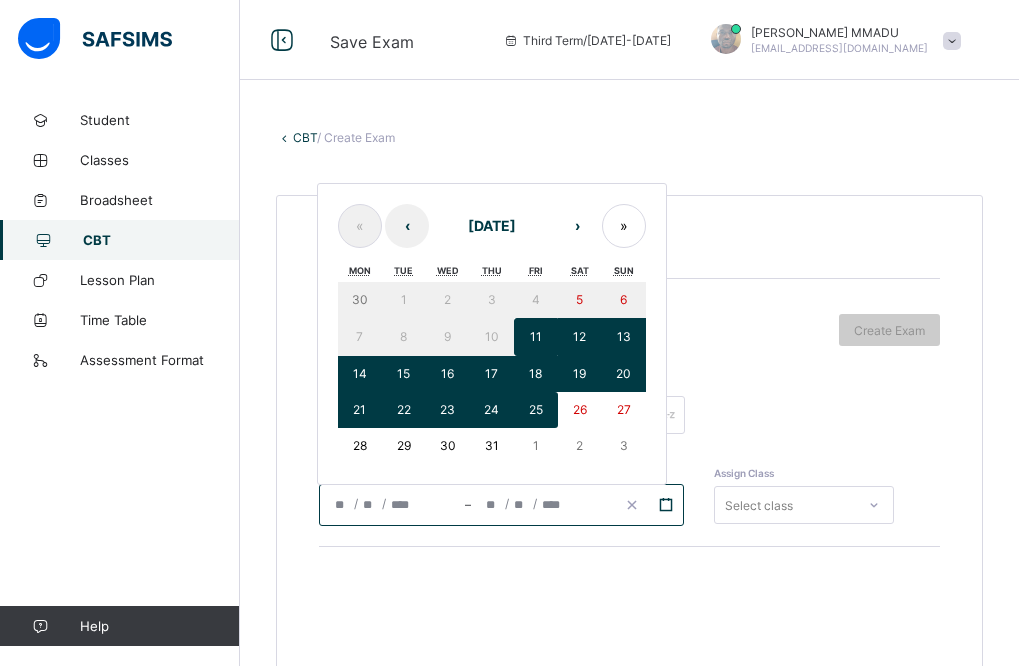 click 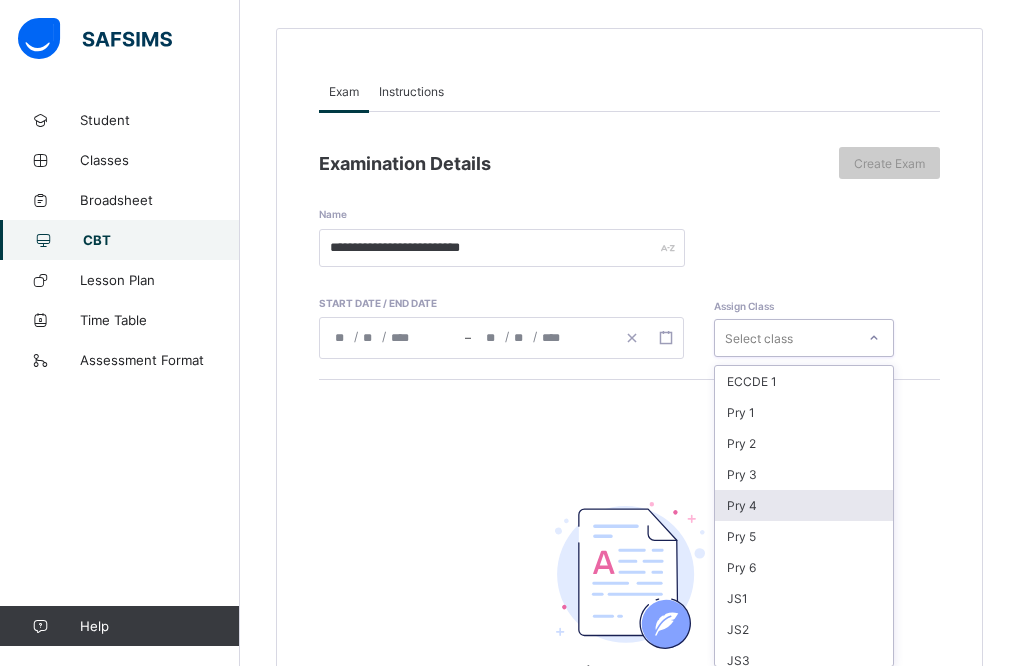 scroll, scrollTop: 176, scrollLeft: 0, axis: vertical 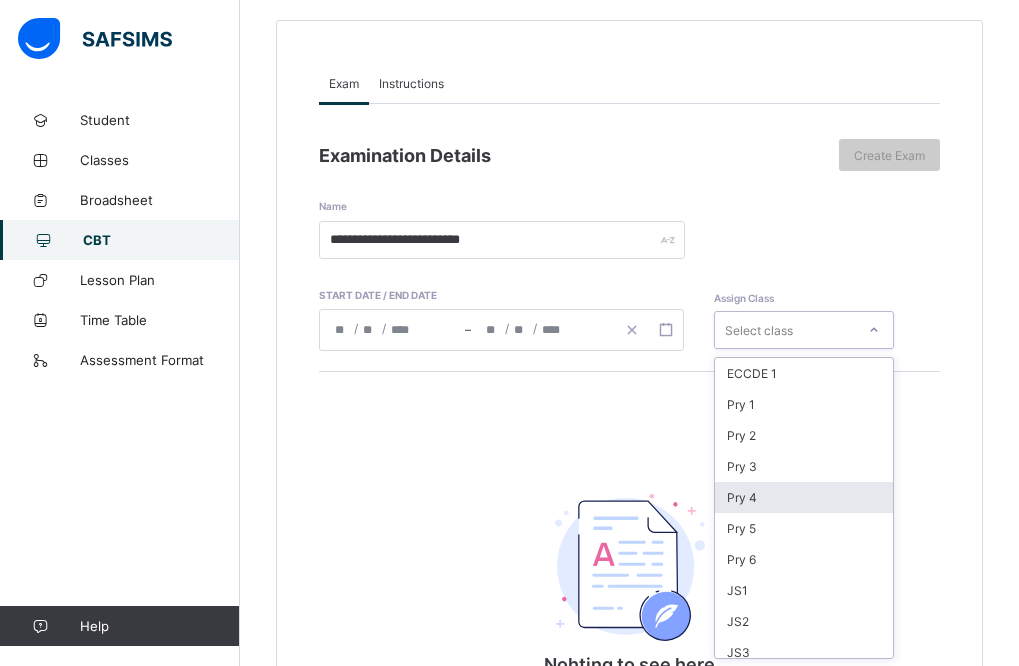 click on "option Pry 4 focused, 5 of 16. 16 results available. Use Up and Down to choose options, press Enter to select the currently focused option, press Escape to exit the menu, press Tab to select the option and exit the menu. Select class ECCDE 1 Pry 1 Pry 2 Pry 3 Pry 4 Pry 5 Pry 6 JS1 JS2 JS3 ECCDE 2 ECCDE II Pre ECC Nur 1 Nur 2 Pre ECC" at bounding box center (804, 330) 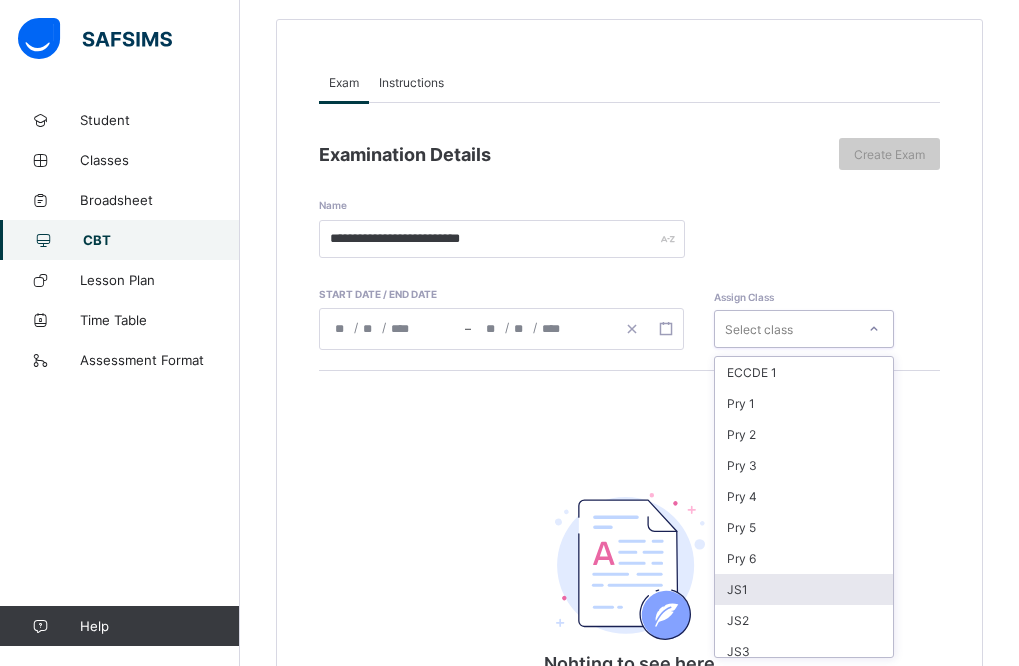 click on "JS1" at bounding box center (804, 589) 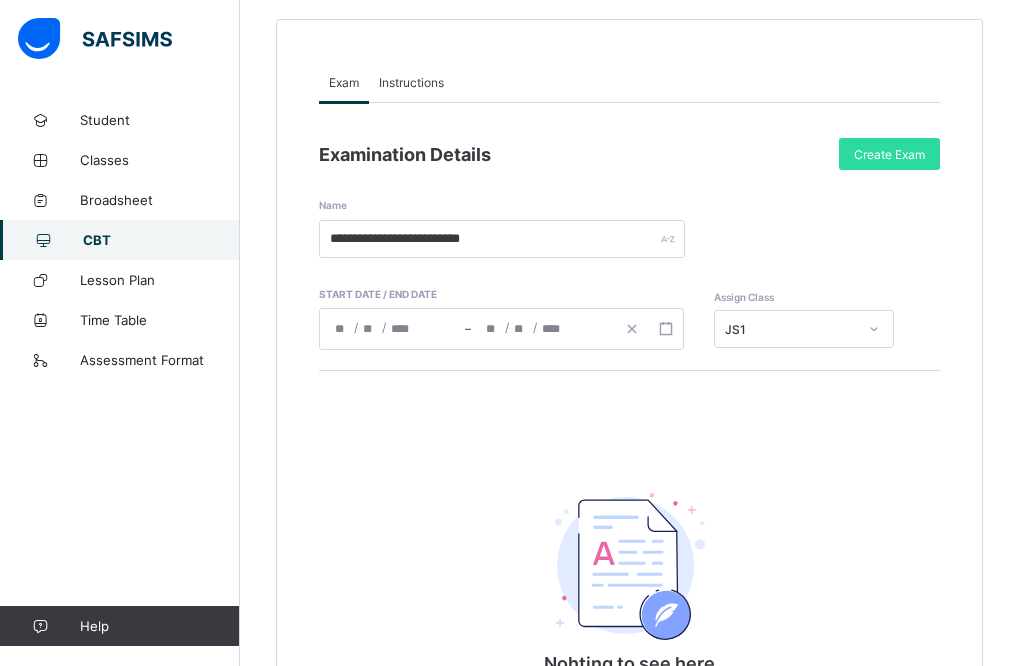 click on "Instructions" at bounding box center [411, 82] 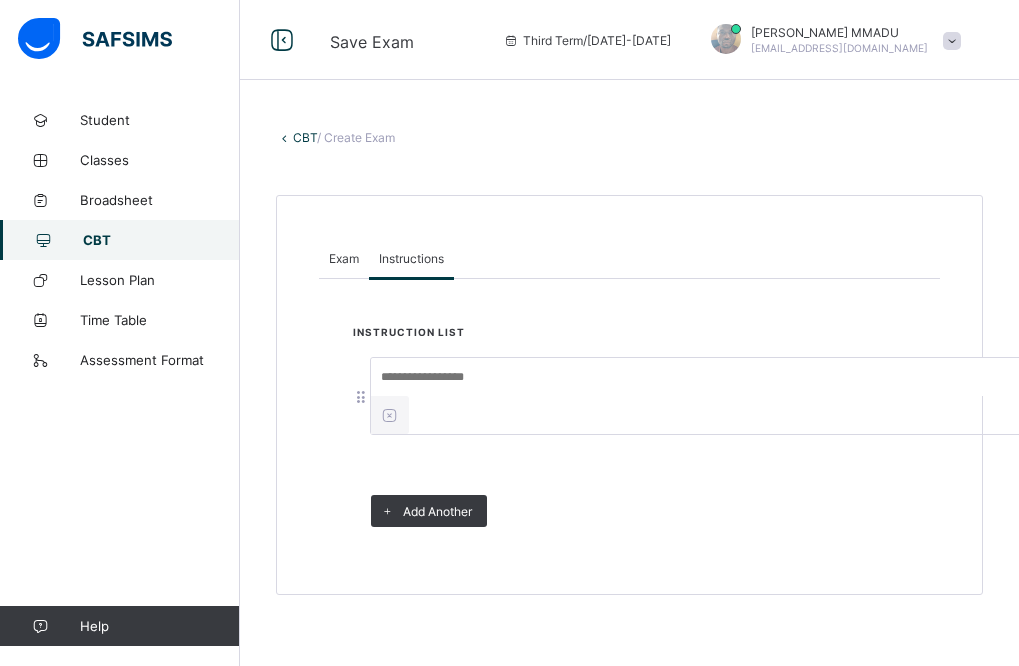 scroll, scrollTop: 0, scrollLeft: 0, axis: both 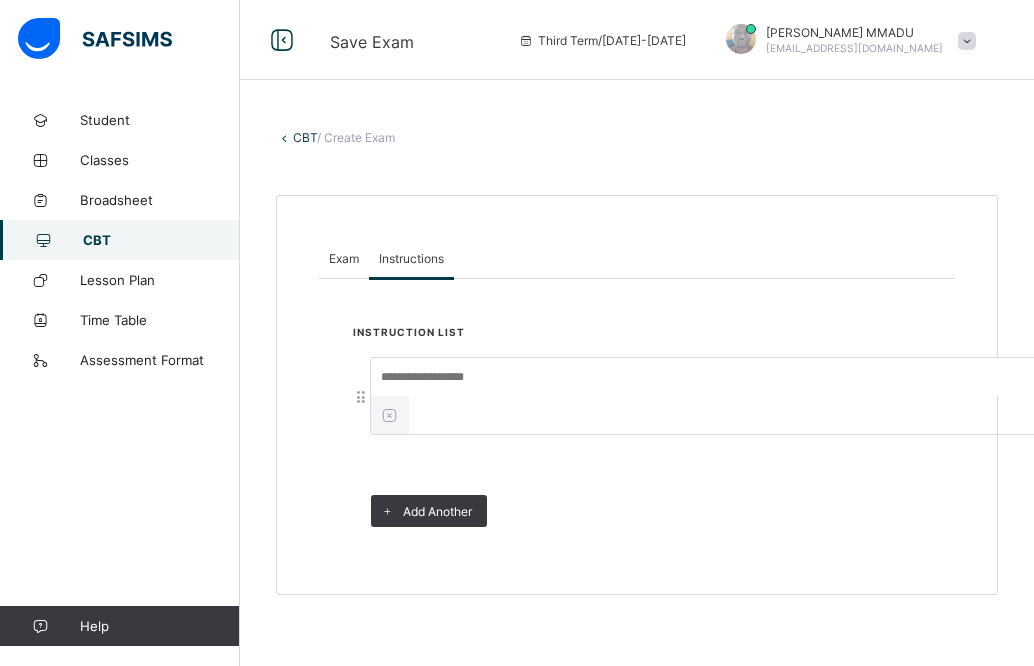 click at bounding box center (721, 396) 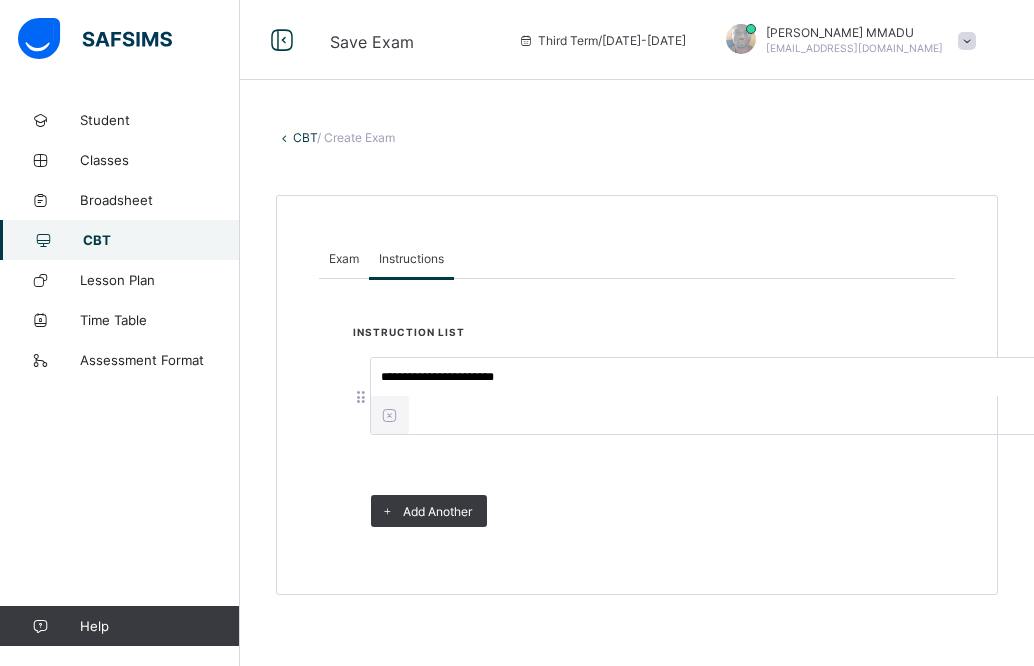 type on "**********" 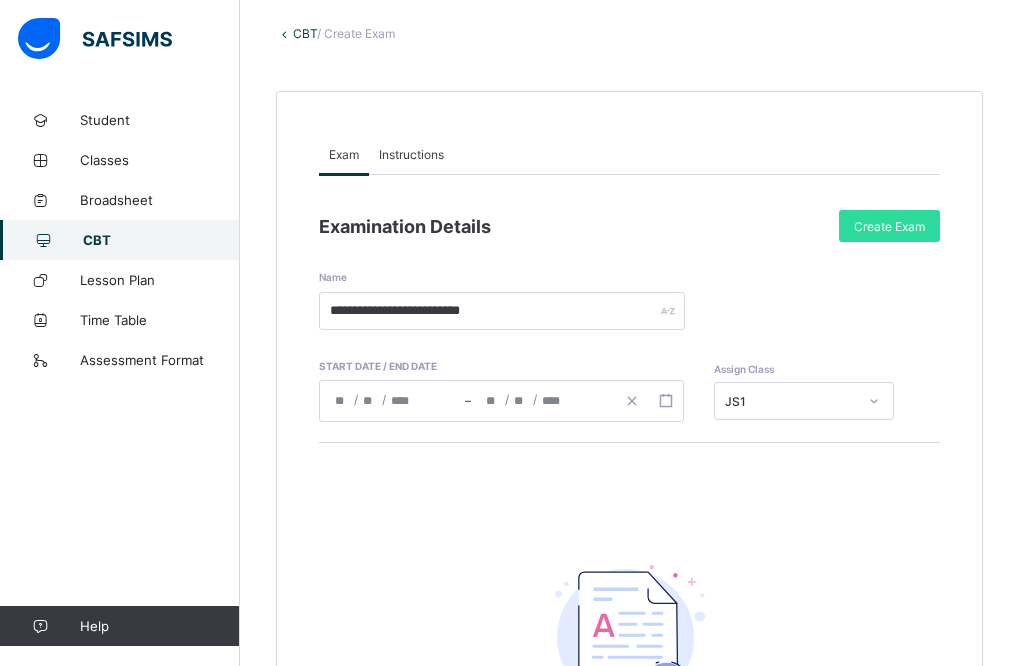scroll, scrollTop: 0, scrollLeft: 0, axis: both 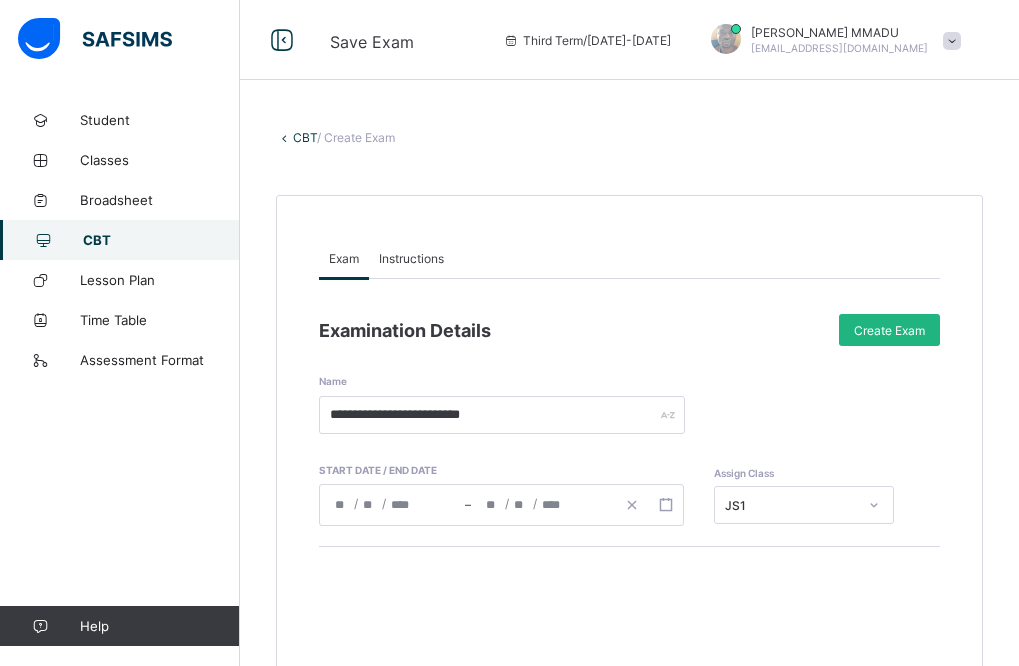 click on "Create Exam" at bounding box center (889, 330) 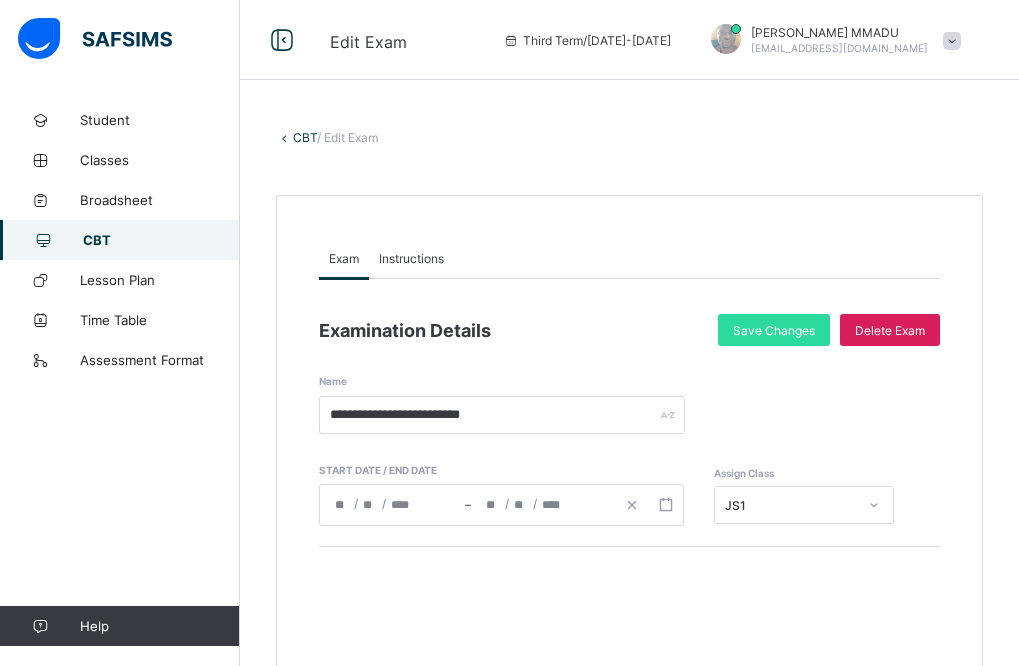 click on "/ Edit Exam" at bounding box center (347, 137) 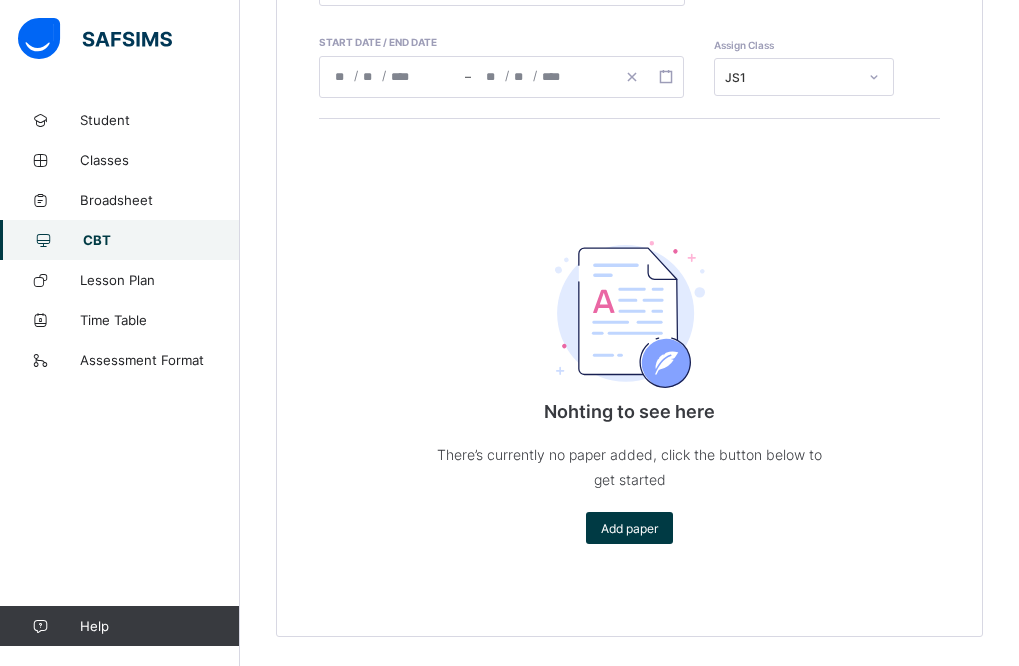 scroll, scrollTop: 431, scrollLeft: 0, axis: vertical 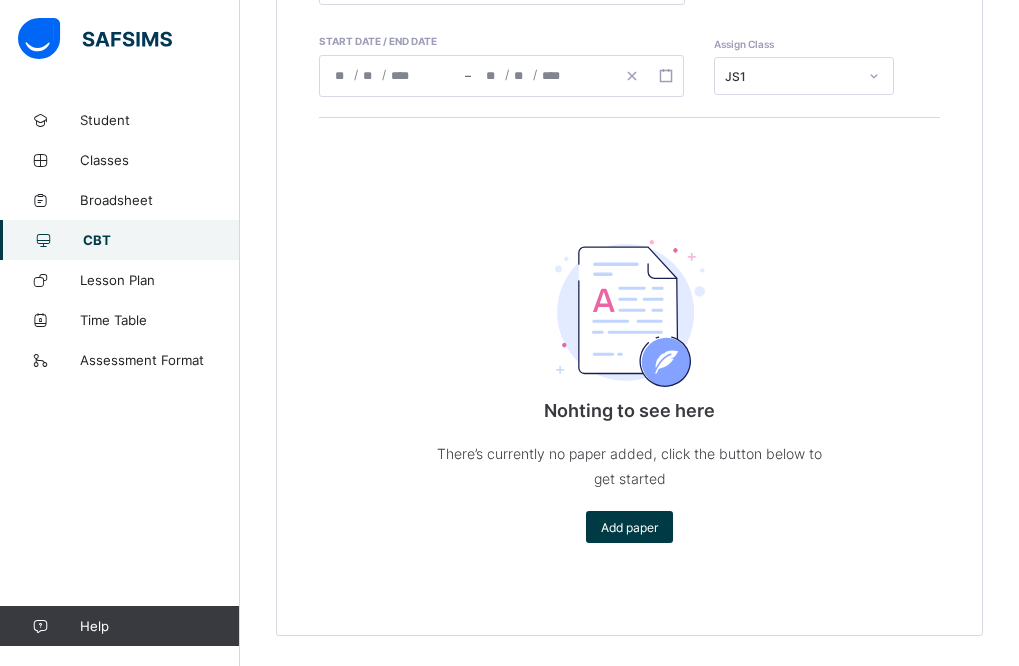 click at bounding box center (630, 313) 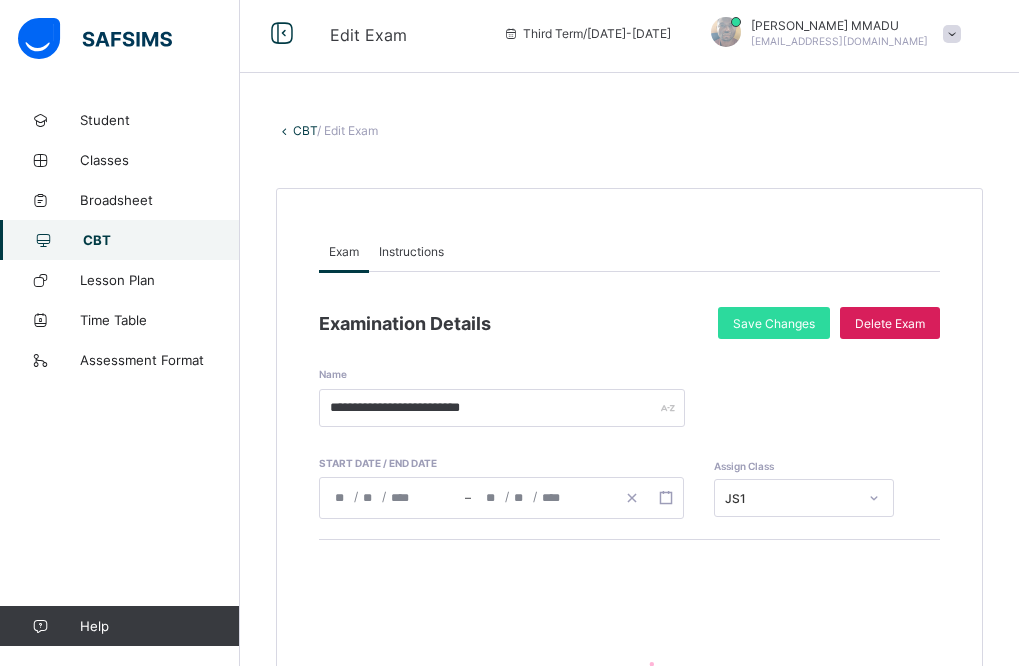 scroll, scrollTop: 0, scrollLeft: 0, axis: both 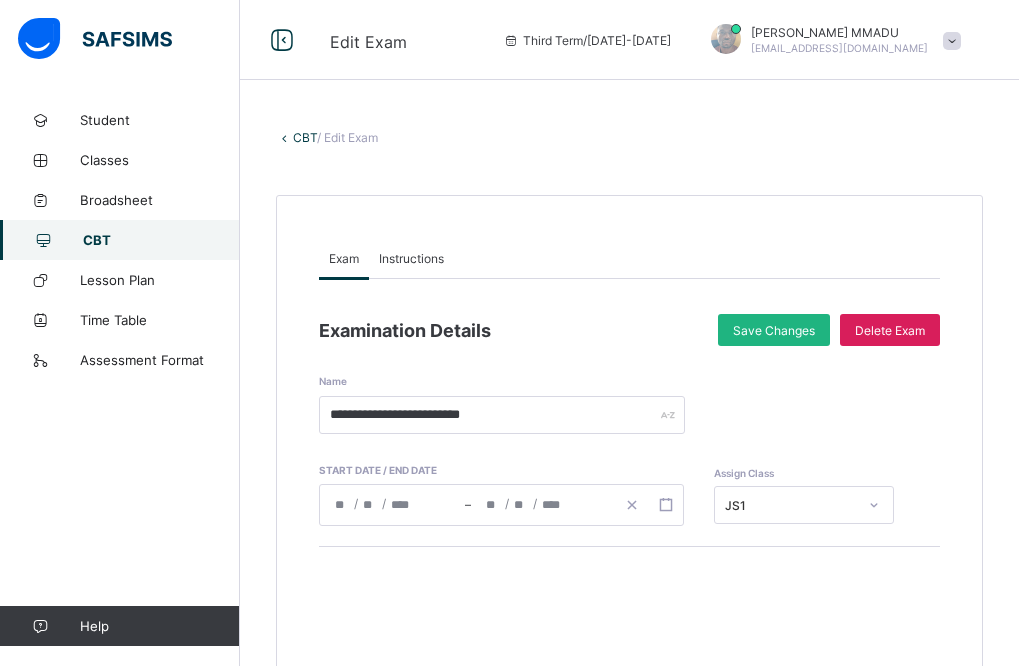 click on "Save Changes" at bounding box center (774, 330) 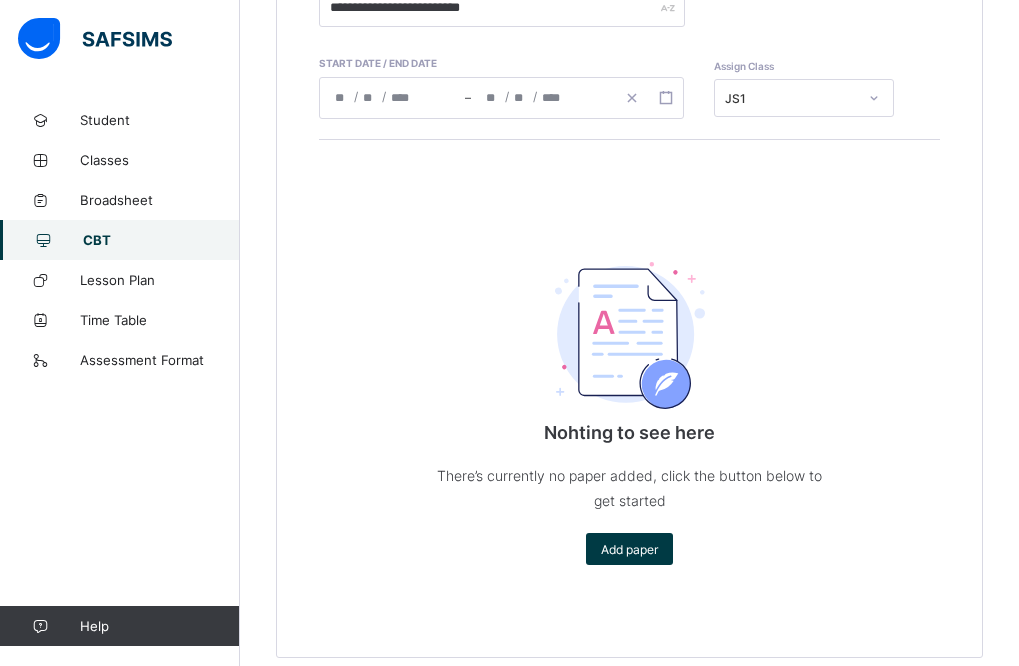scroll, scrollTop: 431, scrollLeft: 0, axis: vertical 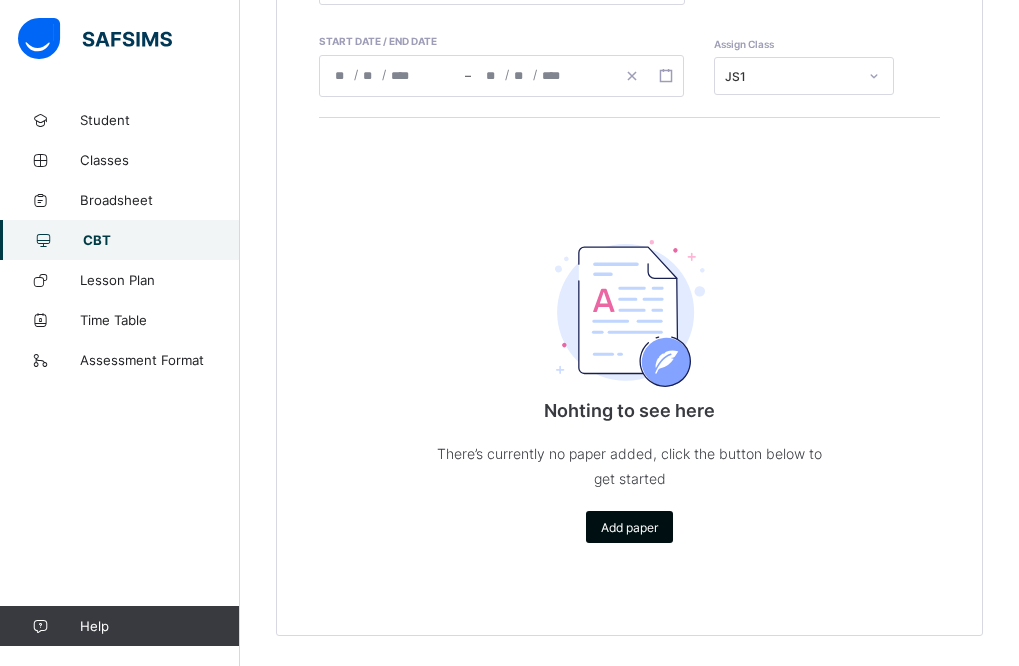click on "Add paper" at bounding box center [629, 527] 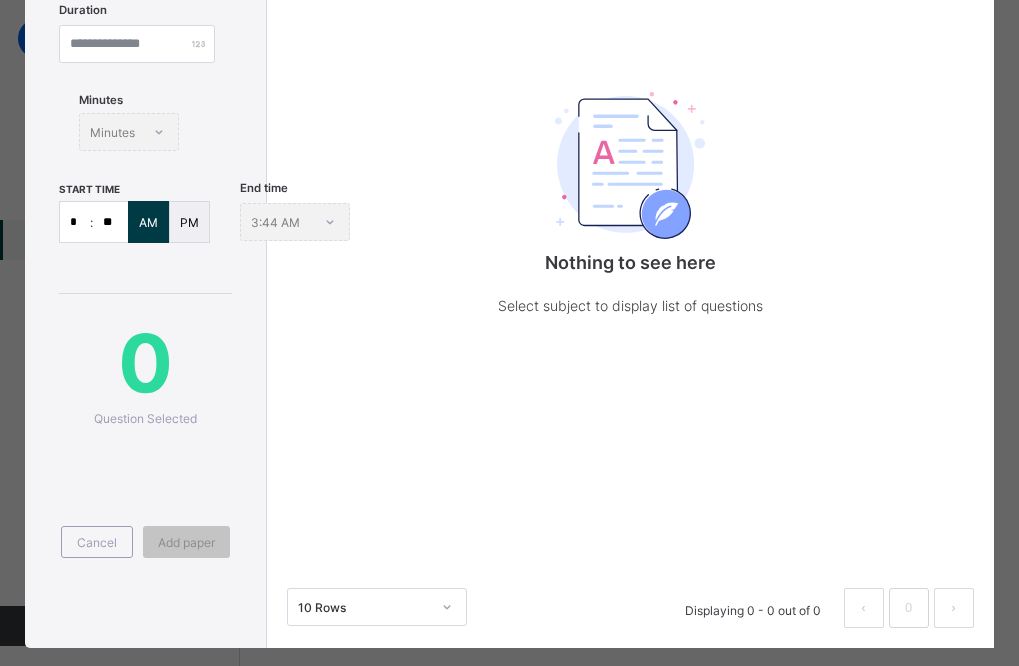 scroll, scrollTop: 378, scrollLeft: 0, axis: vertical 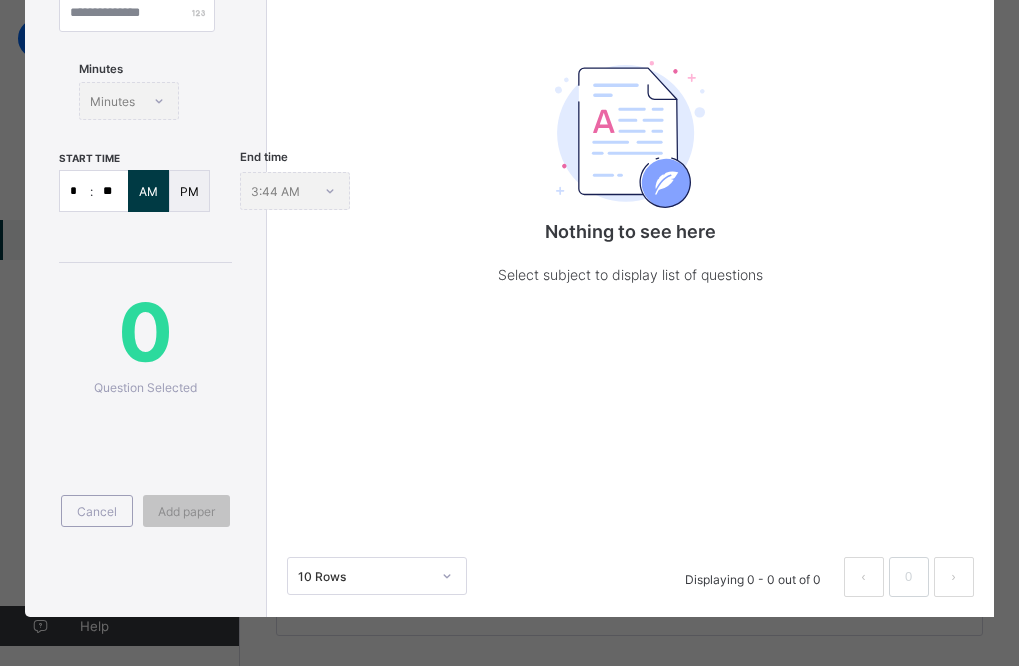 click on "0" at bounding box center [145, 331] 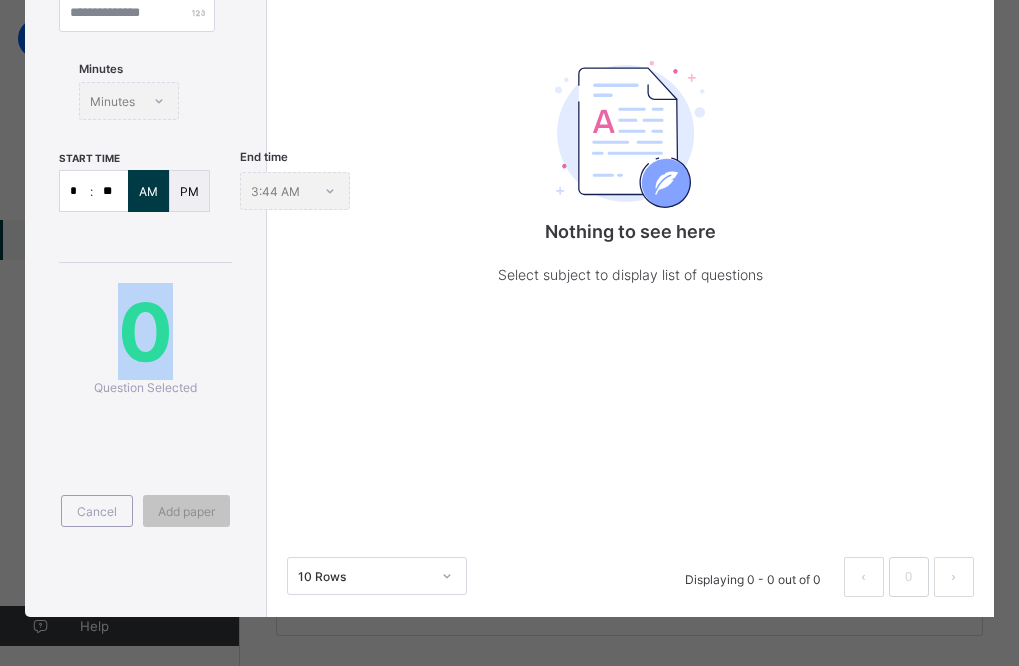 click on "0" at bounding box center [145, 331] 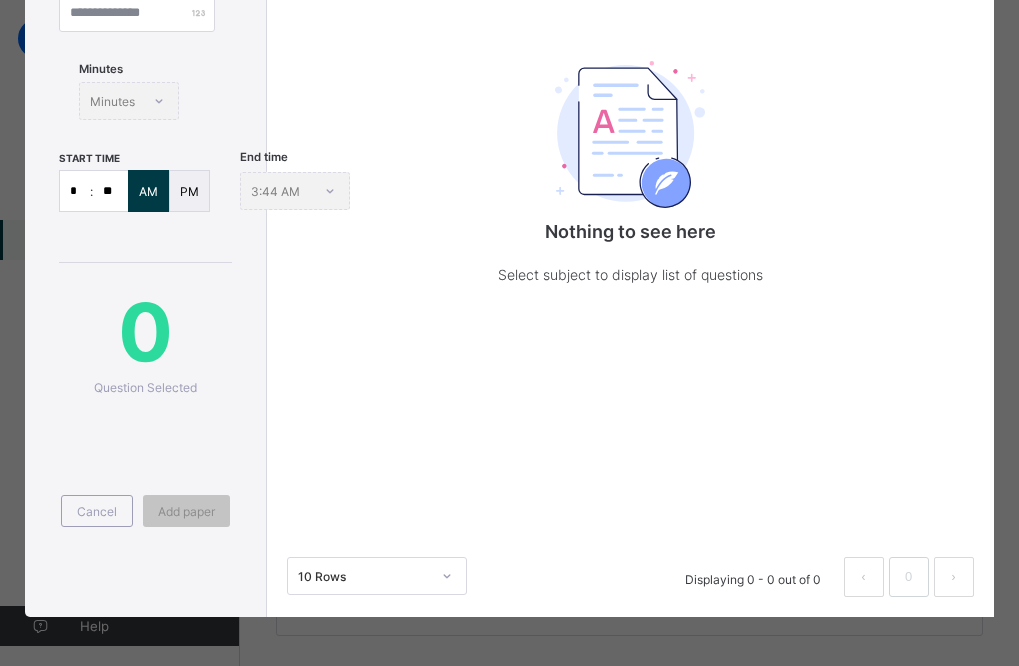 click on "0" at bounding box center [145, 331] 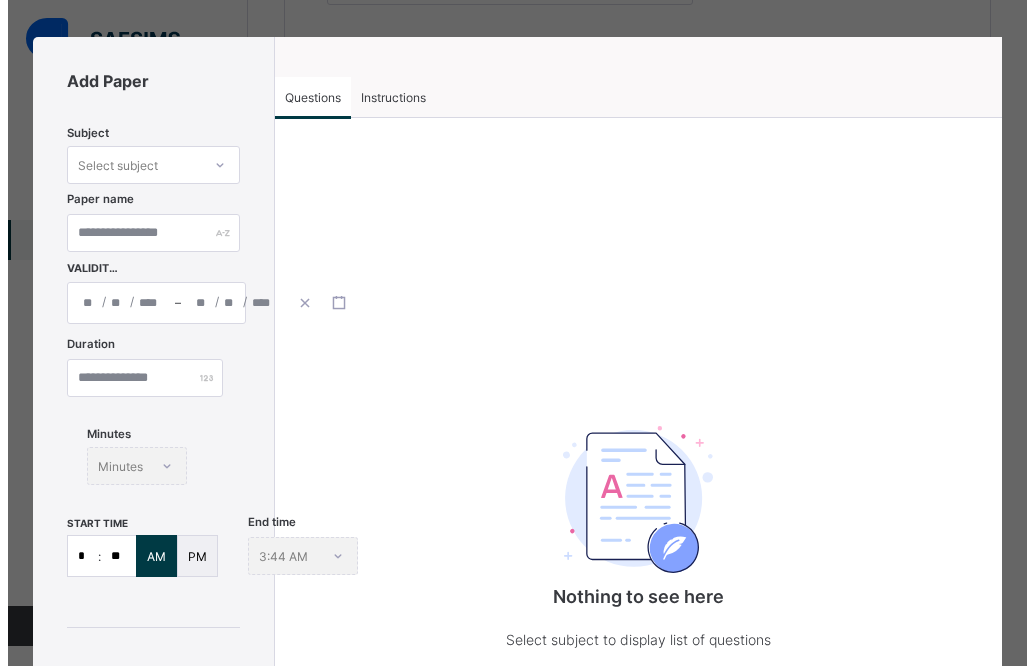 scroll, scrollTop: 0, scrollLeft: 0, axis: both 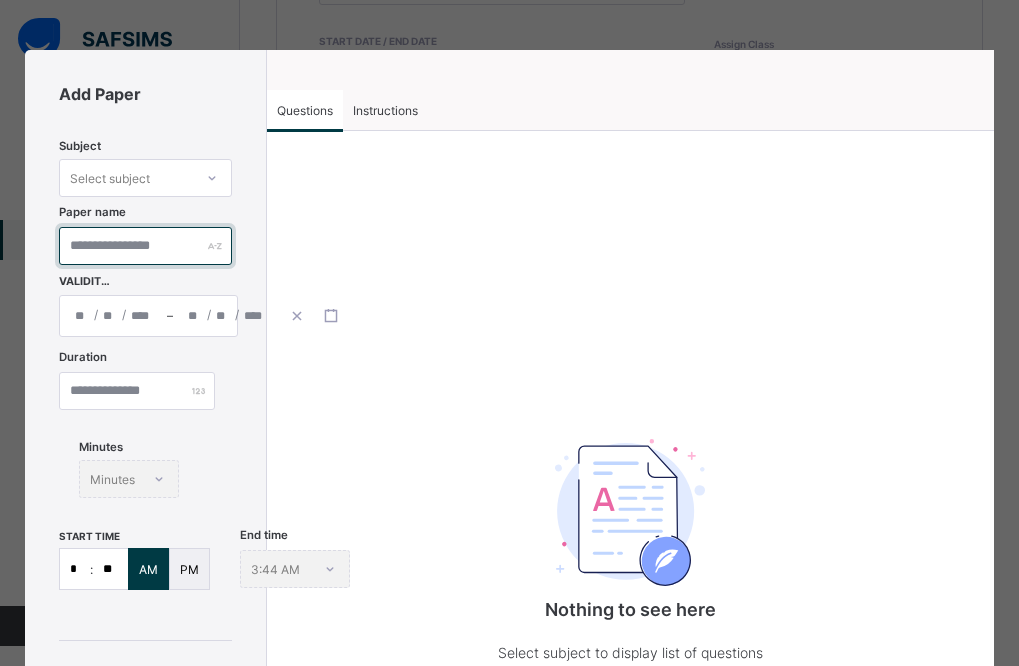 click at bounding box center [145, 246] 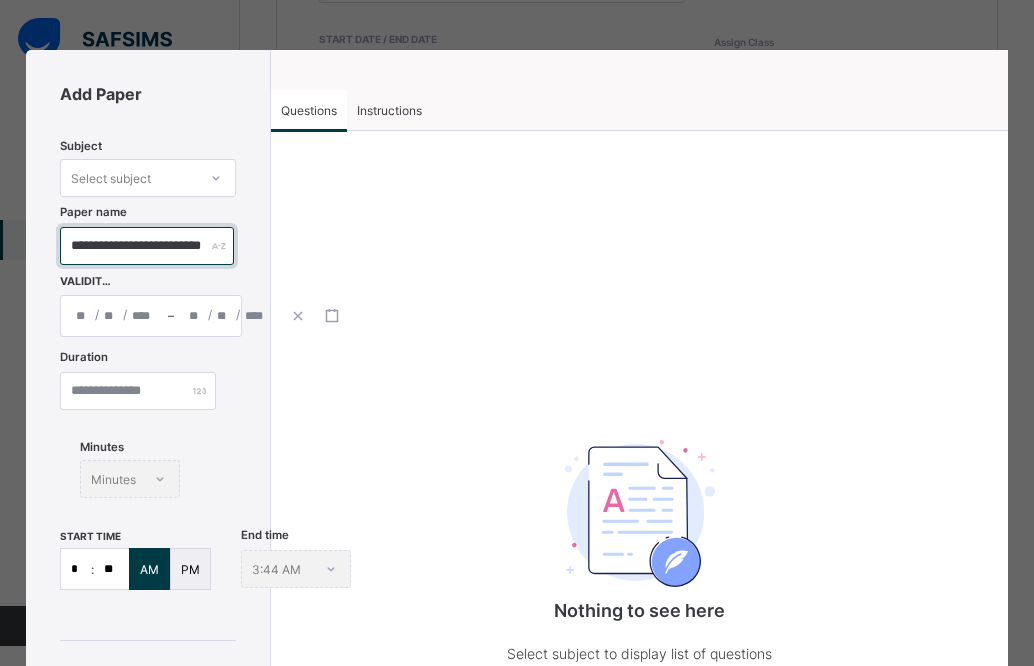 scroll, scrollTop: 0, scrollLeft: 56, axis: horizontal 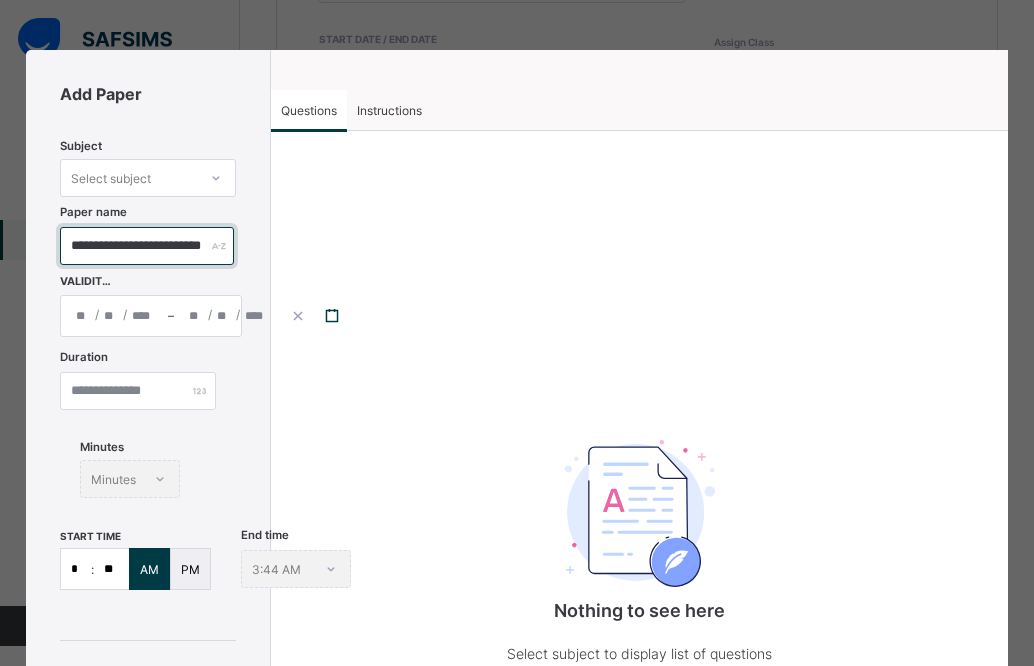 type on "**********" 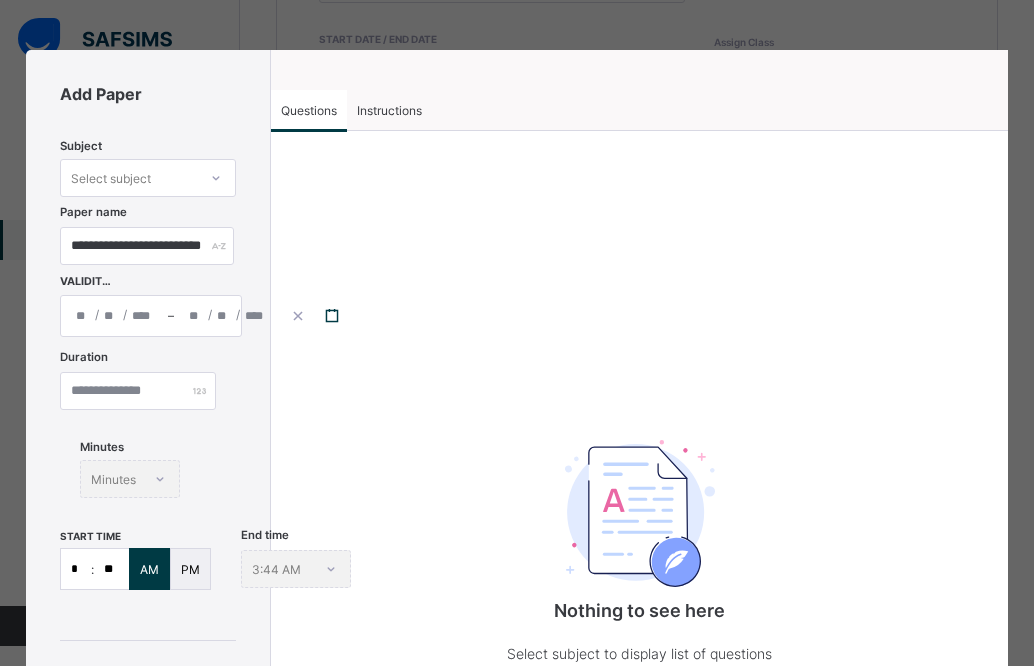 scroll, scrollTop: 0, scrollLeft: 0, axis: both 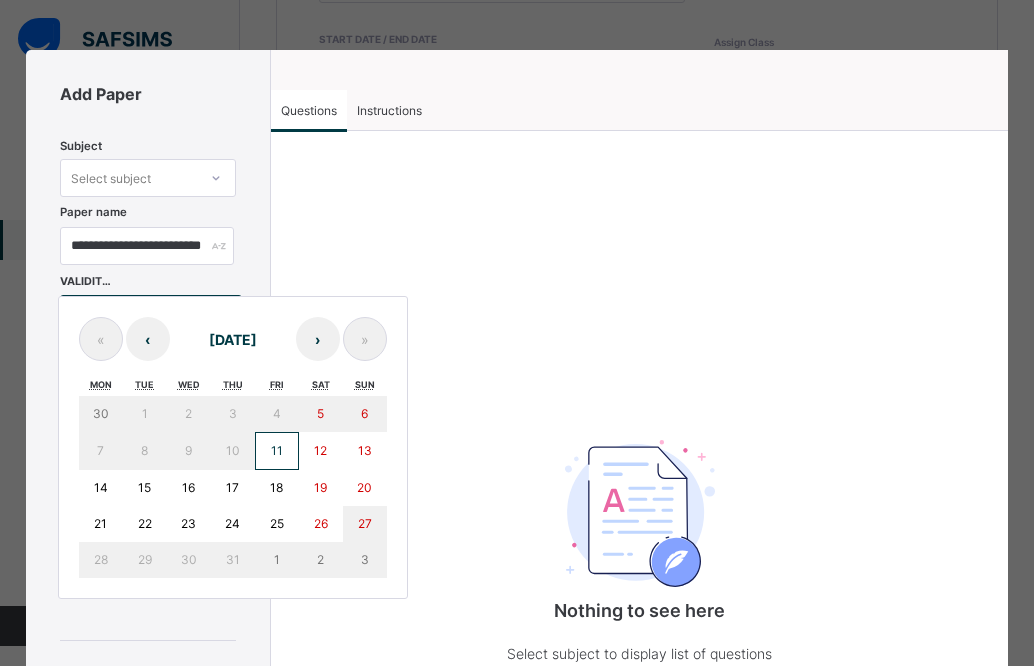 click on "11" at bounding box center [277, 451] 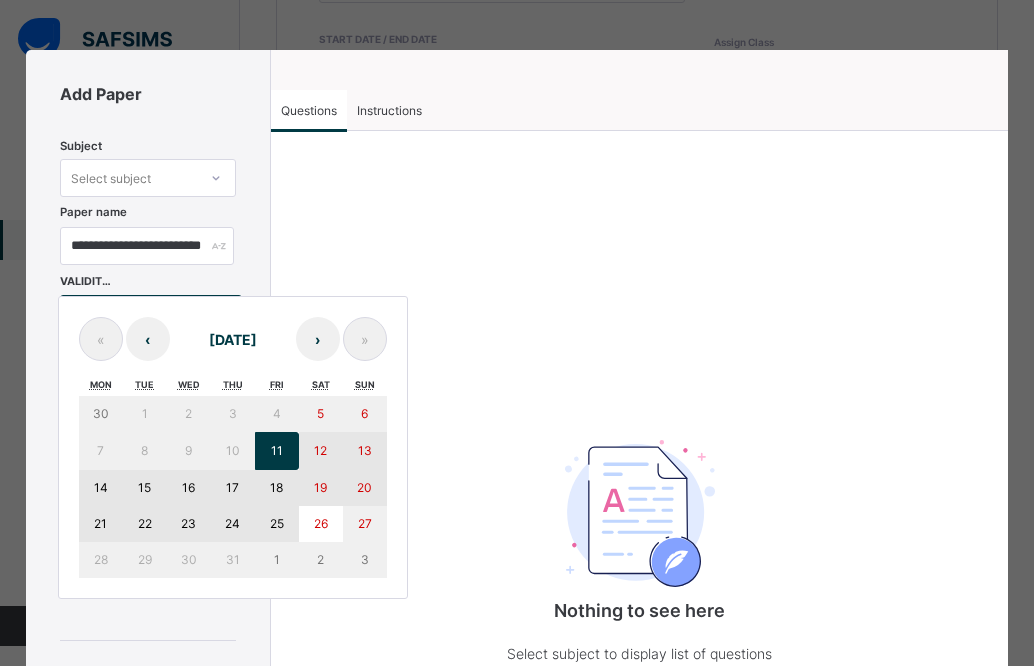 click on "25" at bounding box center (277, 524) 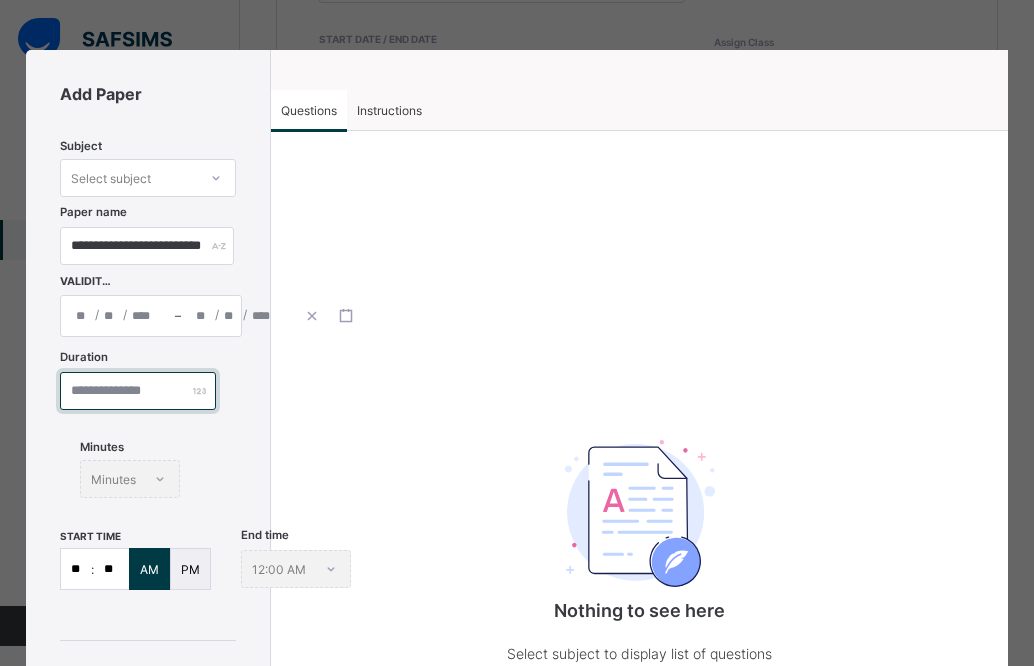click at bounding box center (138, 391) 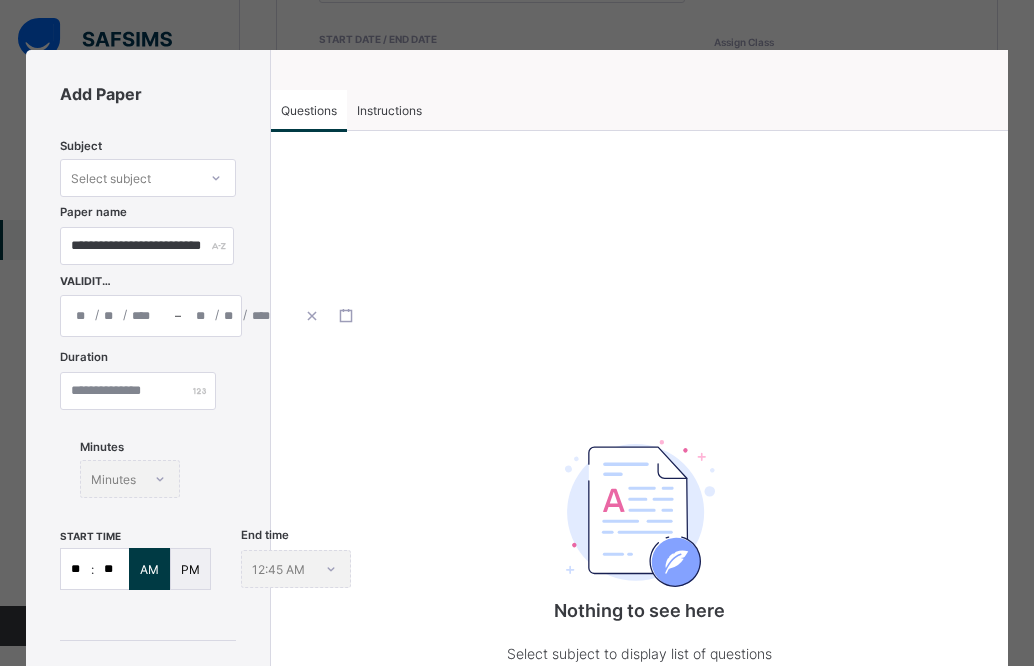 click on "Minutes Minutes" at bounding box center [130, 479] 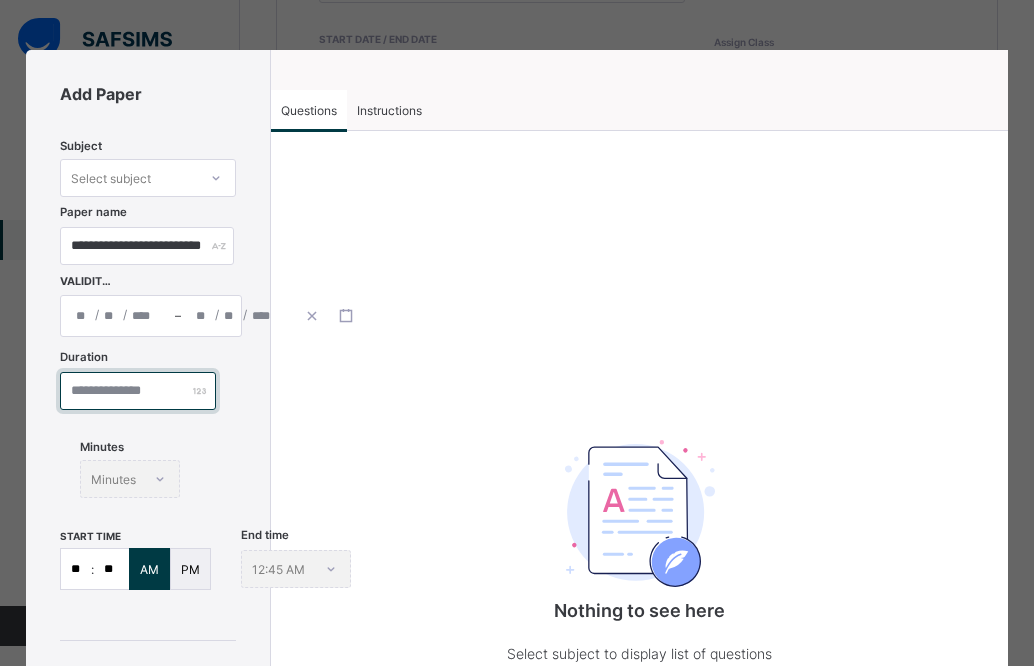 click on "**" at bounding box center (138, 391) 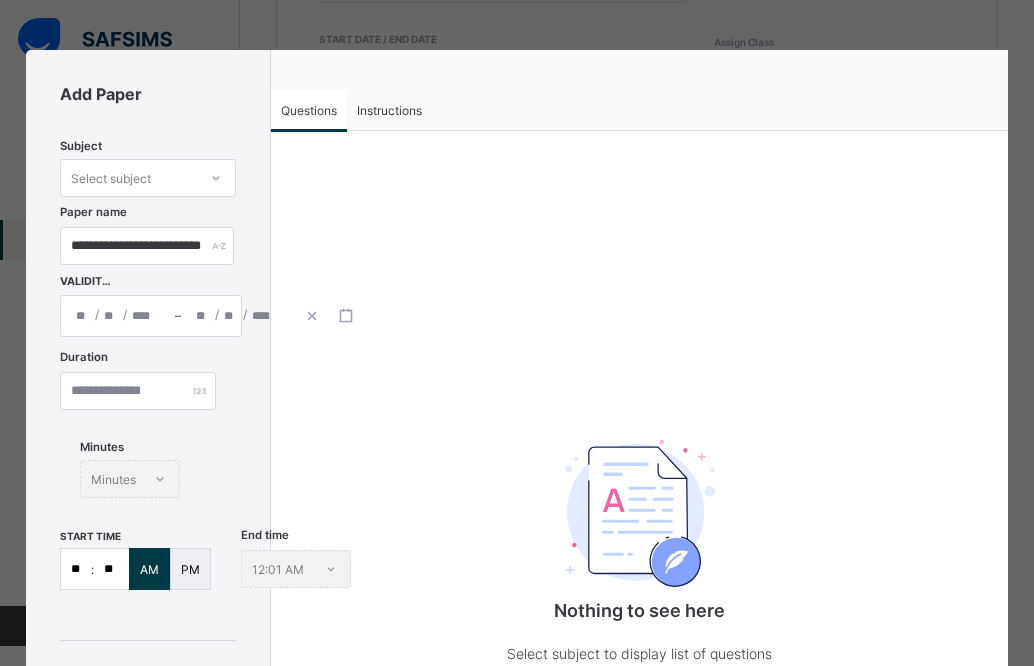 click on "Minutes Minutes" at bounding box center [130, 479] 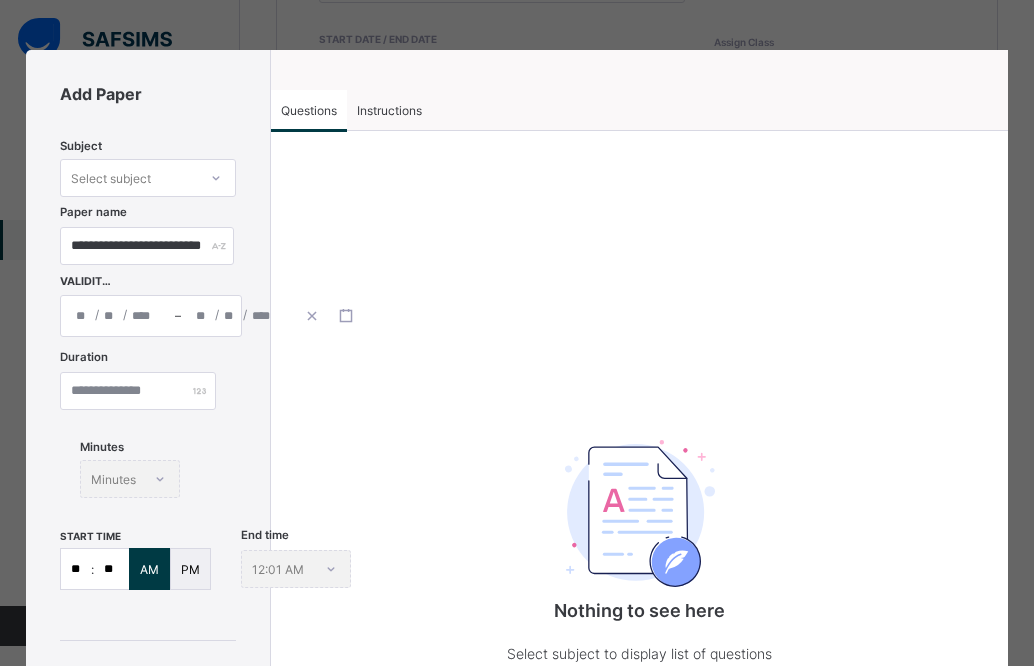 click on "Minutes Minutes" at bounding box center (130, 479) 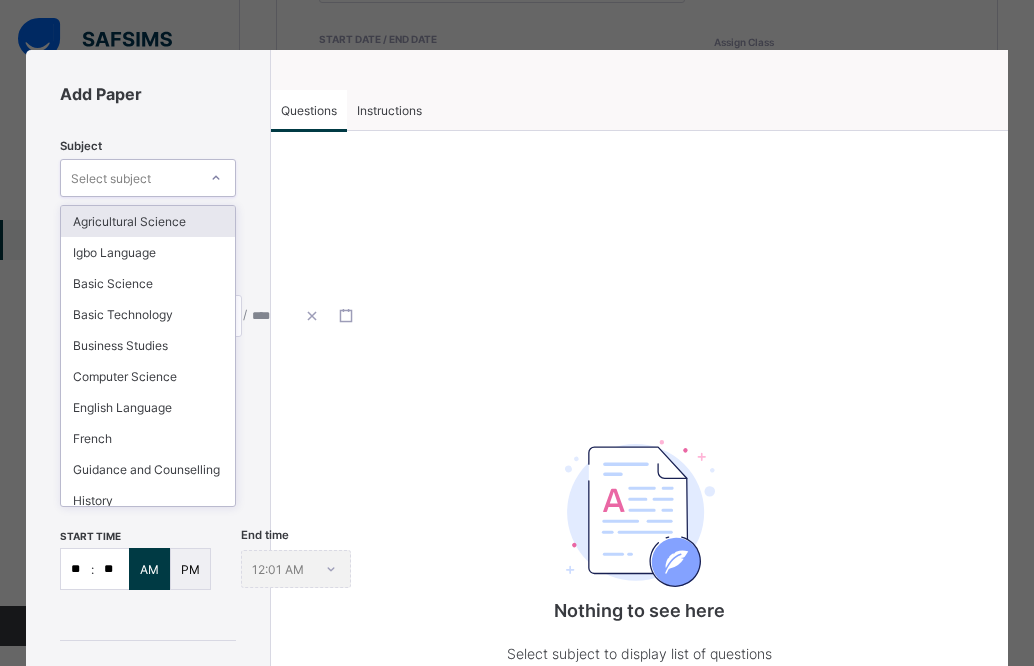 click at bounding box center [216, 178] 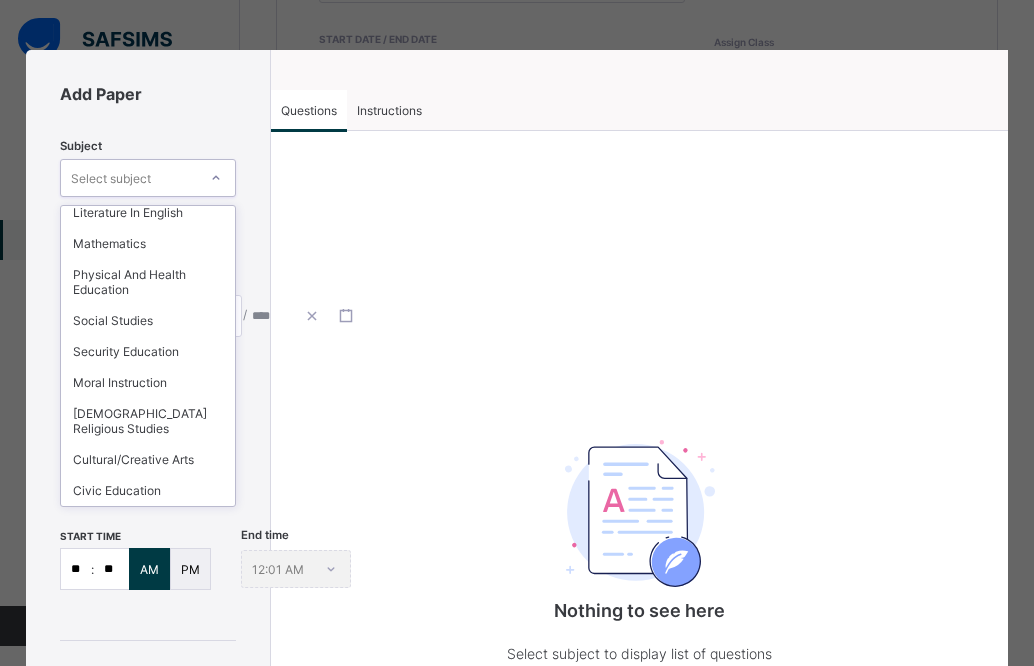 scroll, scrollTop: 426, scrollLeft: 0, axis: vertical 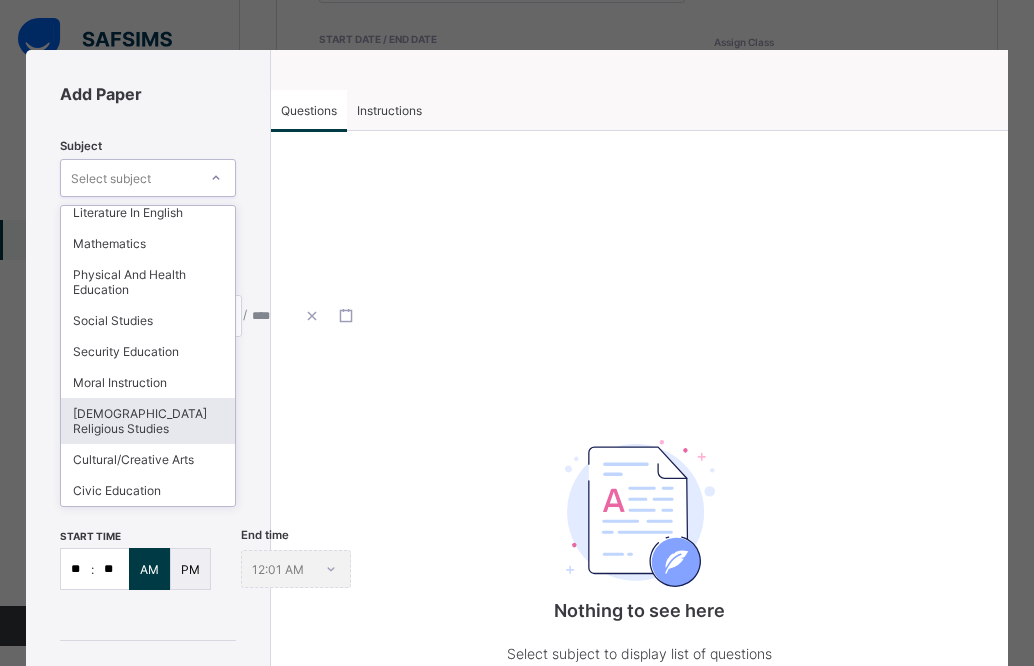 click on "Christian Religious Studies" at bounding box center [148, 421] 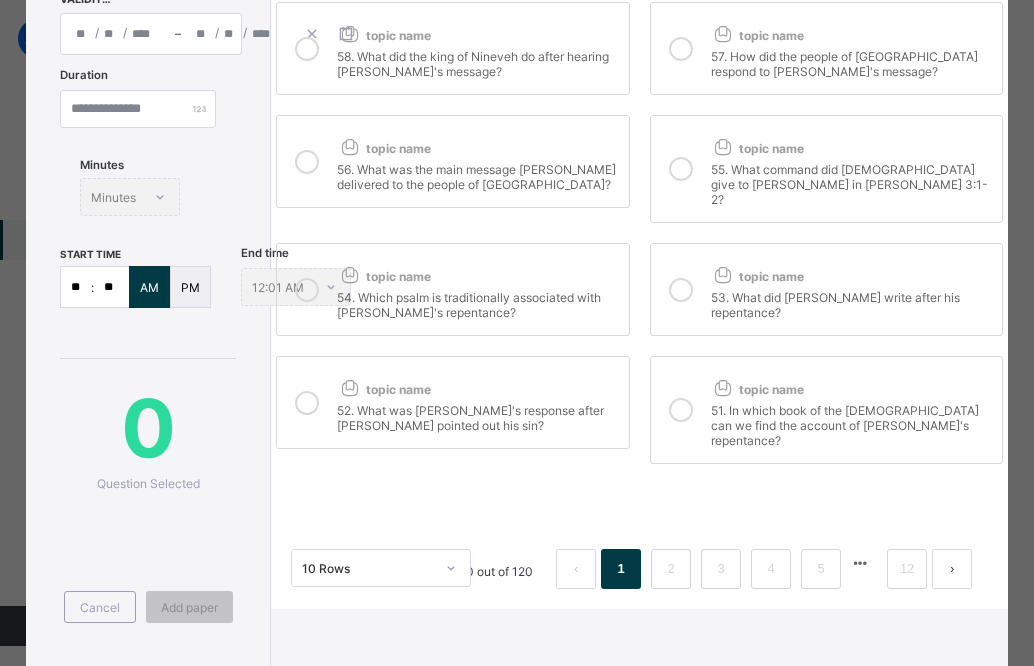 scroll, scrollTop: 287, scrollLeft: 0, axis: vertical 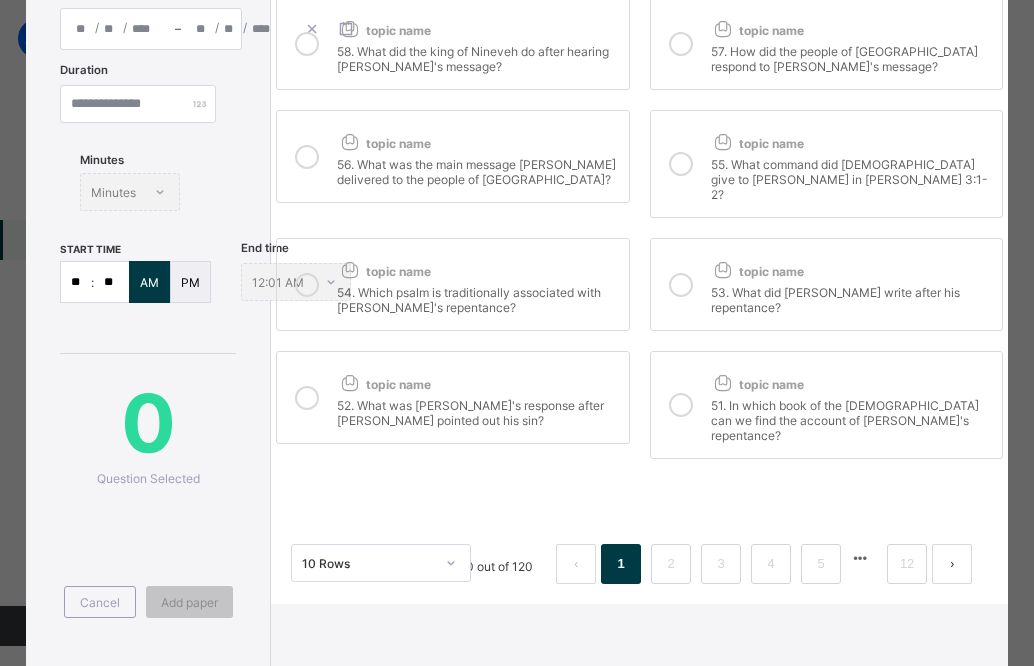 click at bounding box center (952, 564) 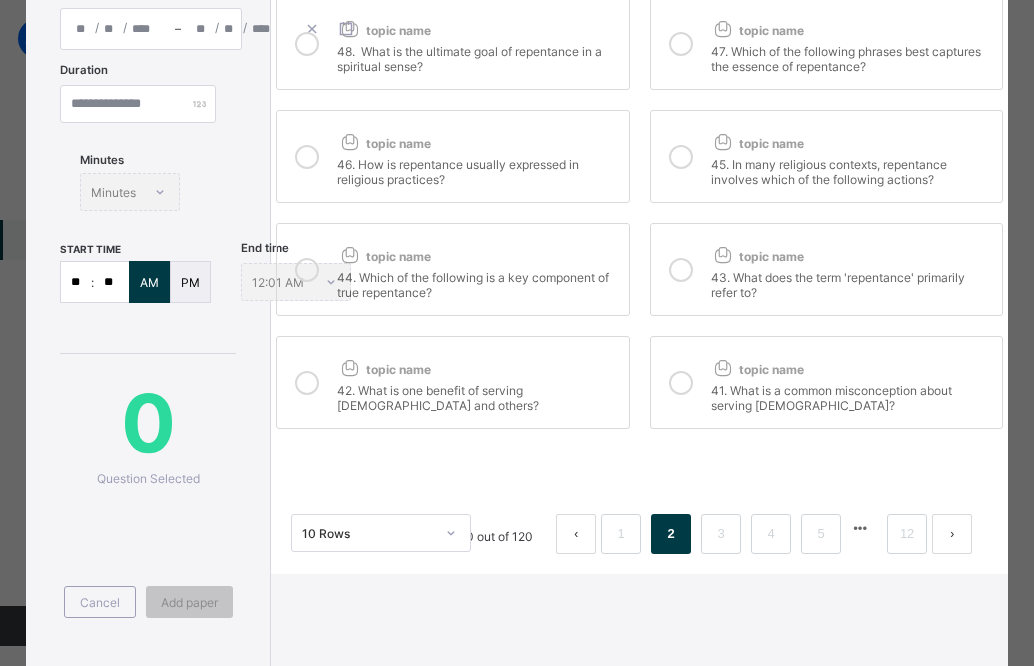 click at bounding box center (860, 528) 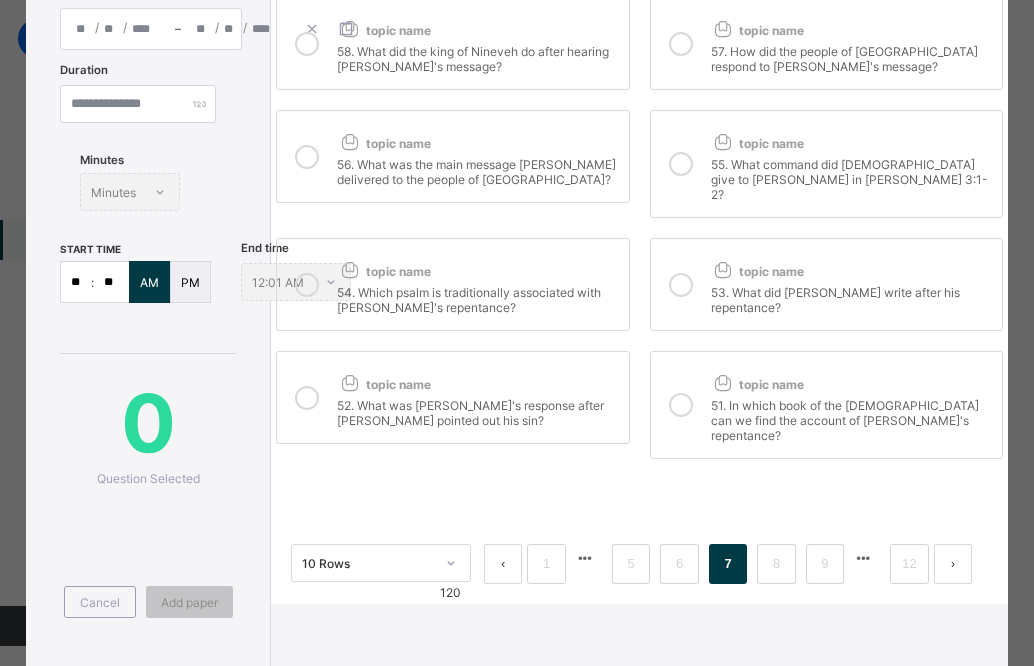 click at bounding box center (863, 558) 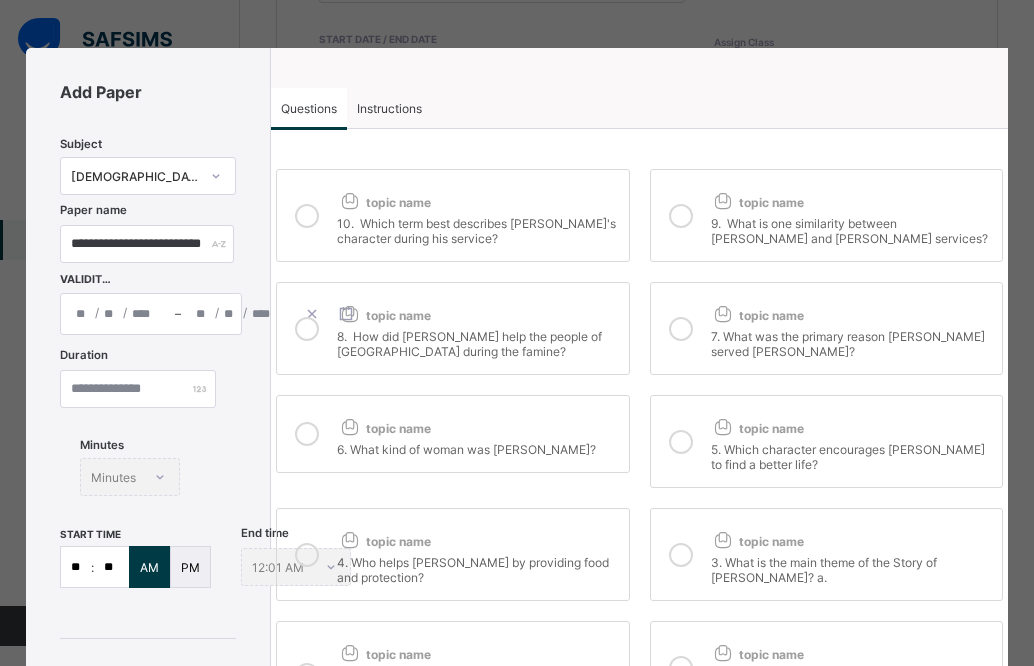 scroll, scrollTop: 0, scrollLeft: 0, axis: both 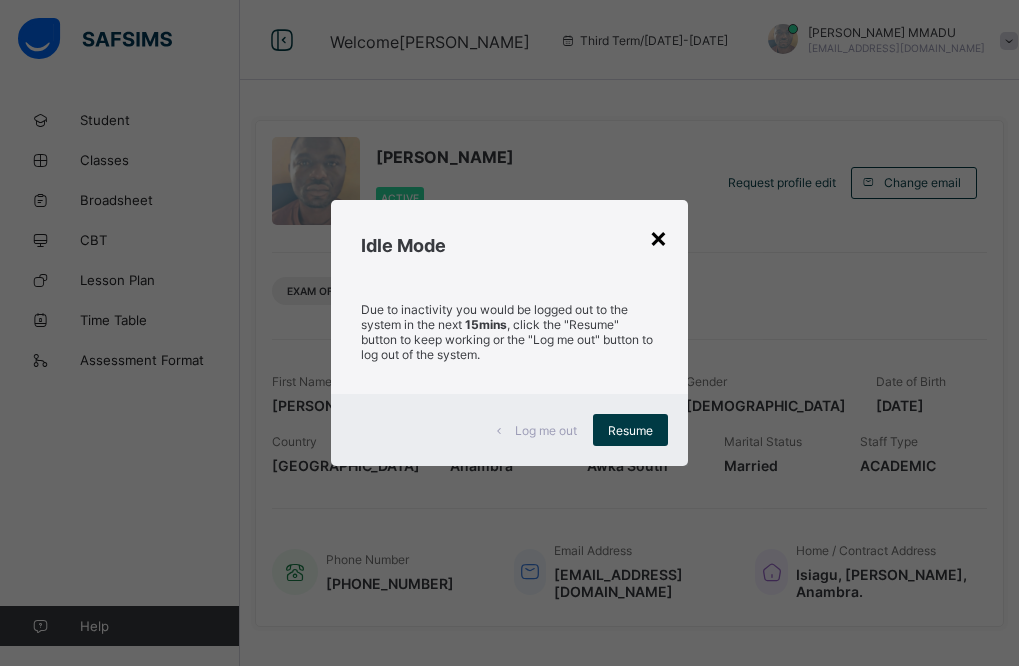 click on "×" at bounding box center [658, 237] 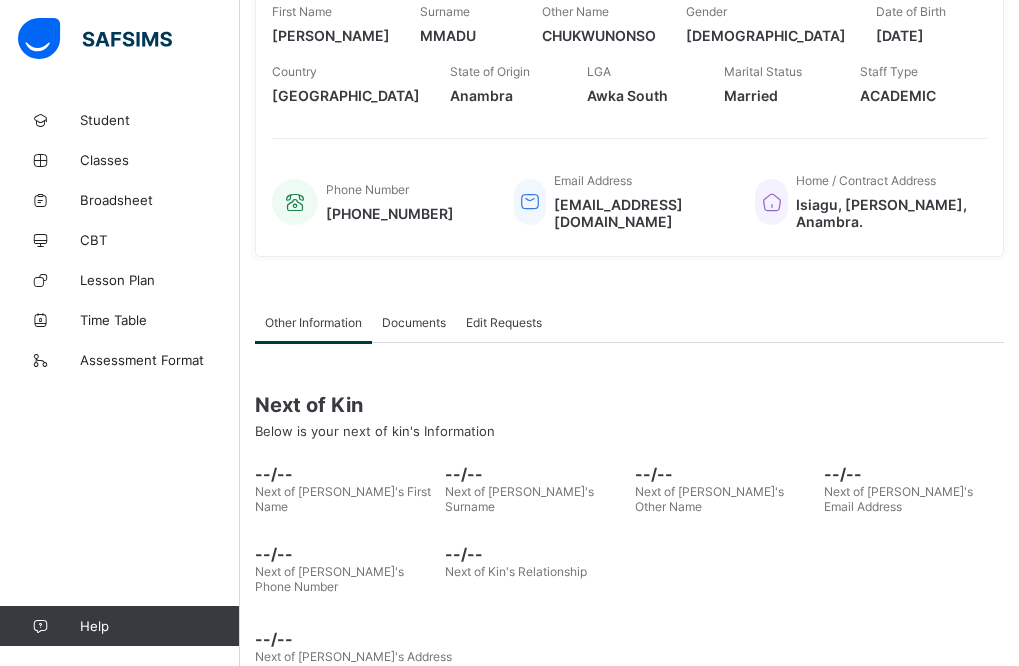 scroll, scrollTop: 372, scrollLeft: 0, axis: vertical 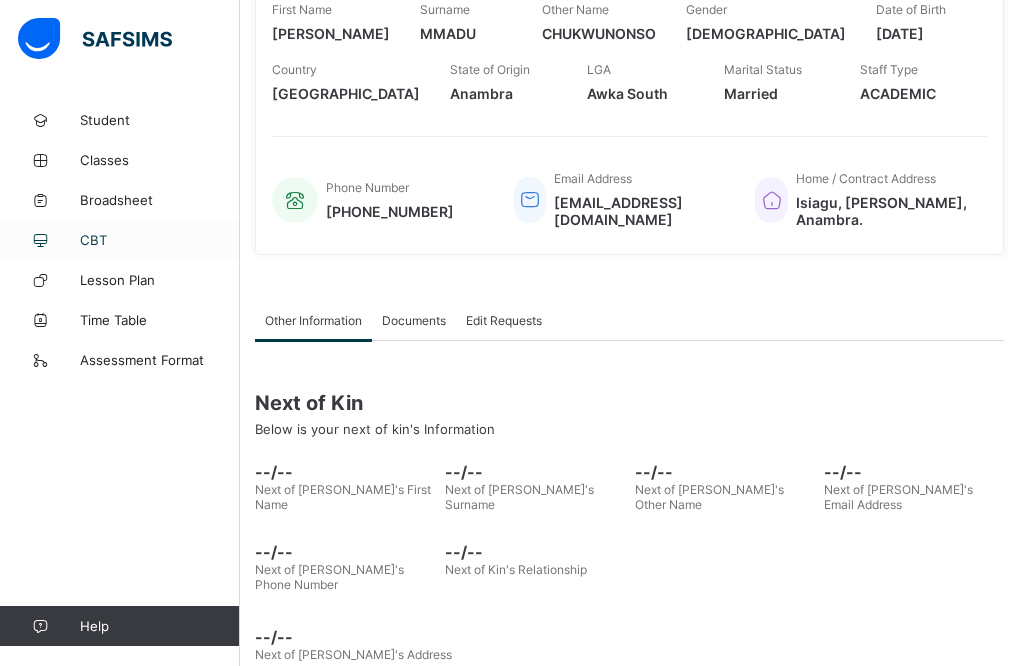 click on "CBT" at bounding box center (160, 240) 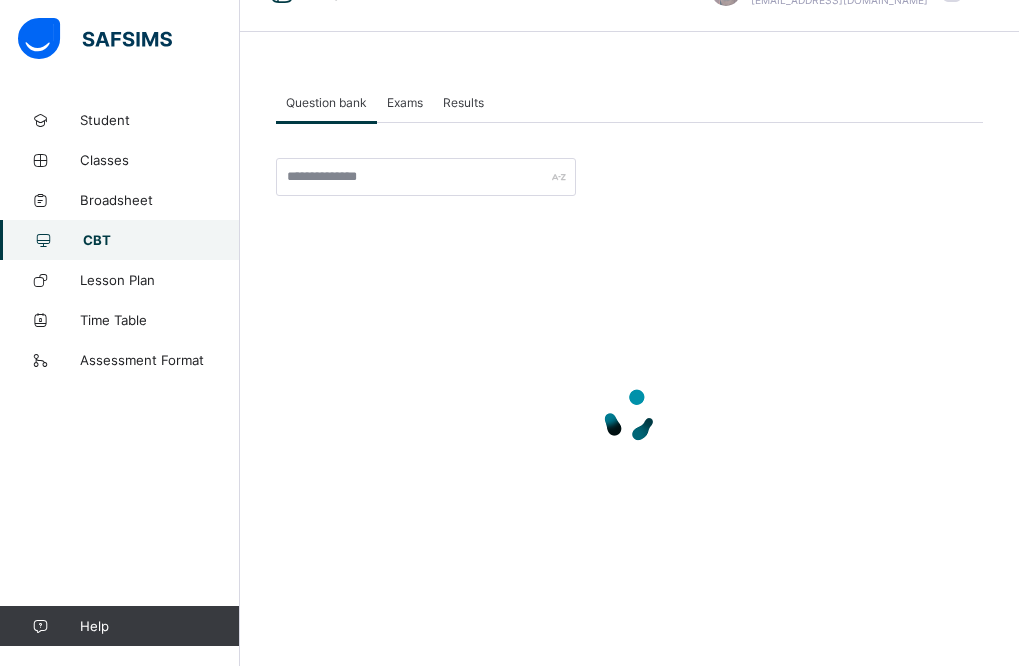 scroll, scrollTop: 0, scrollLeft: 0, axis: both 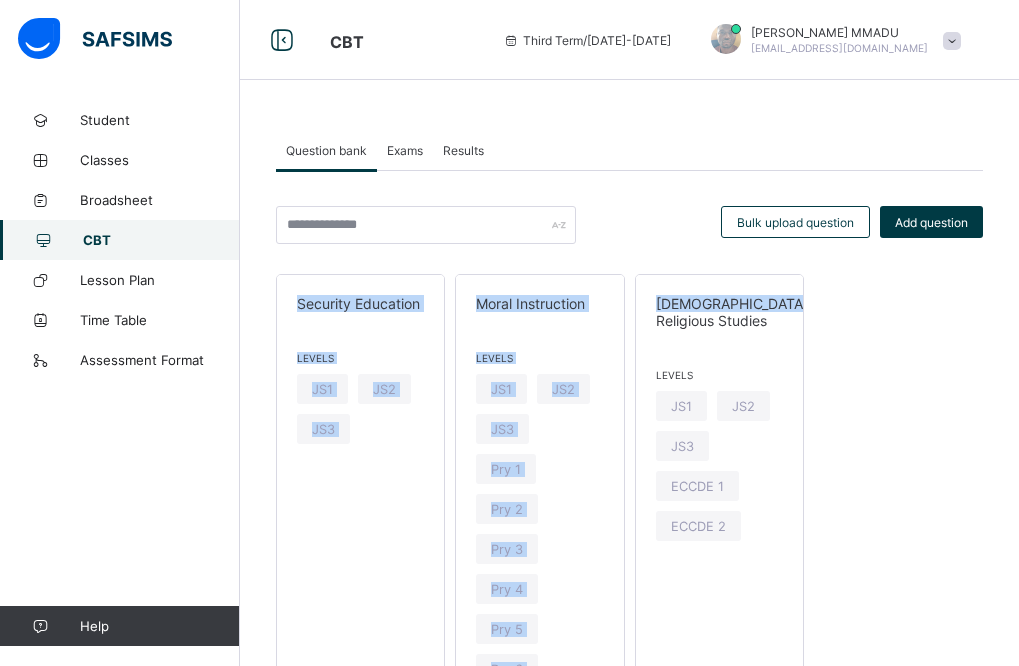 drag, startPoint x: 1018, startPoint y: 232, endPoint x: 1028, endPoint y: 275, distance: 44.14748 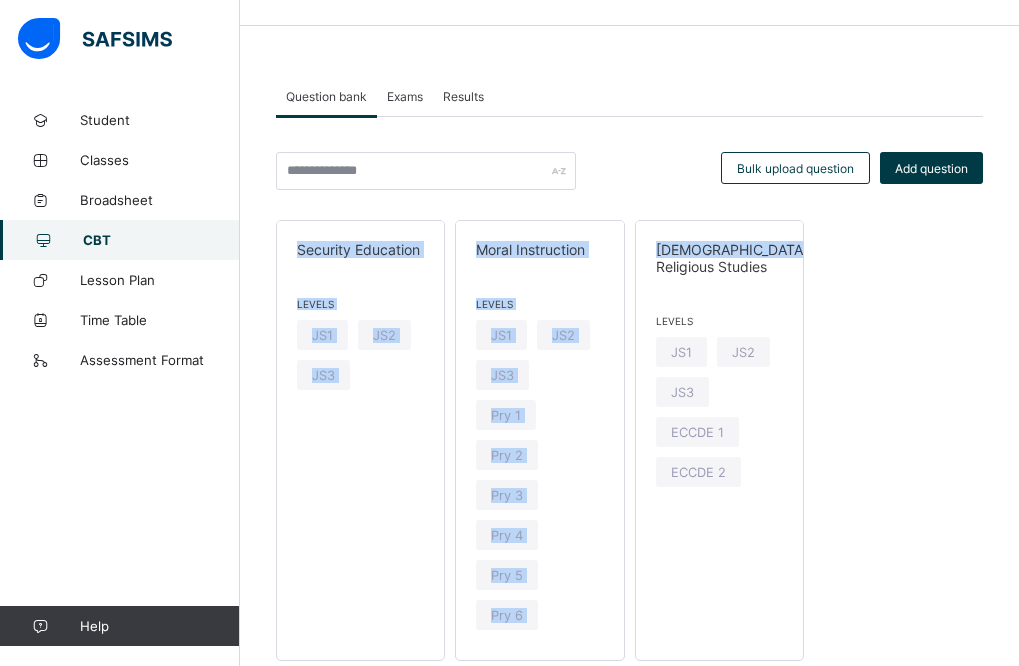 scroll, scrollTop: 109, scrollLeft: 0, axis: vertical 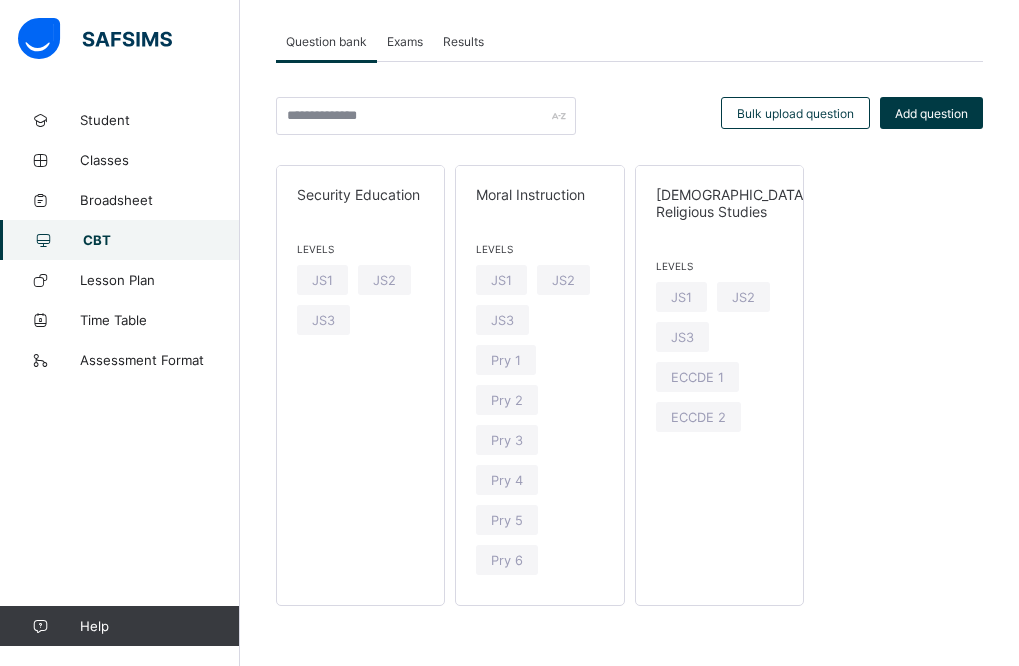 click on "Student Classes Broadsheet CBT Lesson Plan Time Table Assessment Format   Help" at bounding box center (120, 373) 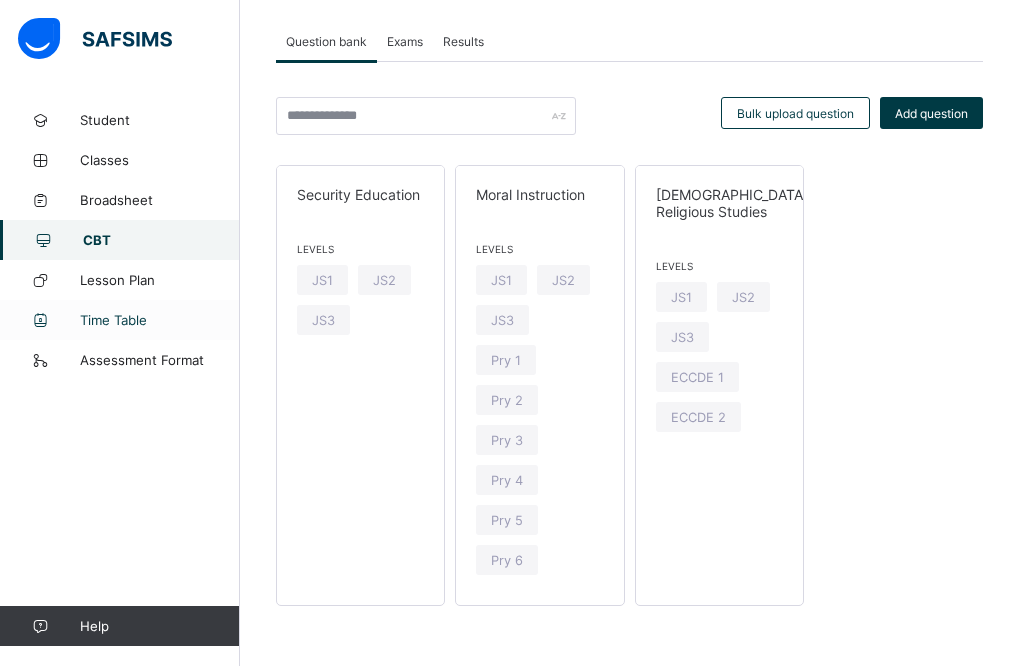 click on "Time Table" at bounding box center (160, 320) 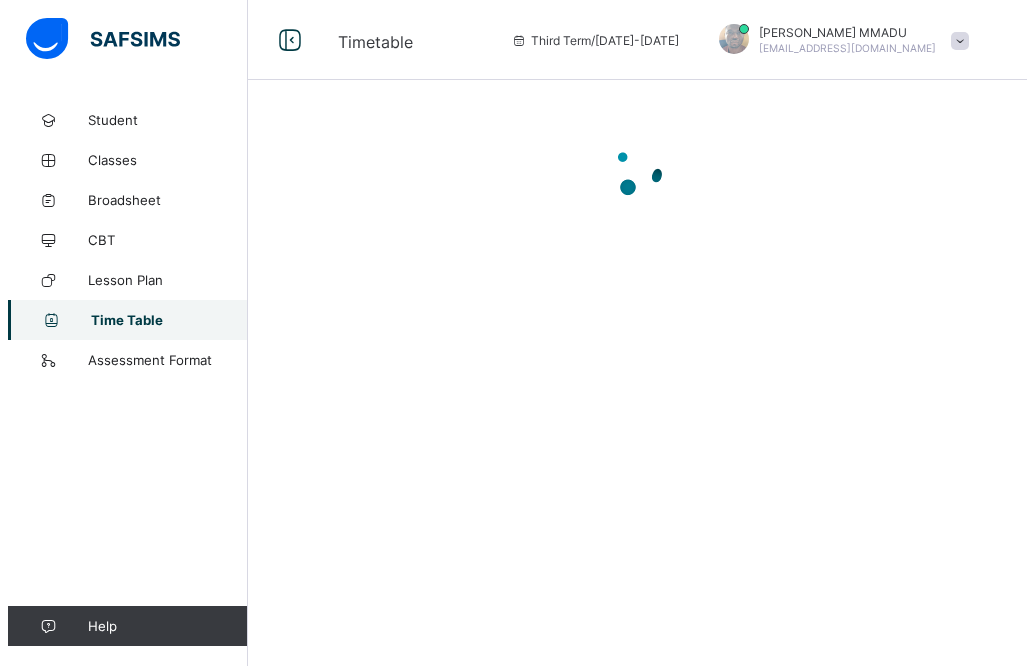 scroll, scrollTop: 0, scrollLeft: 0, axis: both 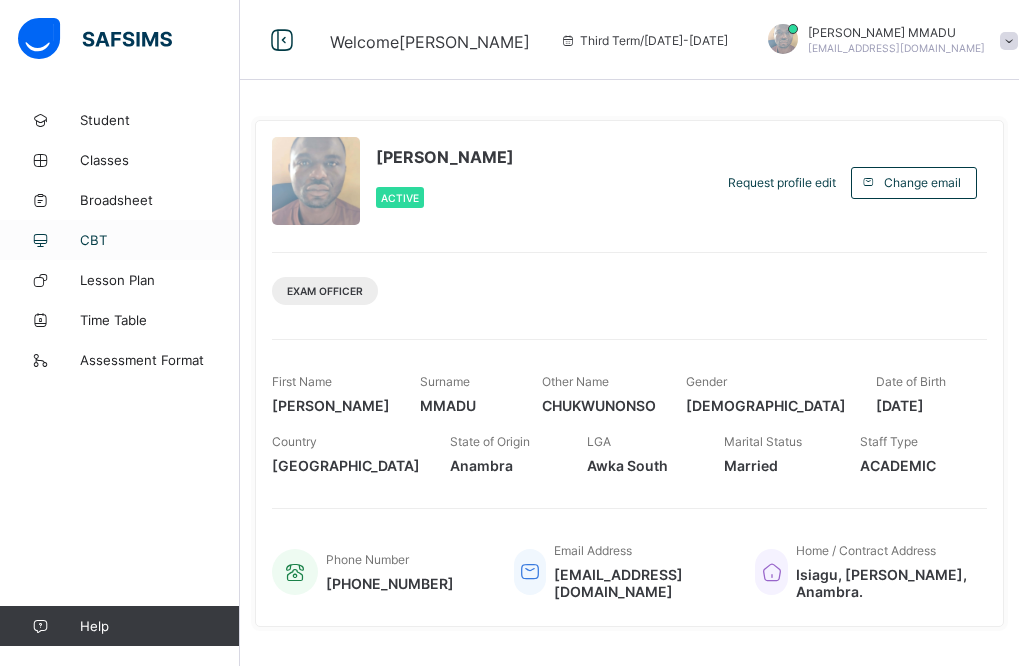 click on "CBT" at bounding box center [120, 240] 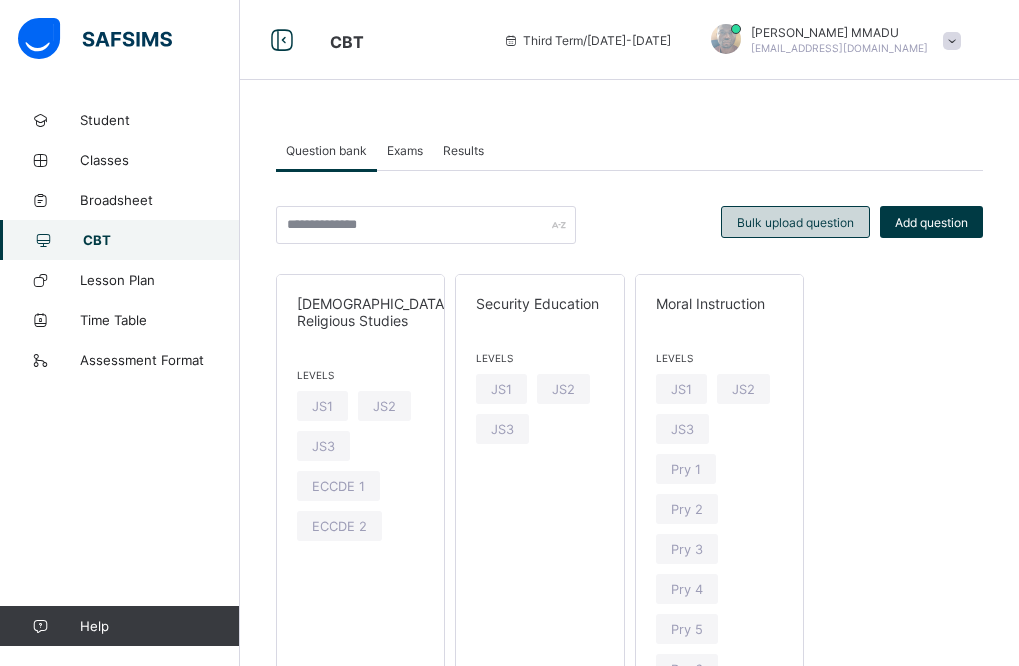 click on "Bulk upload question" at bounding box center [795, 222] 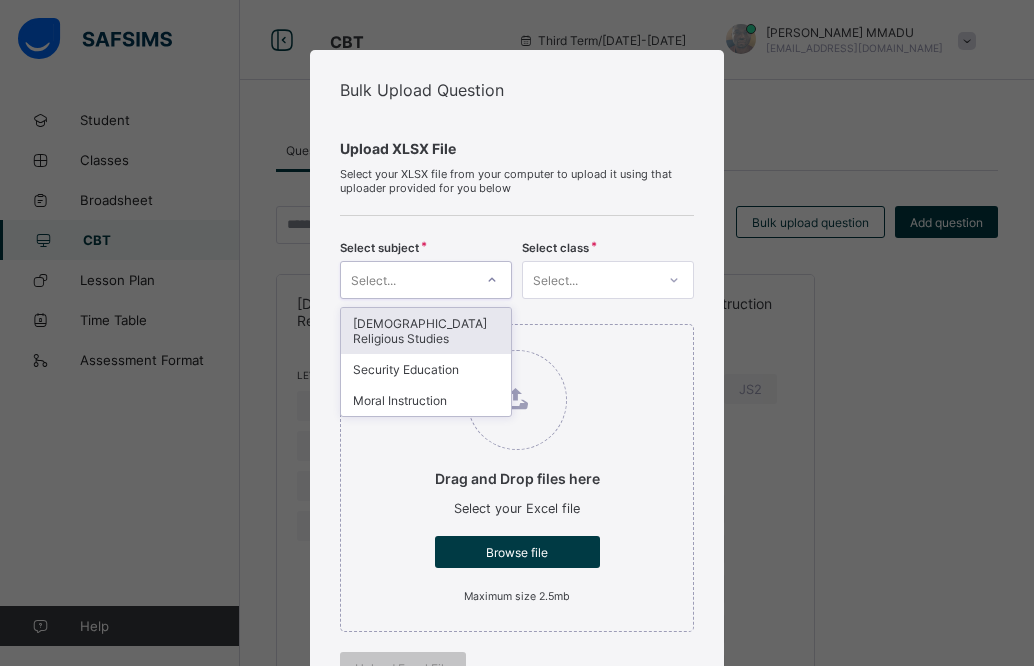 click at bounding box center (492, 280) 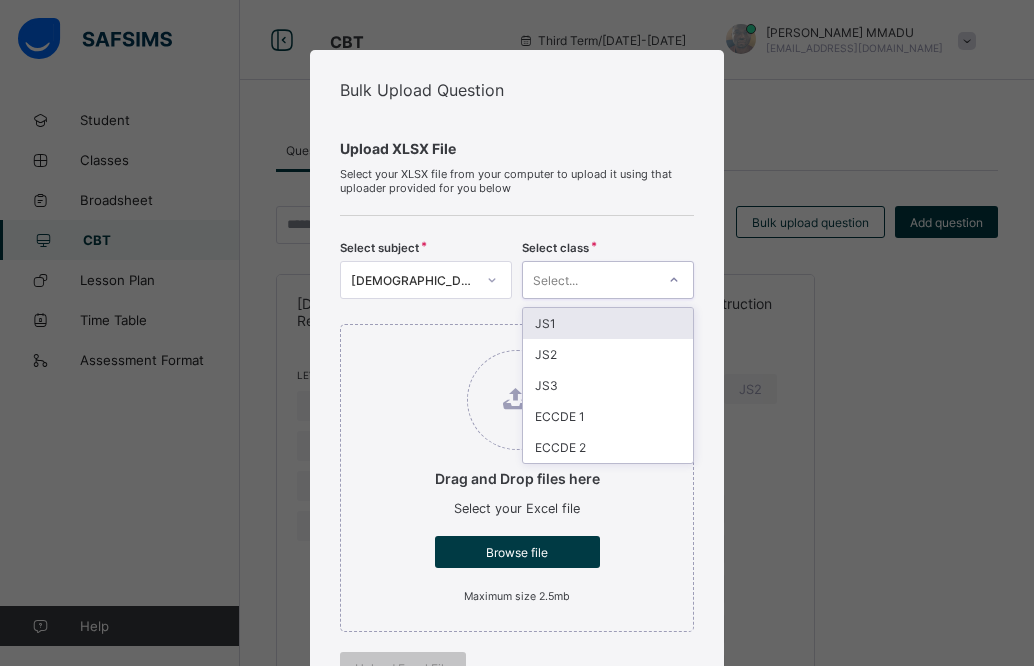 click on "Select..." at bounding box center (608, 280) 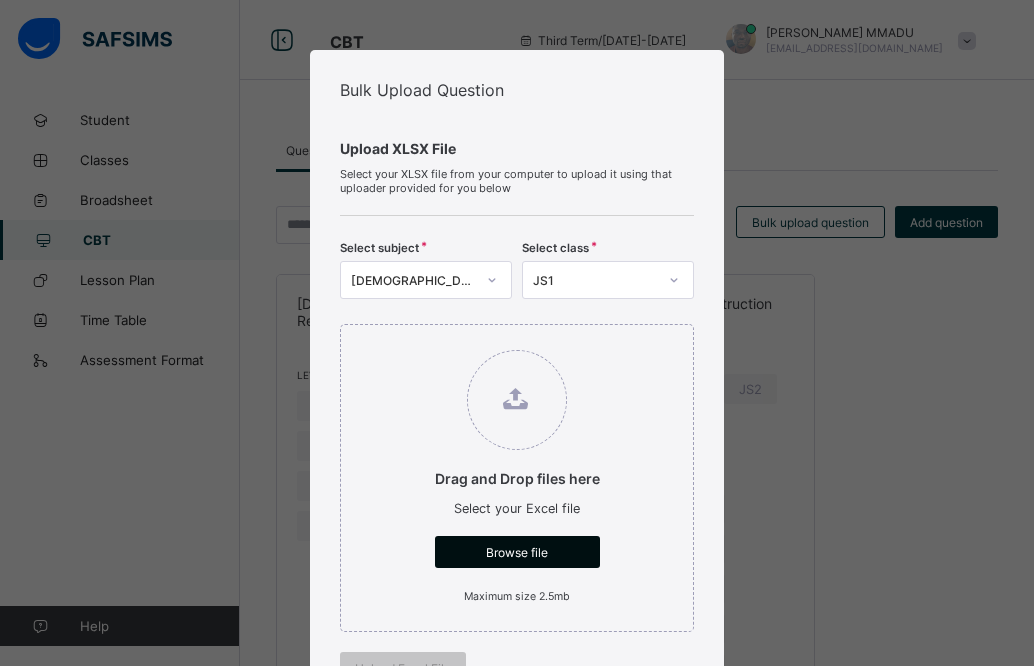 click on "Browse file" at bounding box center [517, 552] 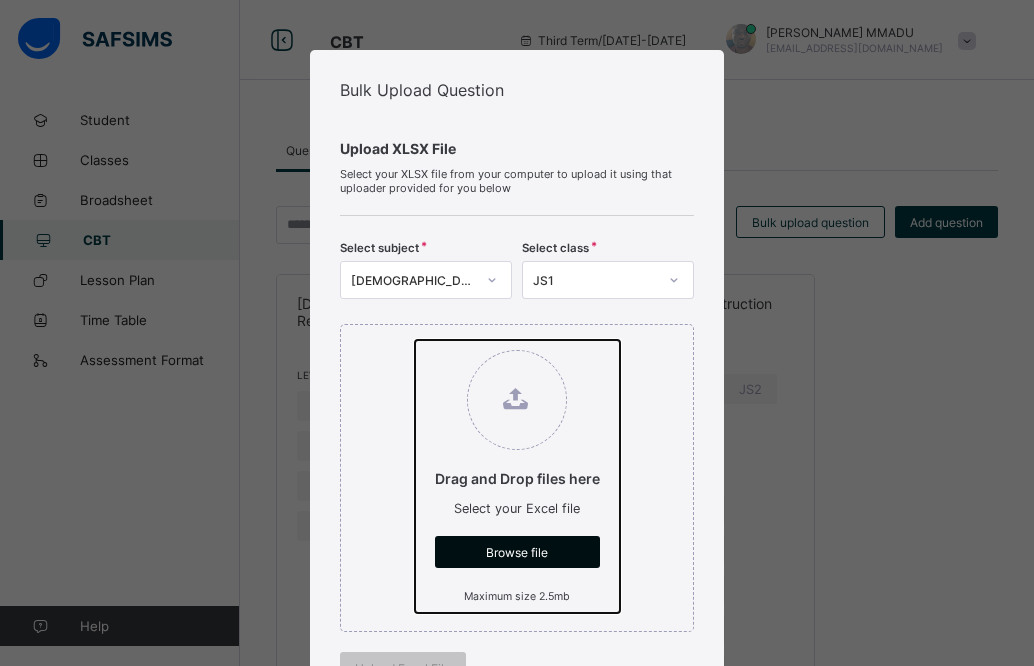 click on "Drag and Drop files here Select your Excel file Browse file Maximum size 2.5mb" at bounding box center [415, 340] 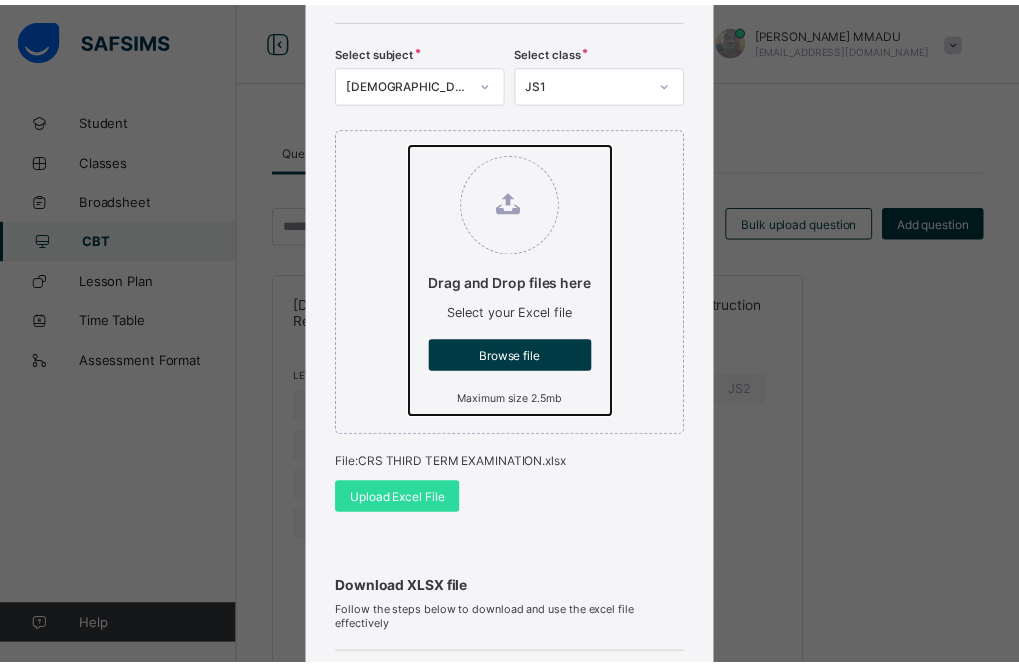 scroll, scrollTop: 199, scrollLeft: 0, axis: vertical 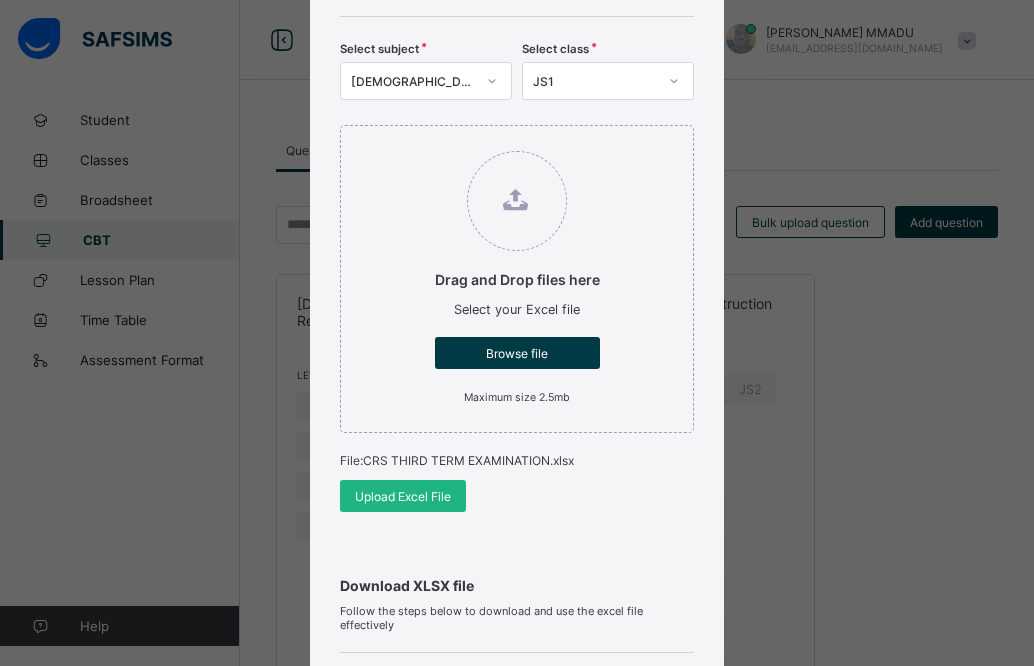 click on "Upload Excel File" at bounding box center (403, 496) 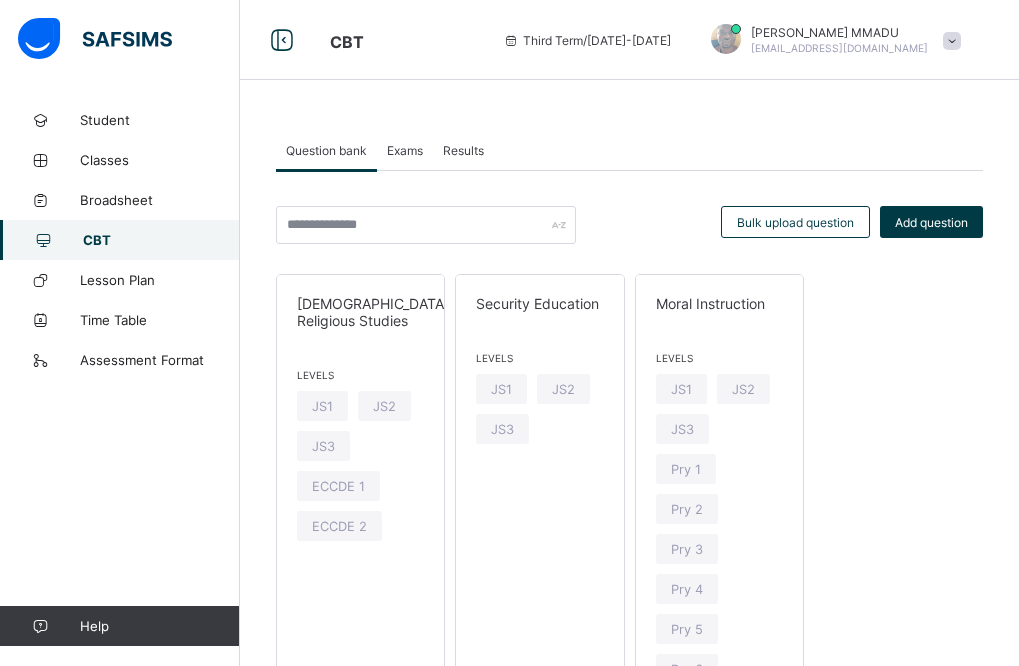 click on "Exams" at bounding box center [405, 150] 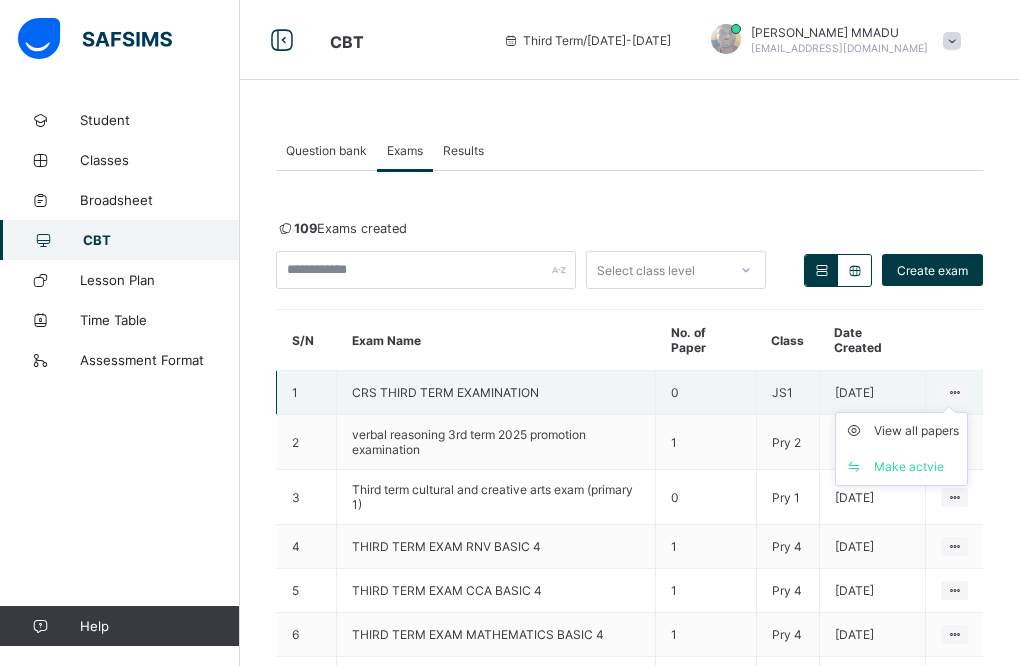 click at bounding box center [954, 392] 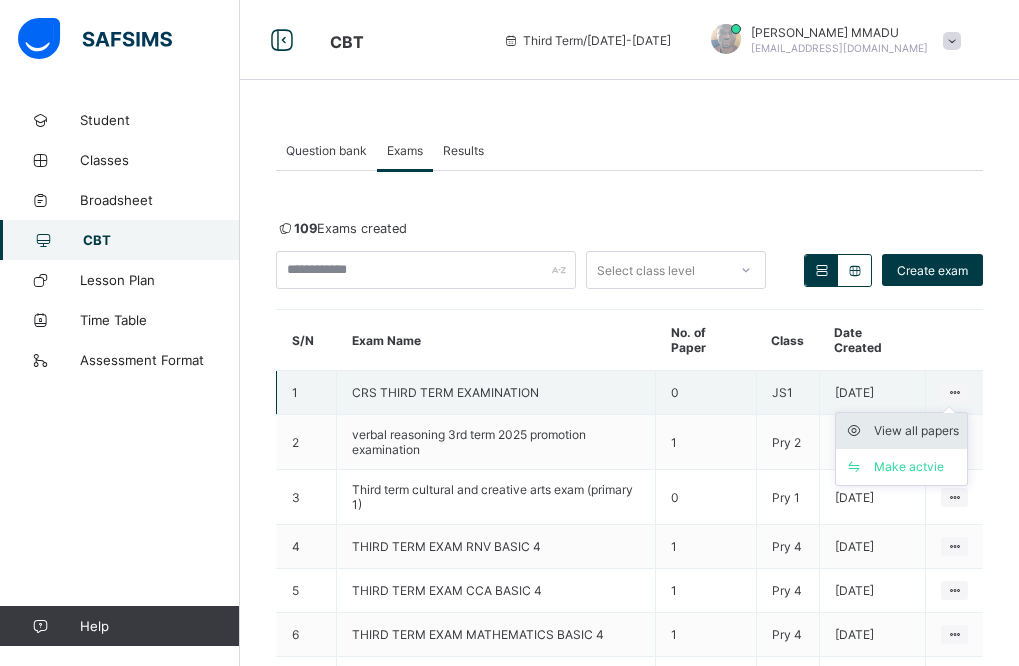 click on "View all papers" at bounding box center [916, 431] 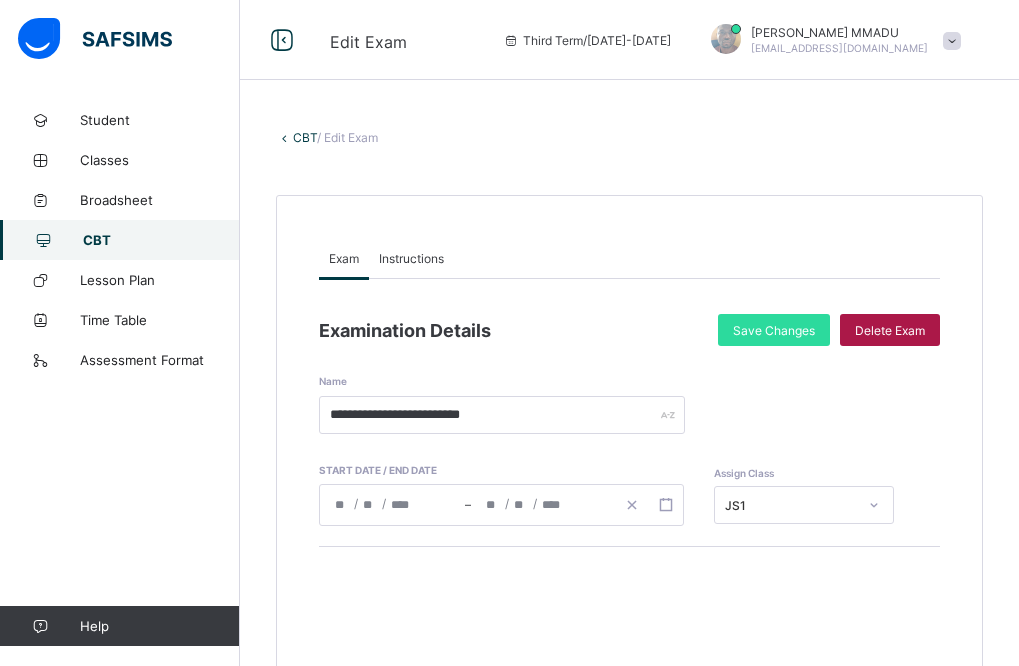 click on "Delete Exam" at bounding box center (890, 330) 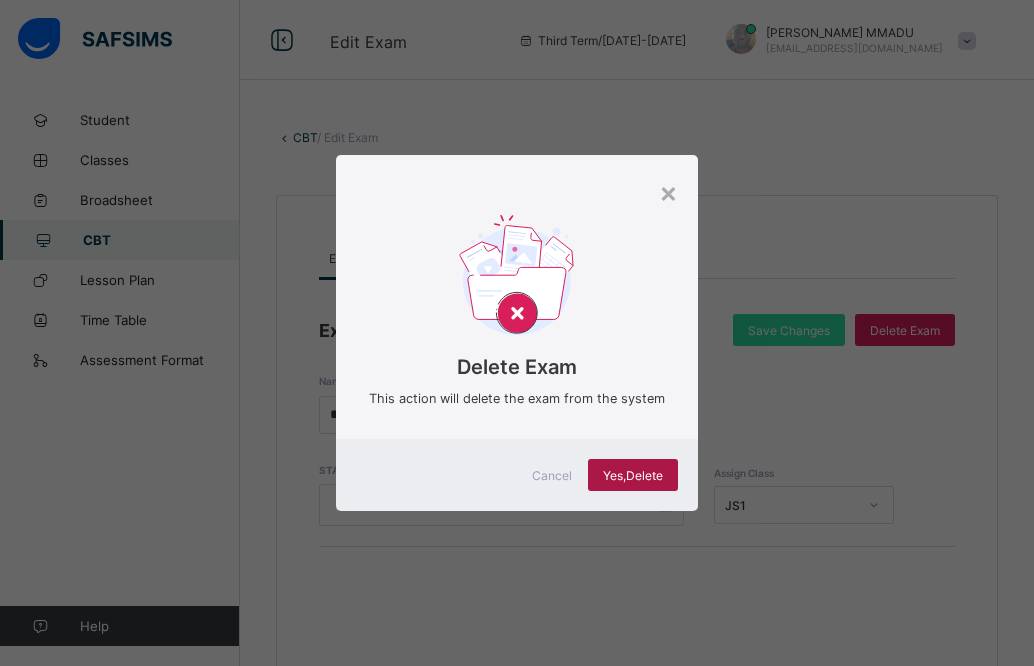click on "Yes,  Delete" at bounding box center [633, 475] 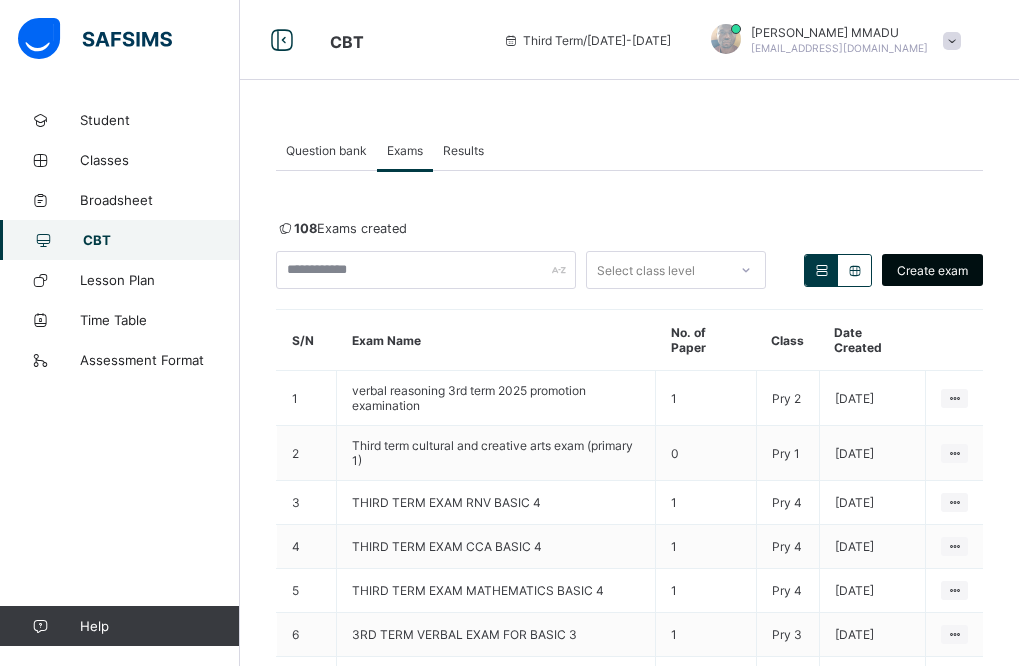 click on "Create exam" at bounding box center (932, 270) 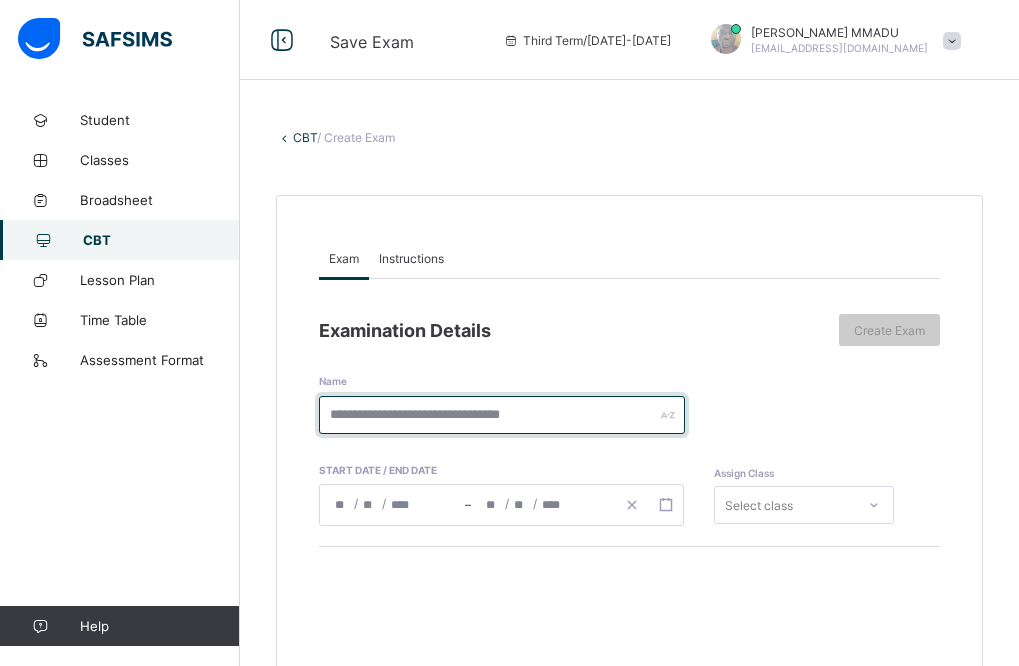 click at bounding box center (502, 415) 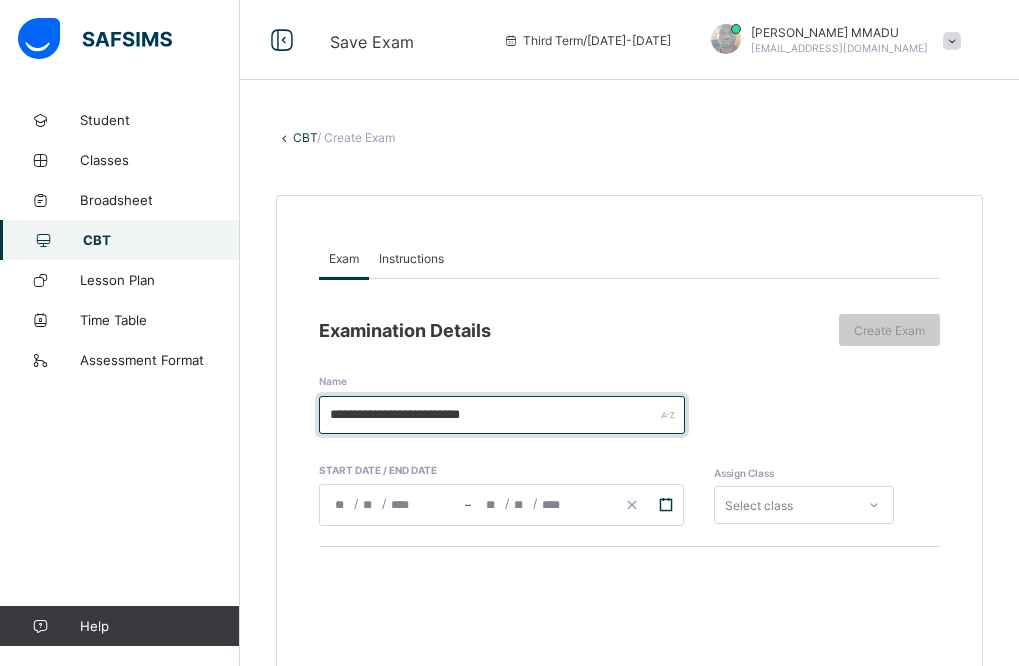 type on "**********" 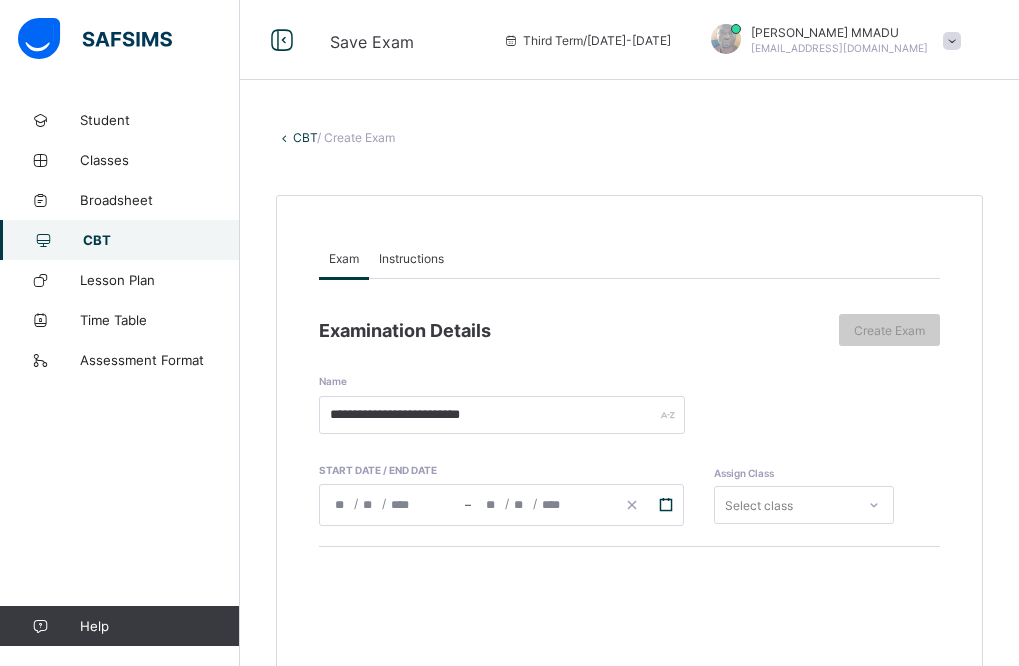 click 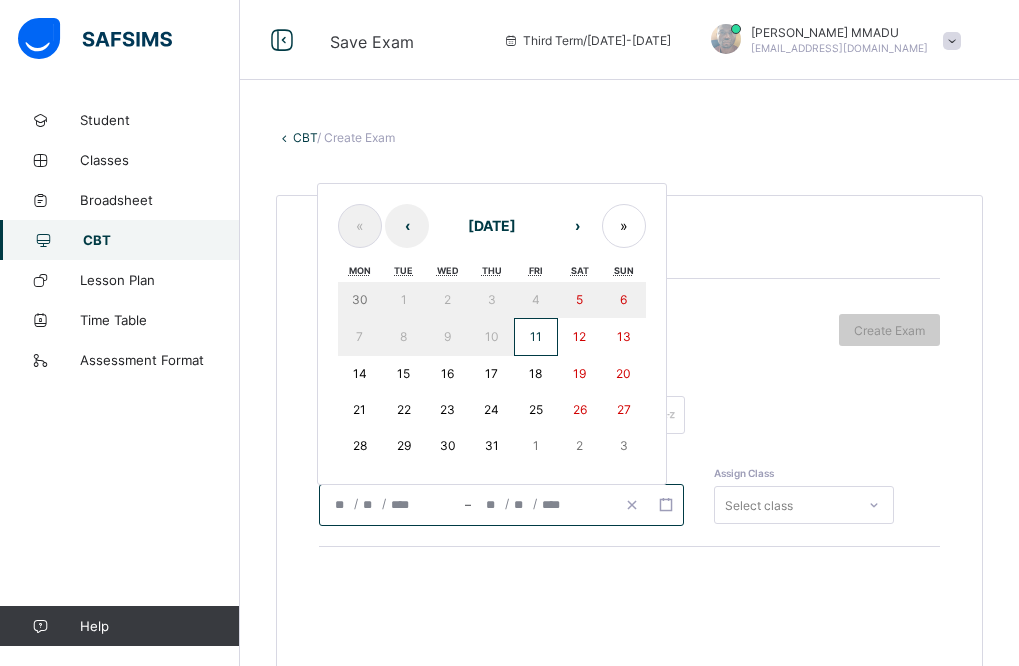 click on "11" at bounding box center [536, 337] 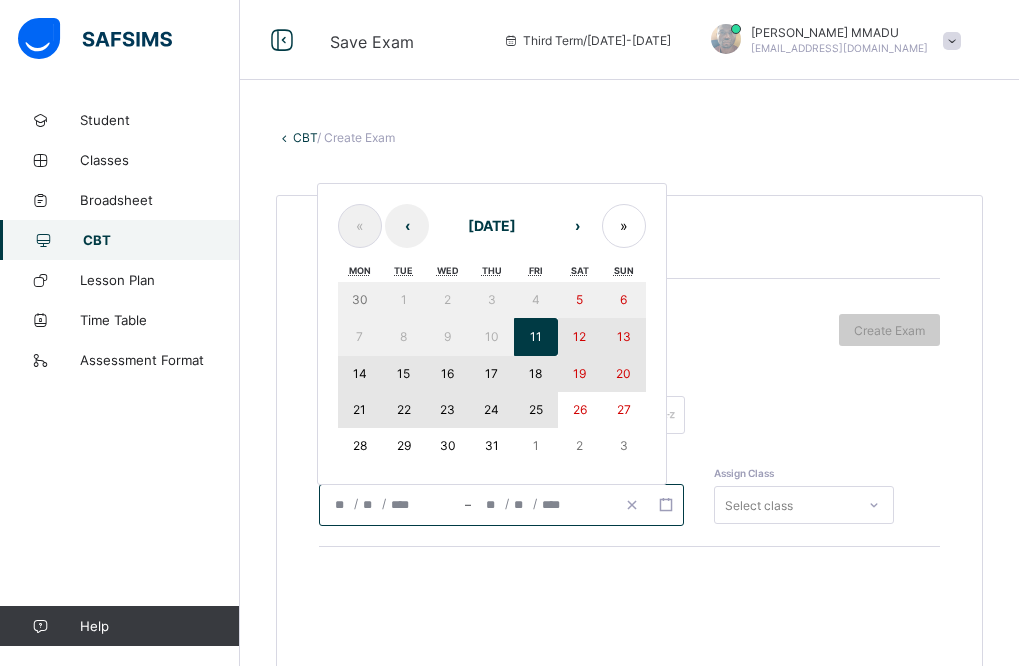 click on "25" at bounding box center (536, 409) 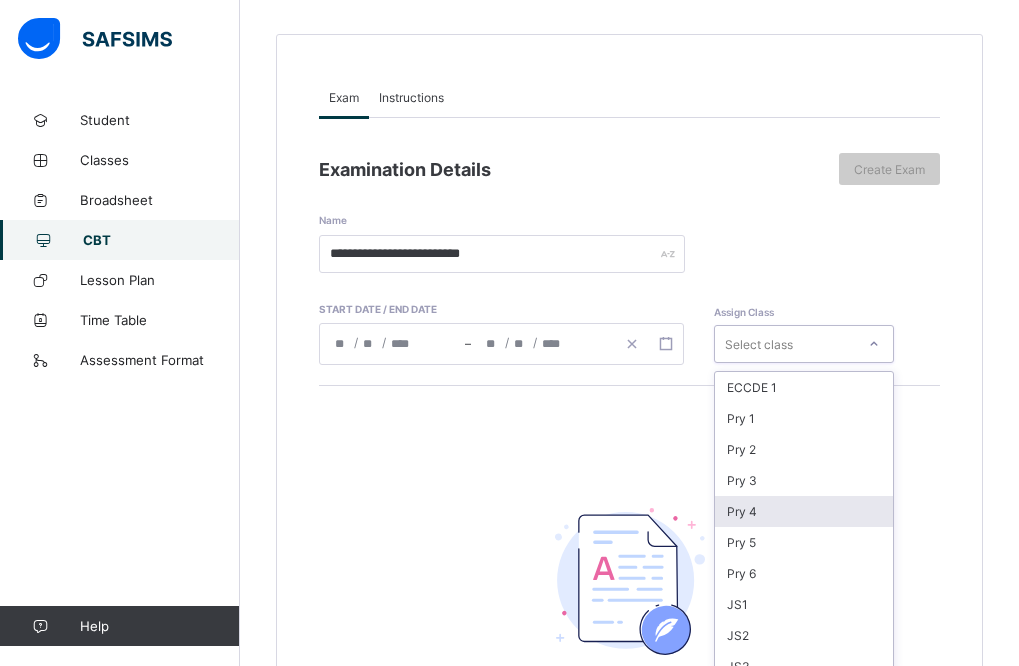click on "option Pry 4 focused, 5 of 16. 16 results available. Use Up and Down to choose options, press Enter to select the currently focused option, press Escape to exit the menu, press Tab to select the option and exit the menu. Select class ECCDE 1 Pry 1 Pry 2 Pry 3 Pry 4 Pry 5 Pry 6 JS1 JS2 JS3 ECCDE 2 ECCDE II Pre ECC Nur 1 Nur 2 Pre ECC" at bounding box center (804, 344) 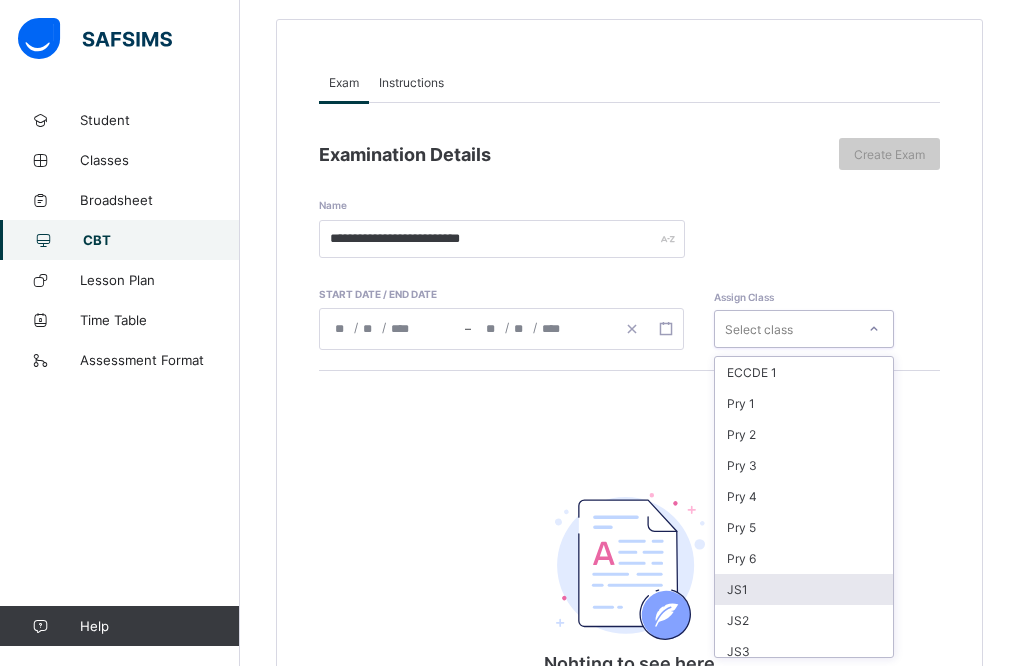click on "JS1" at bounding box center (804, 589) 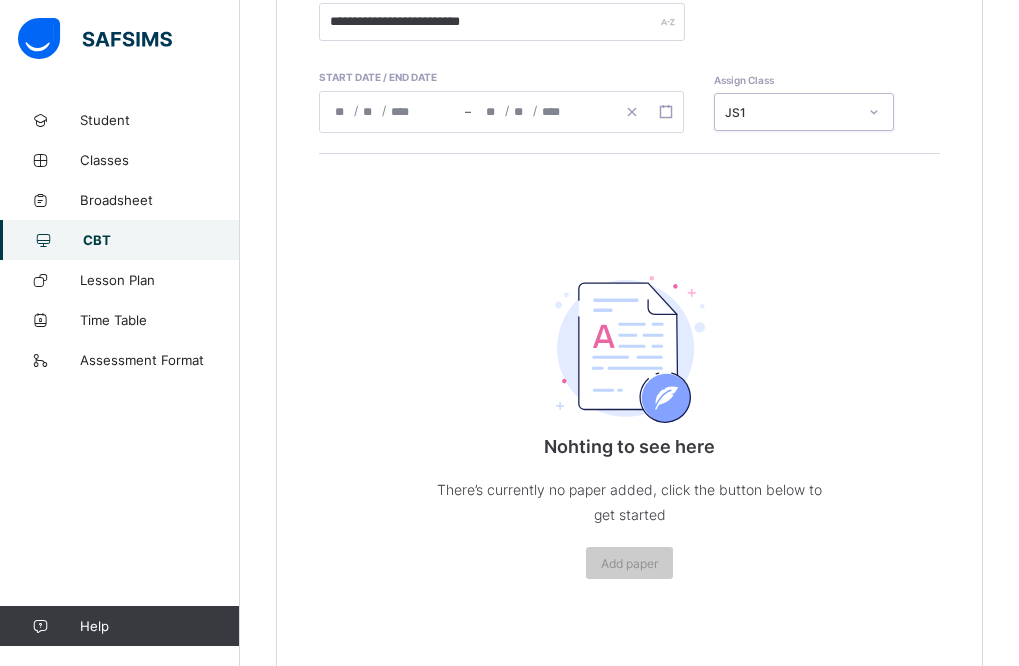 scroll, scrollTop: 395, scrollLeft: 0, axis: vertical 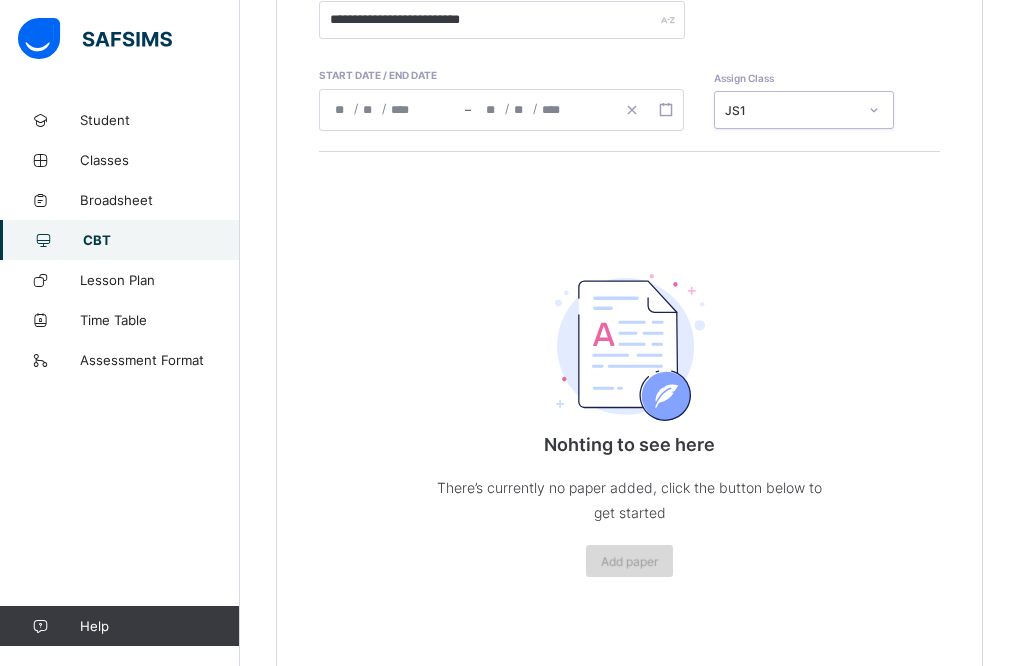 click on "Add paper" at bounding box center [629, 561] 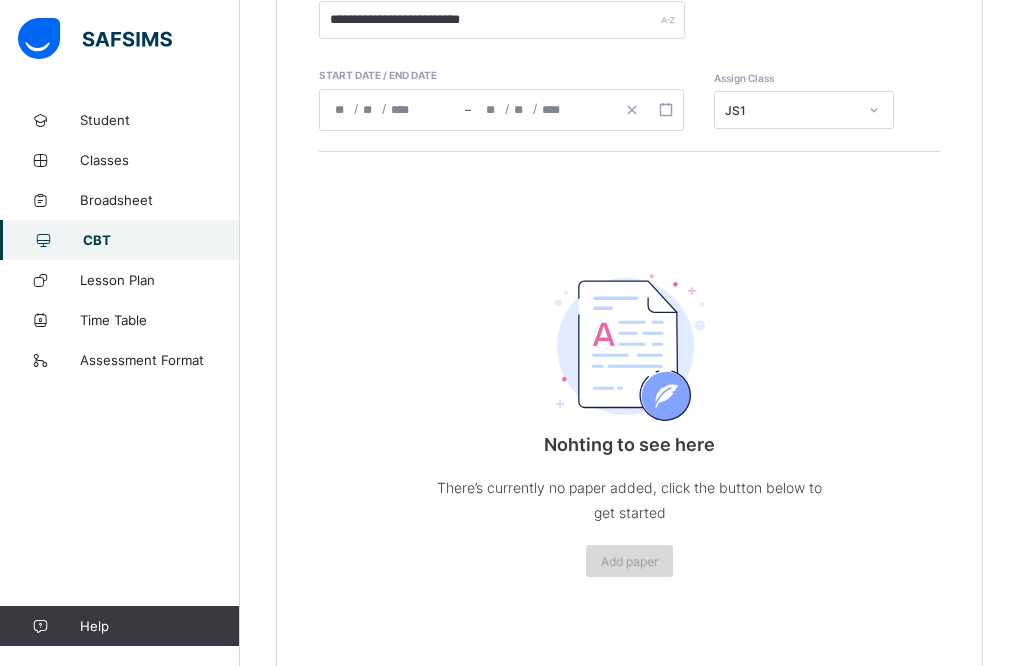click on "Add paper" at bounding box center [629, 561] 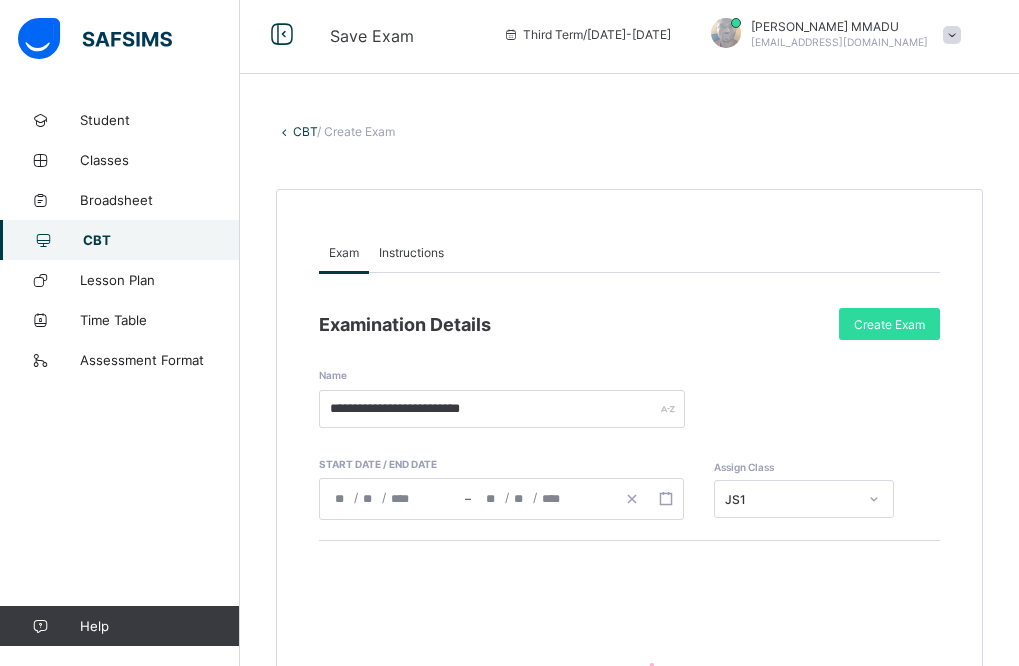 scroll, scrollTop: 0, scrollLeft: 0, axis: both 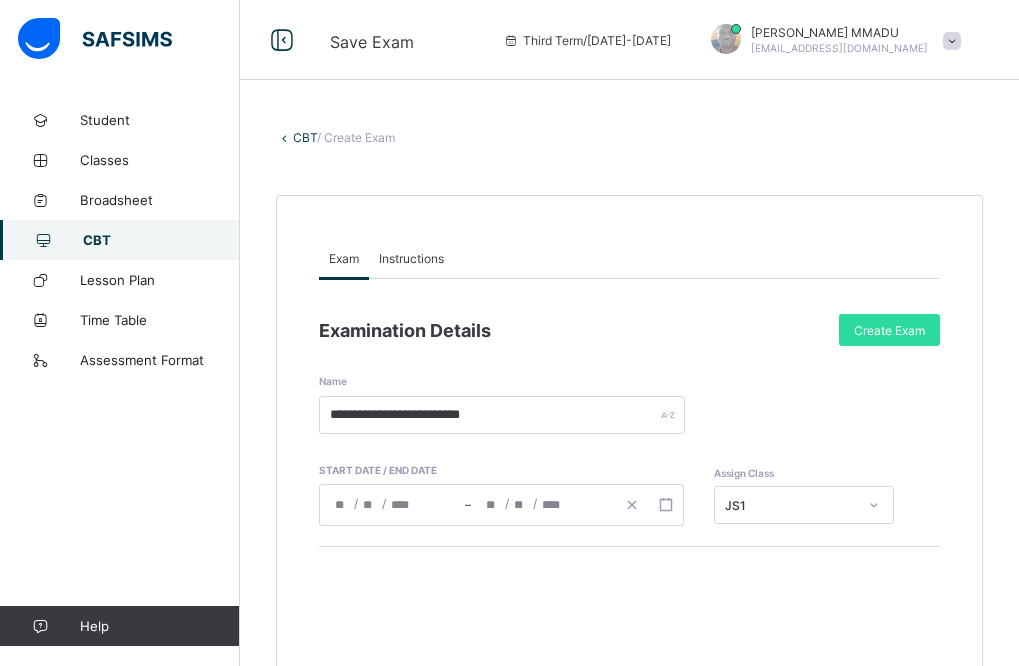 click on "Instructions" at bounding box center [411, 258] 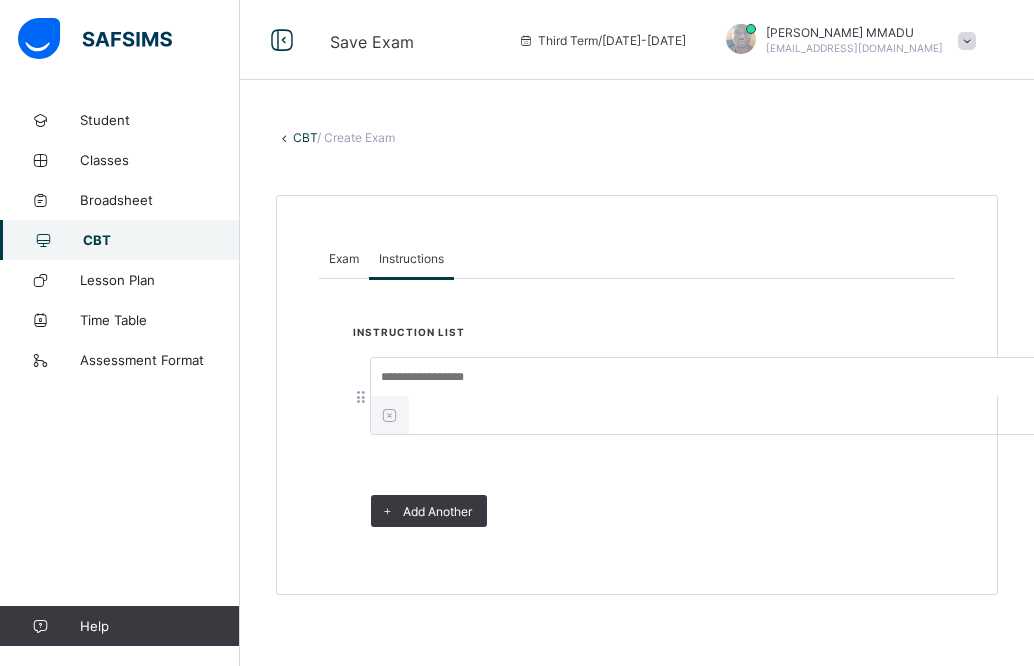 click at bounding box center (721, 377) 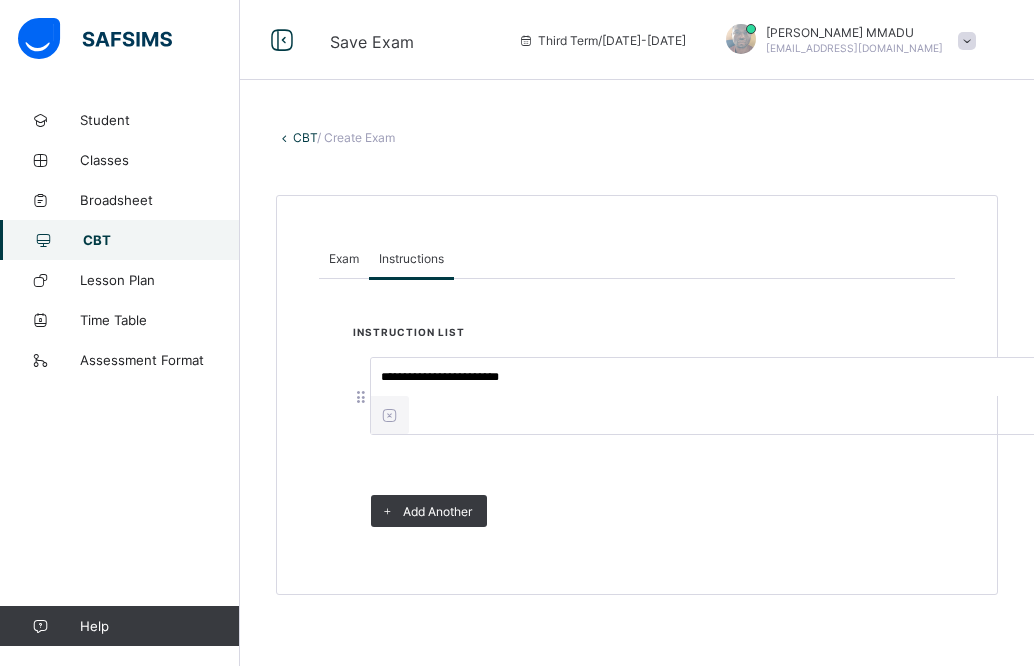 type on "**********" 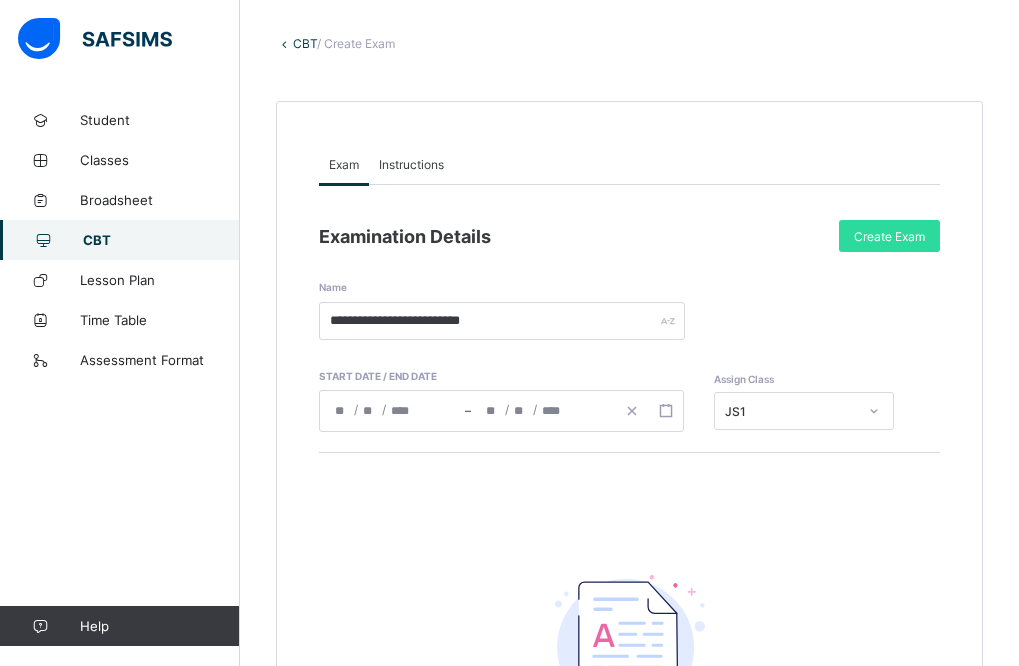 scroll, scrollTop: 0, scrollLeft: 0, axis: both 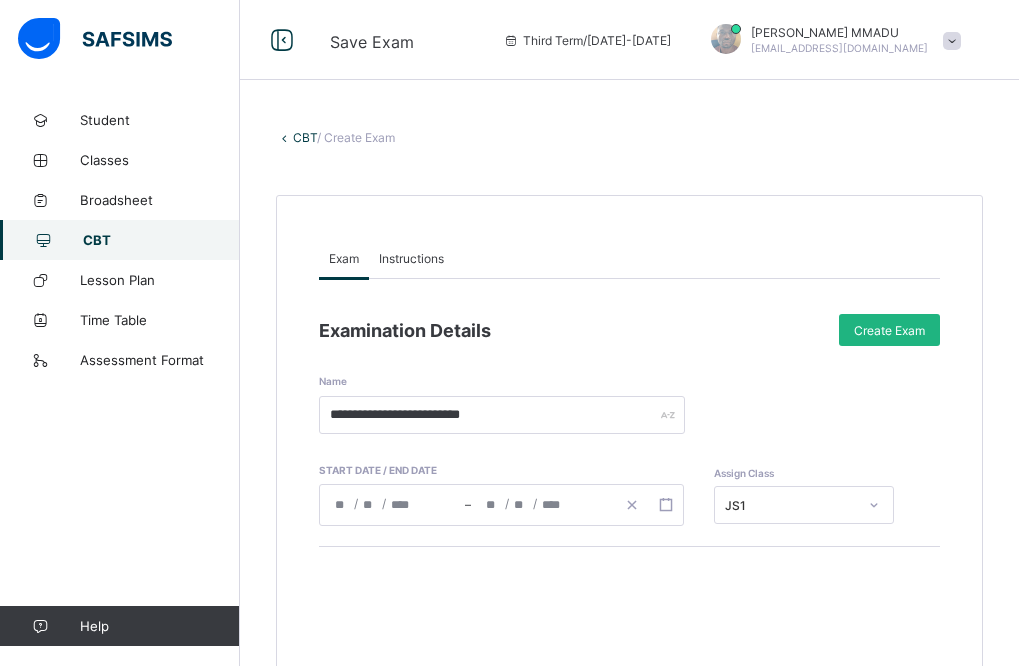 click on "Create Exam" at bounding box center (889, 330) 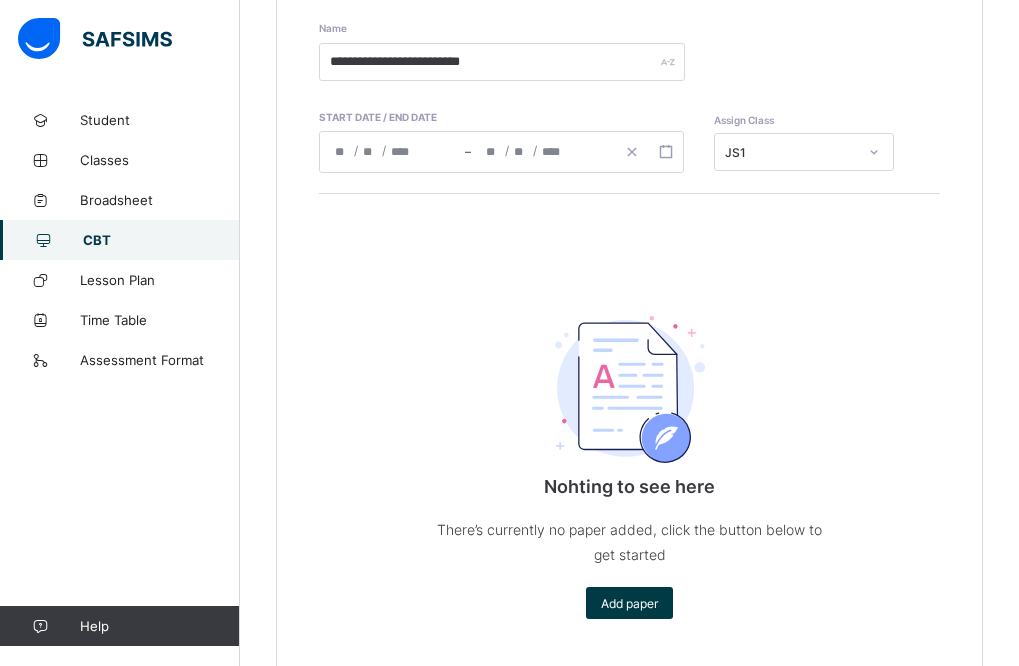 scroll, scrollTop: 356, scrollLeft: 0, axis: vertical 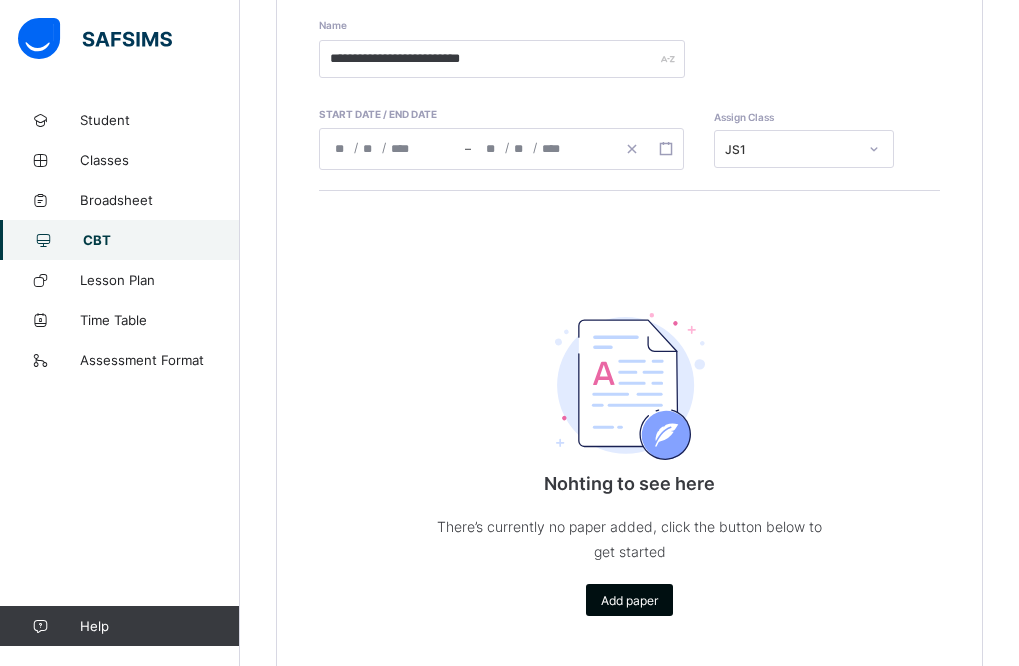 click on "Add paper" at bounding box center (629, 600) 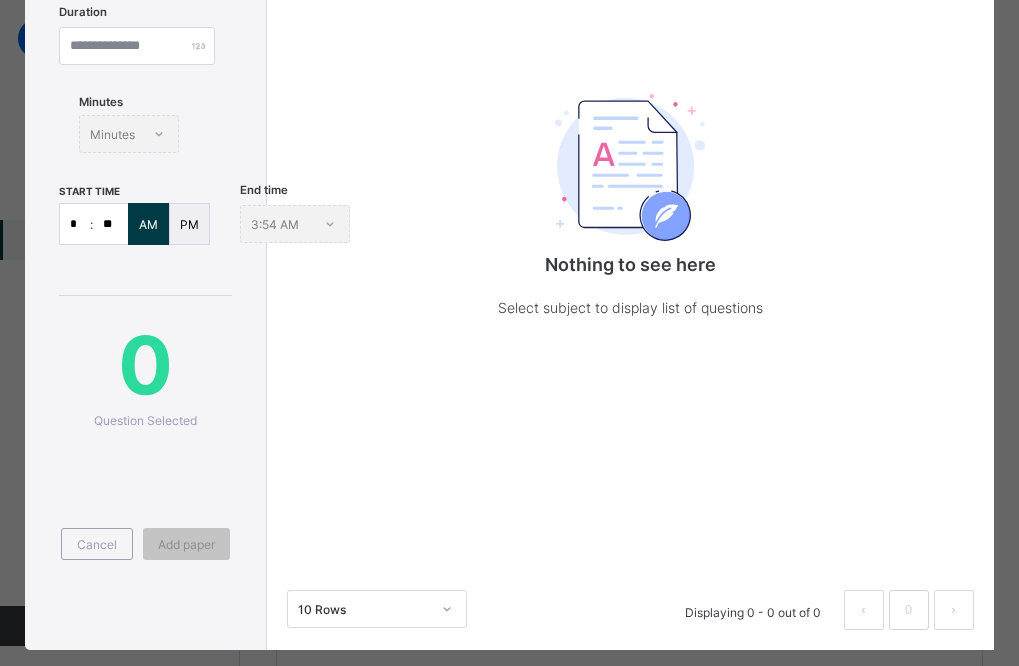 scroll, scrollTop: 347, scrollLeft: 0, axis: vertical 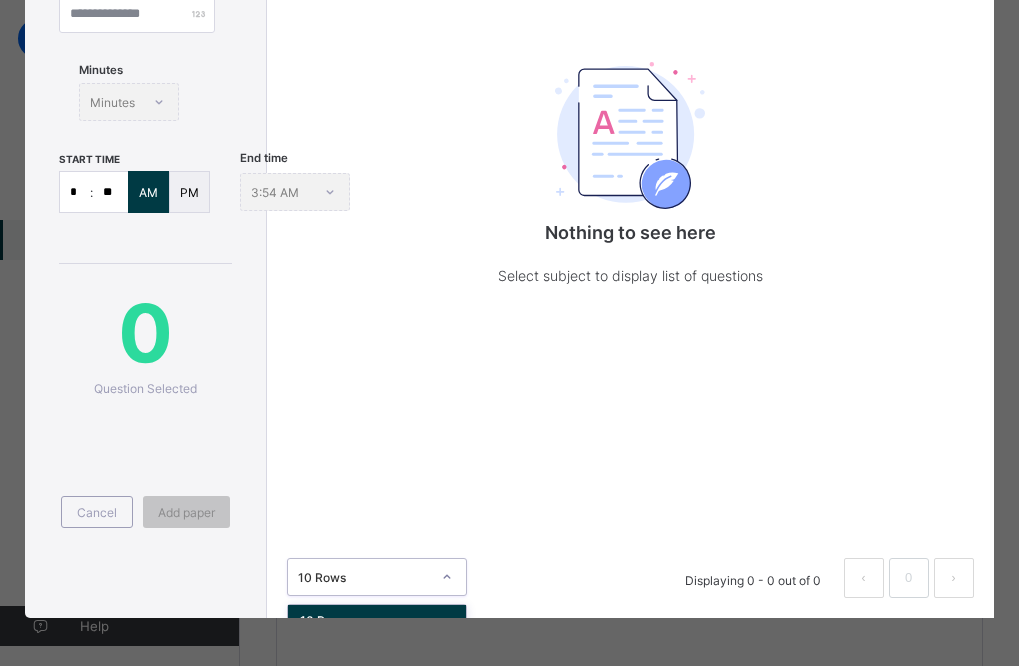 click on "option 10 Rows focused, 1 of 3. 3 results available. Use Up and Down to choose options, press Enter to select the currently focused option, press Escape to exit the menu, press Tab to select the option and exit the menu. 10 Rows 10 Rows 20 Rows 50 Rows" at bounding box center [377, 577] 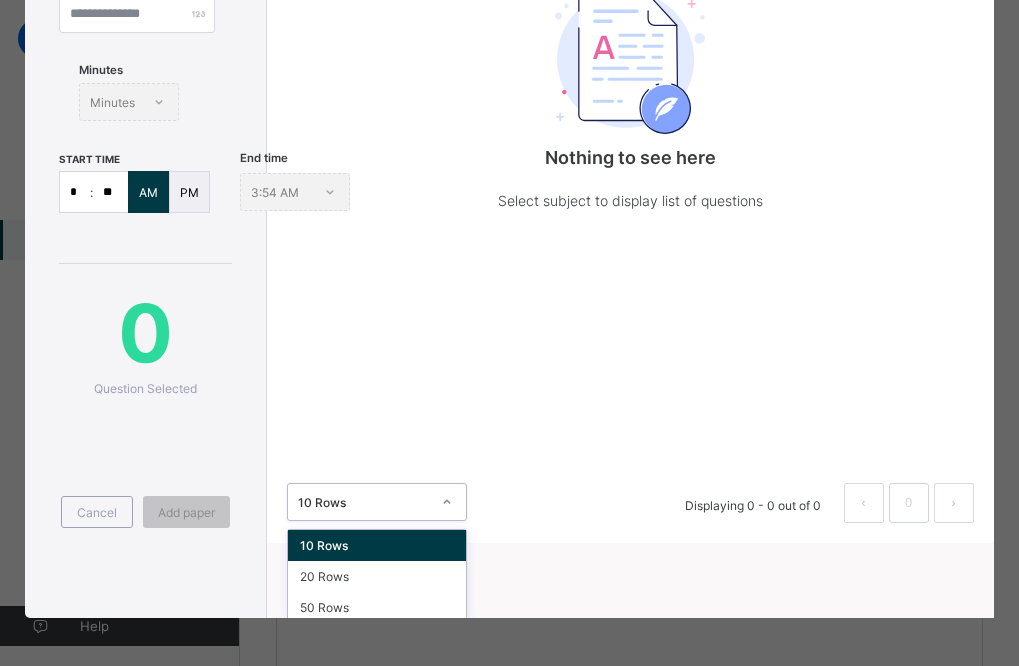 scroll, scrollTop: 81, scrollLeft: 0, axis: vertical 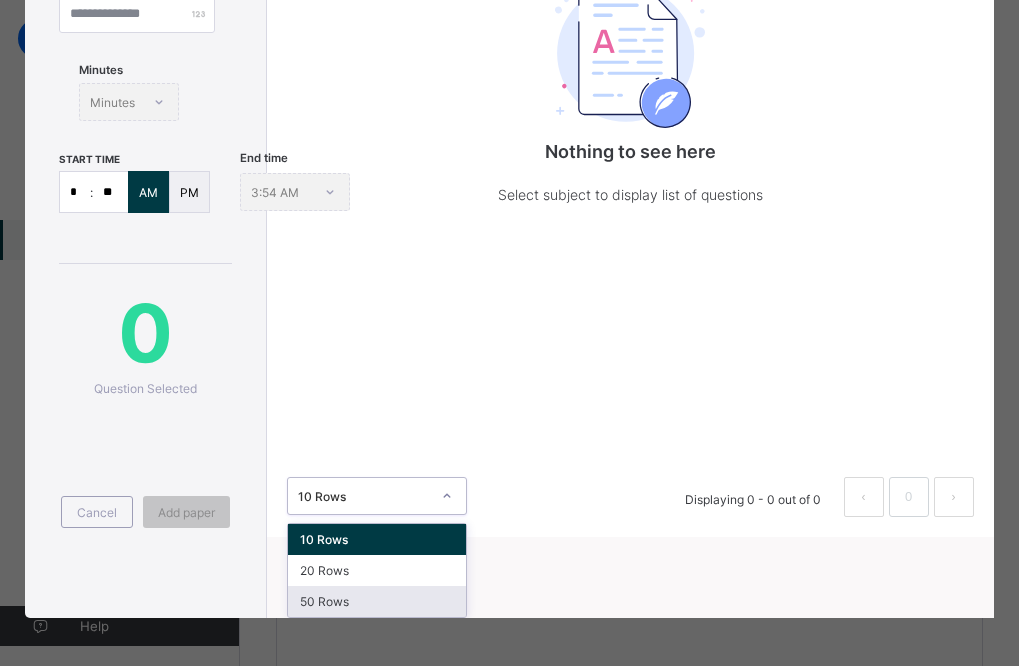 click on "50 Rows" at bounding box center [377, 601] 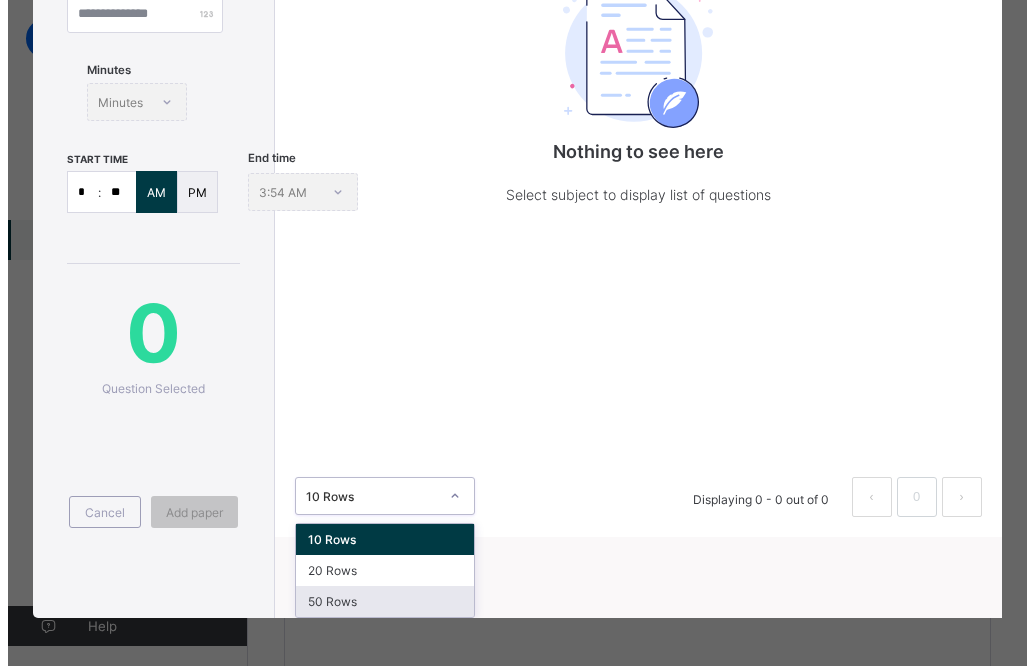 scroll, scrollTop: 0, scrollLeft: 0, axis: both 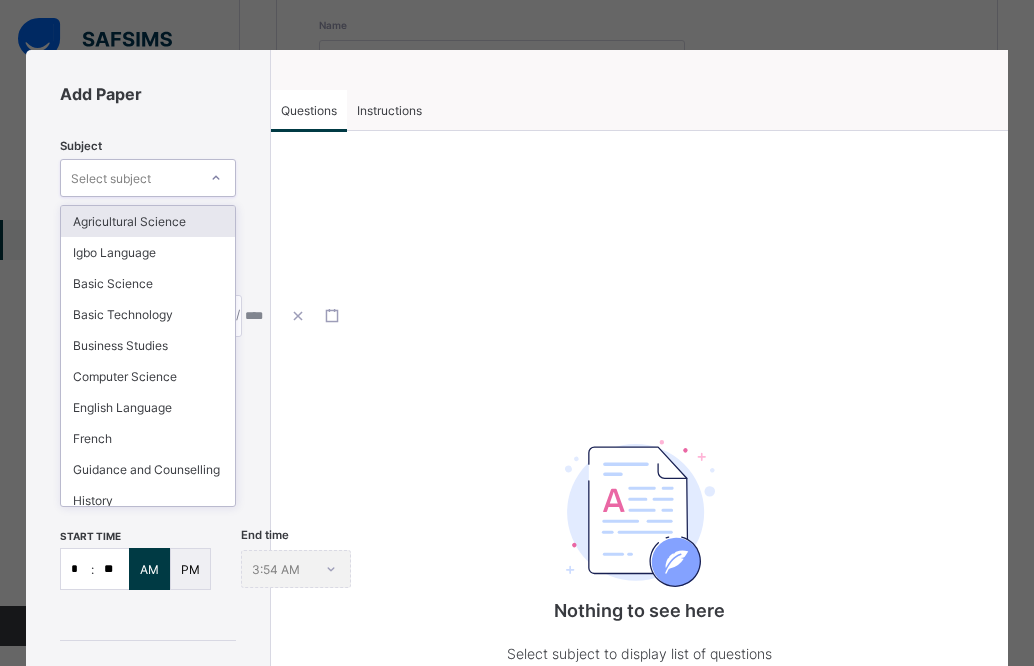 click on "Select subject" at bounding box center [129, 178] 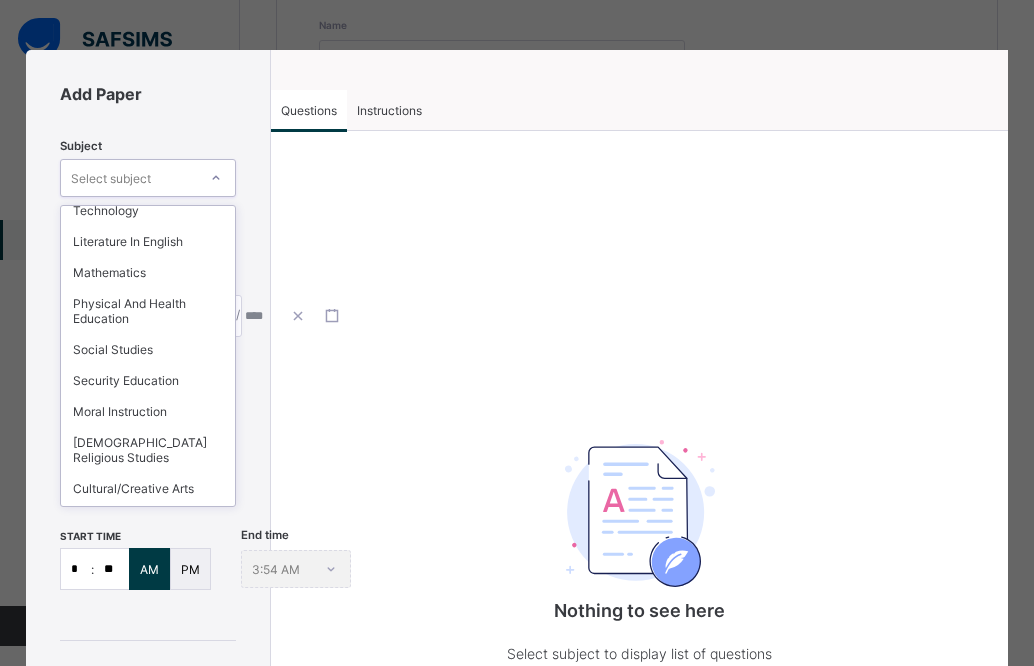 scroll, scrollTop: 388, scrollLeft: 0, axis: vertical 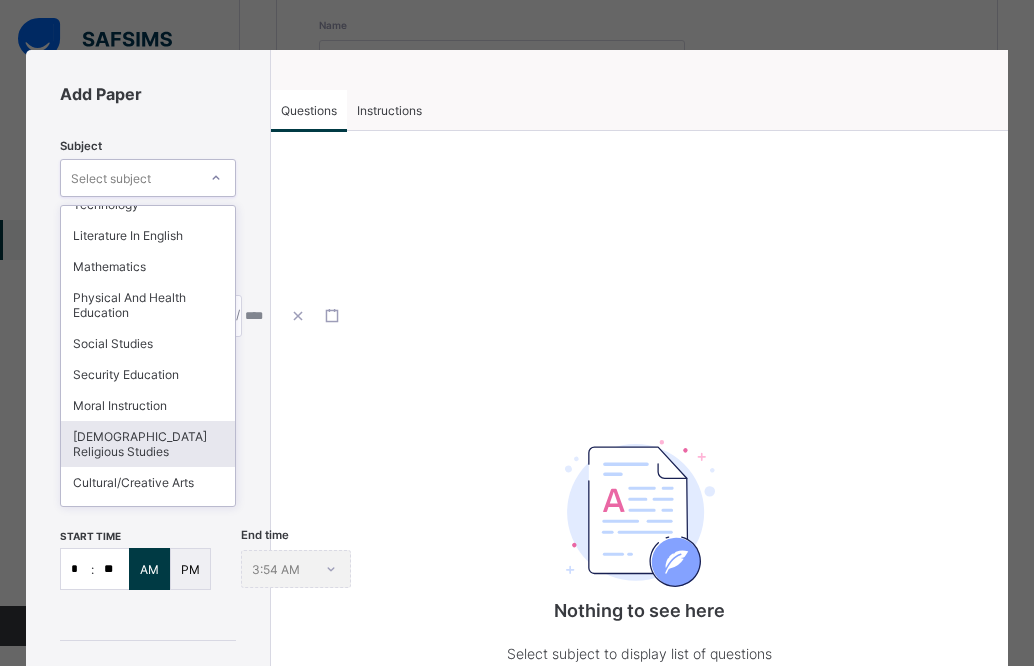 click on "Christian Religious Studies" at bounding box center [148, 444] 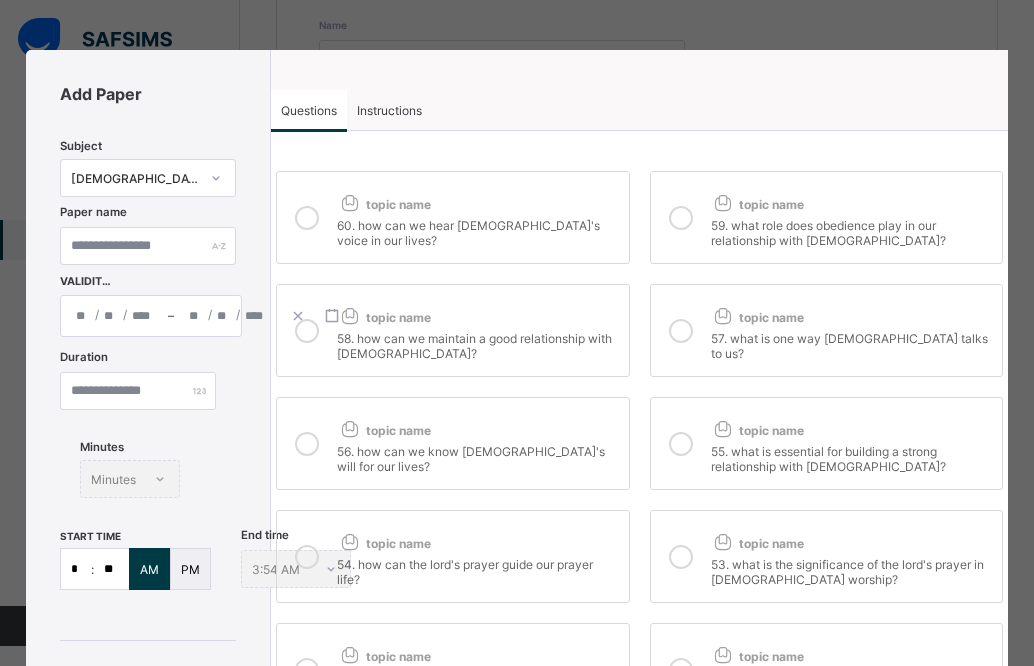 click at bounding box center (307, 218) 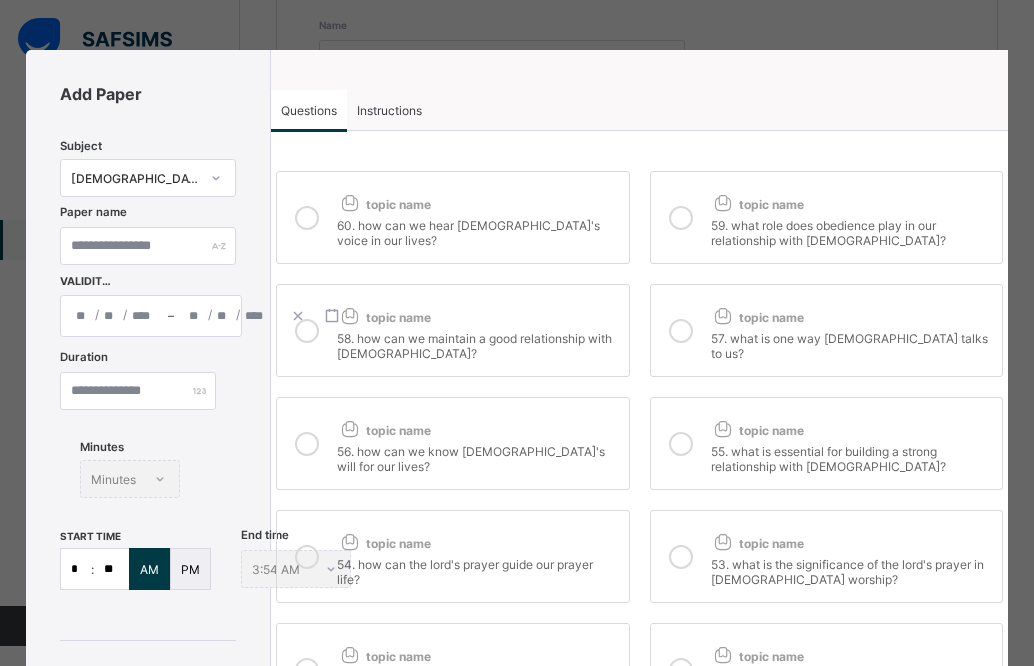 click at bounding box center [681, 218] 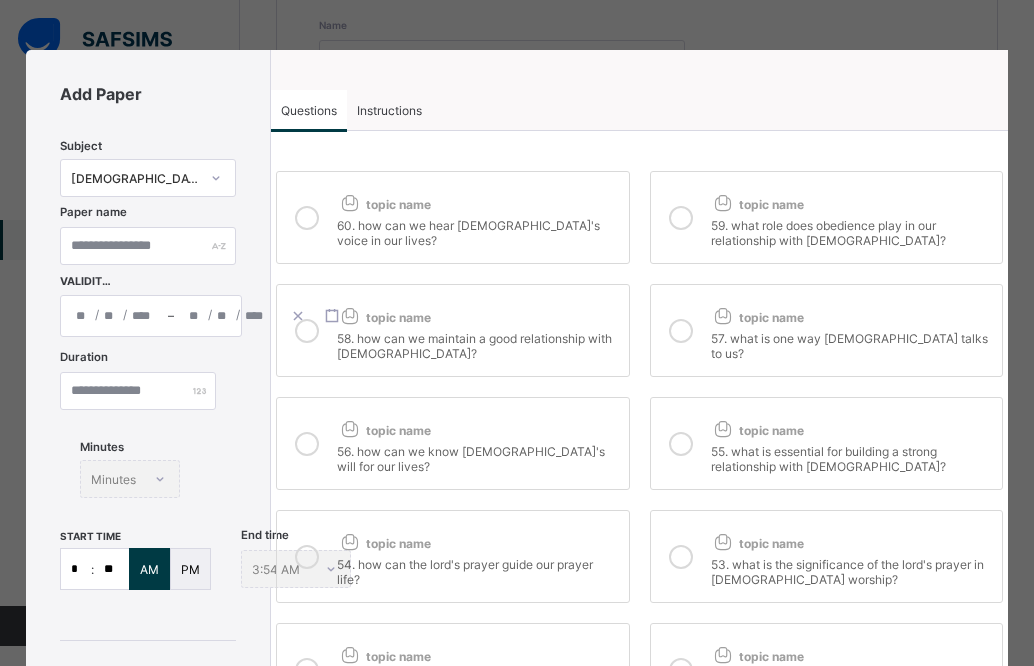 click at bounding box center [307, 331] 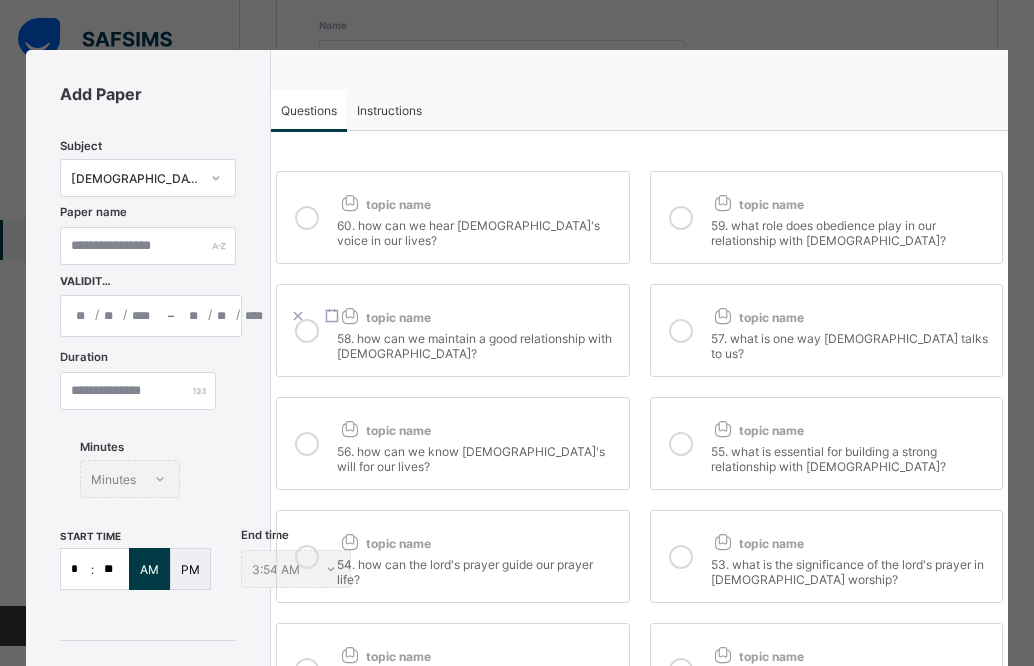 click at bounding box center [307, 444] 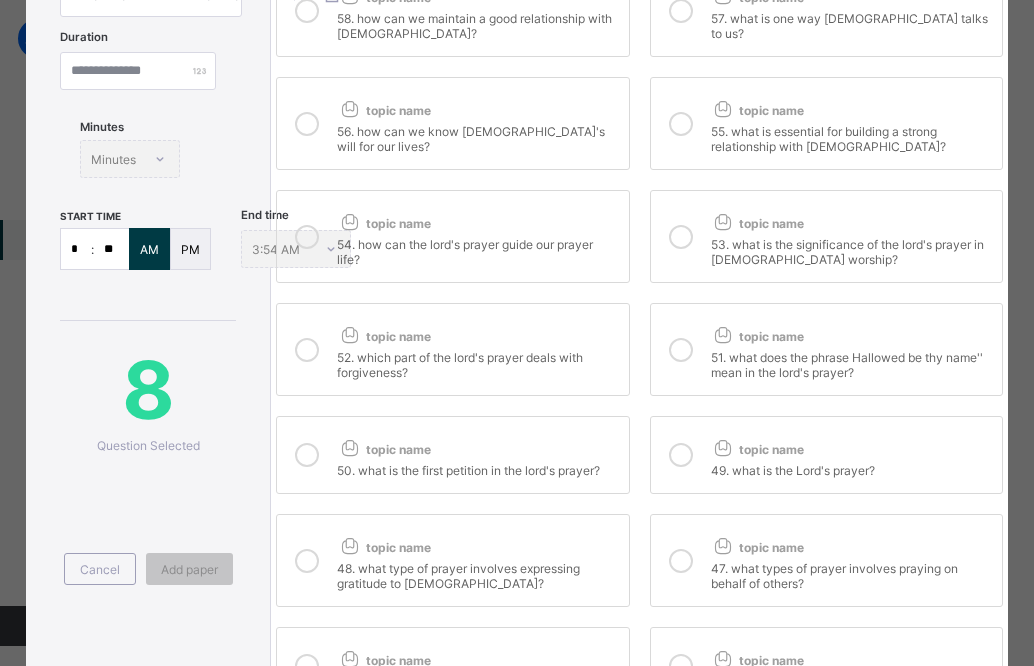 scroll, scrollTop: 360, scrollLeft: 0, axis: vertical 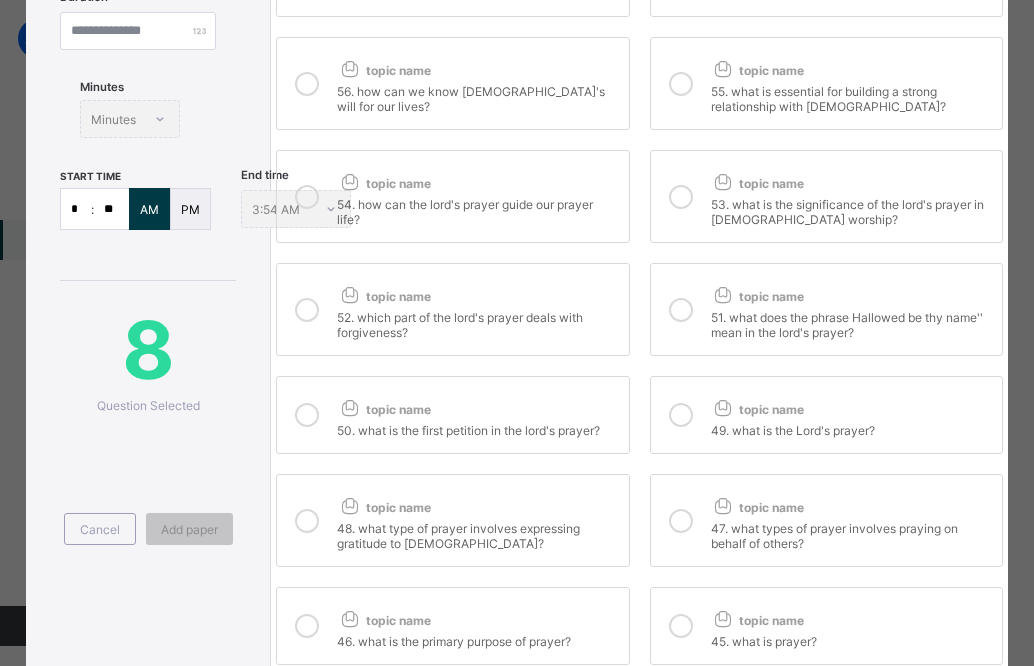 click at bounding box center (307, 310) 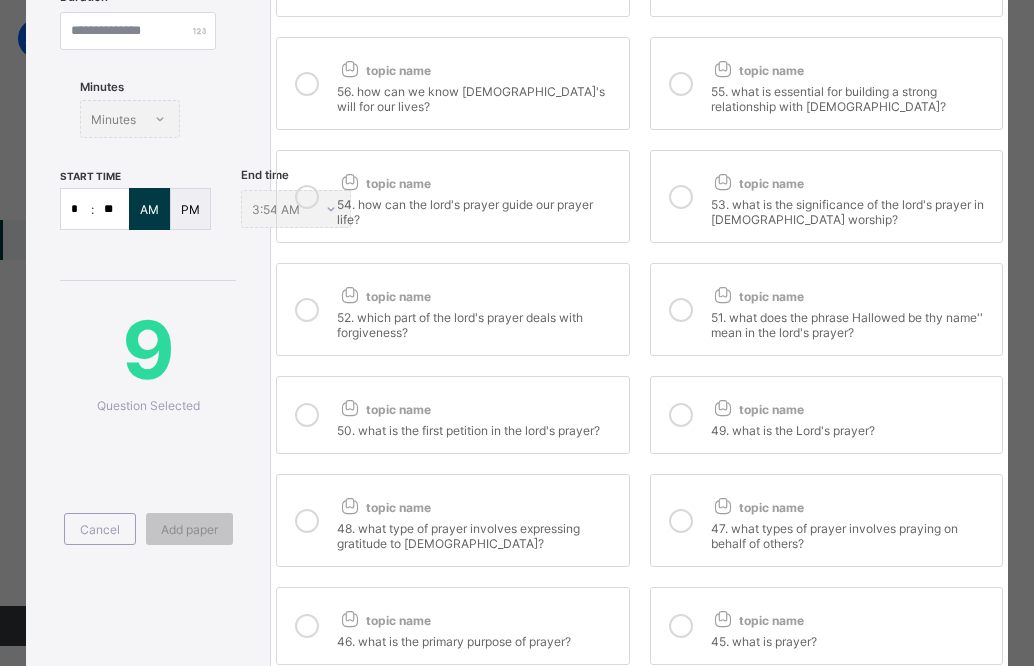 click at bounding box center (681, 310) 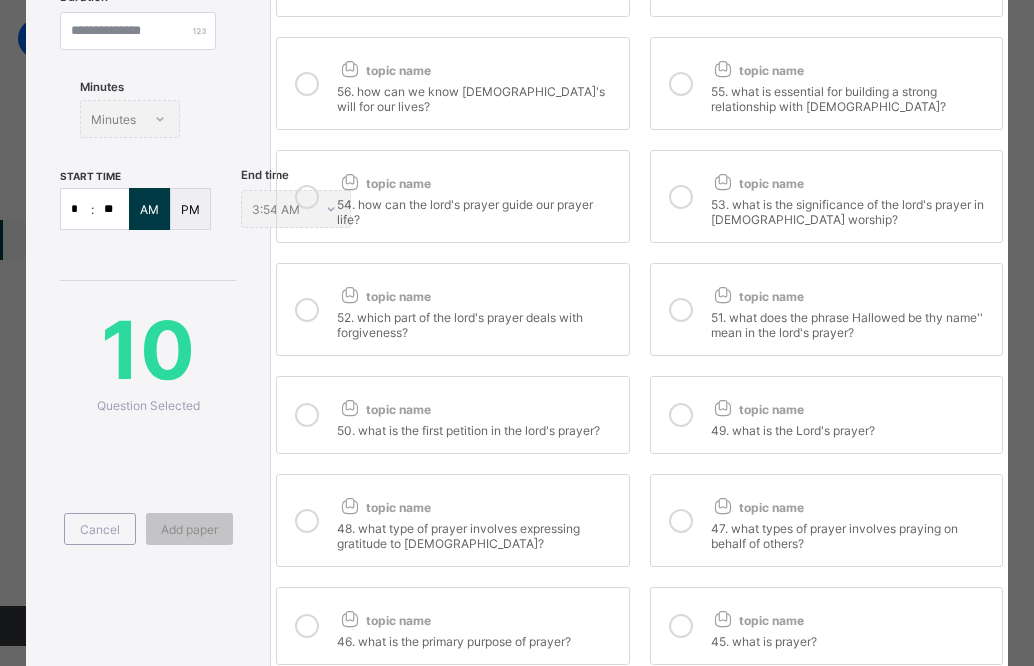 click at bounding box center (681, 415) 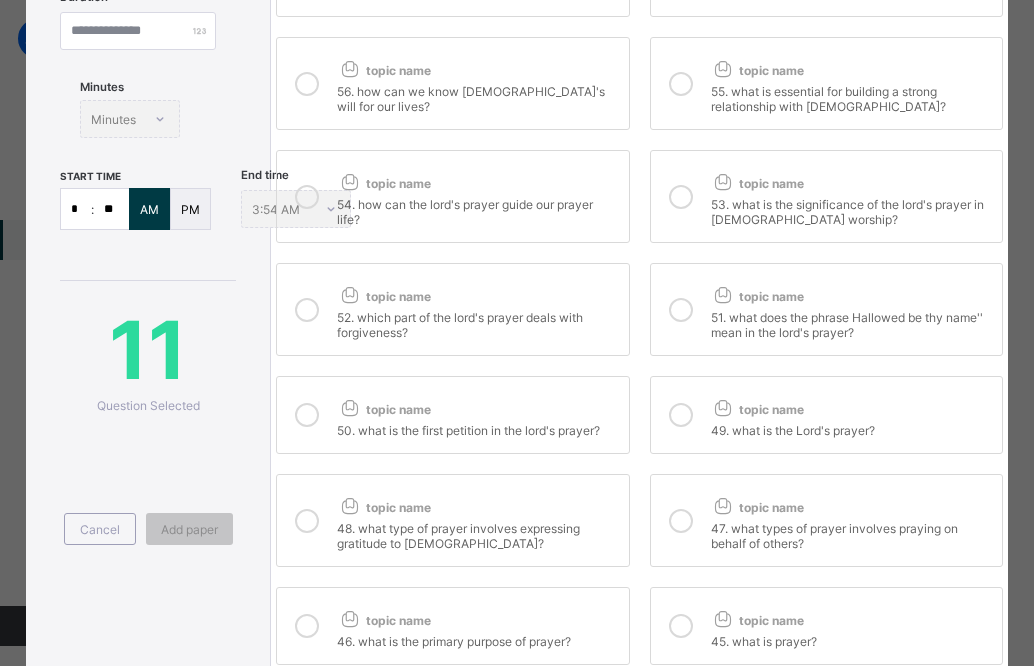 click at bounding box center (307, 415) 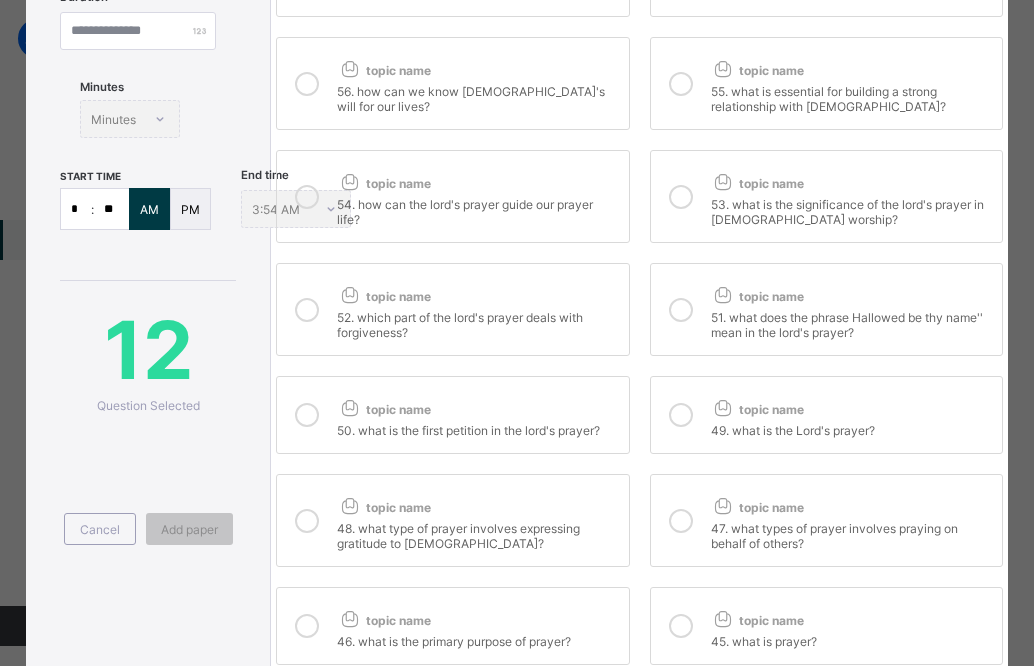 click at bounding box center [307, 521] 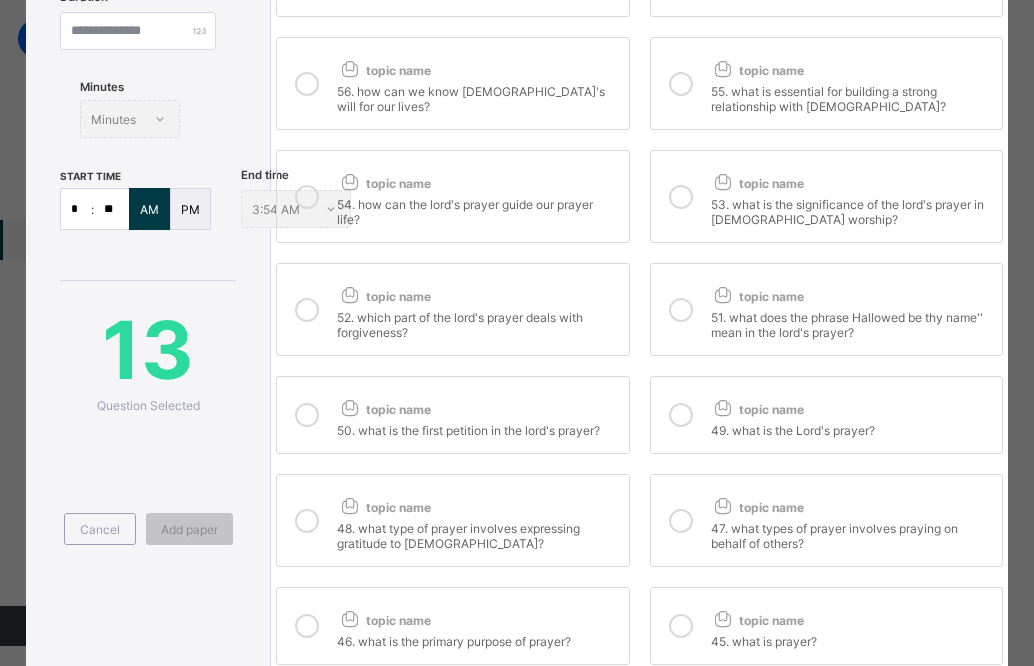 click at bounding box center [681, 521] 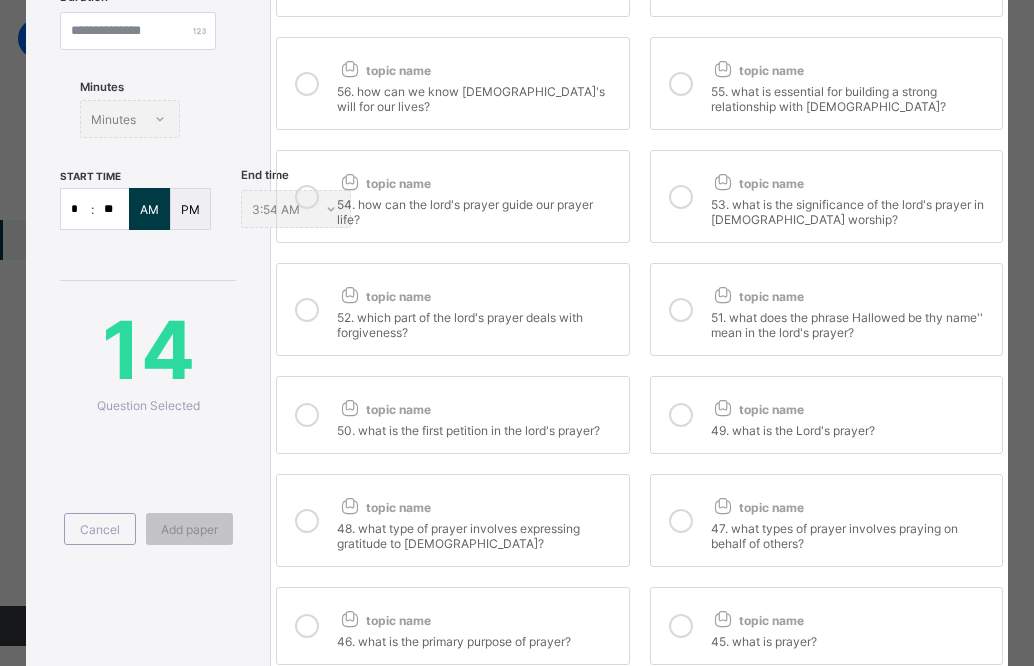 click at bounding box center (307, 626) 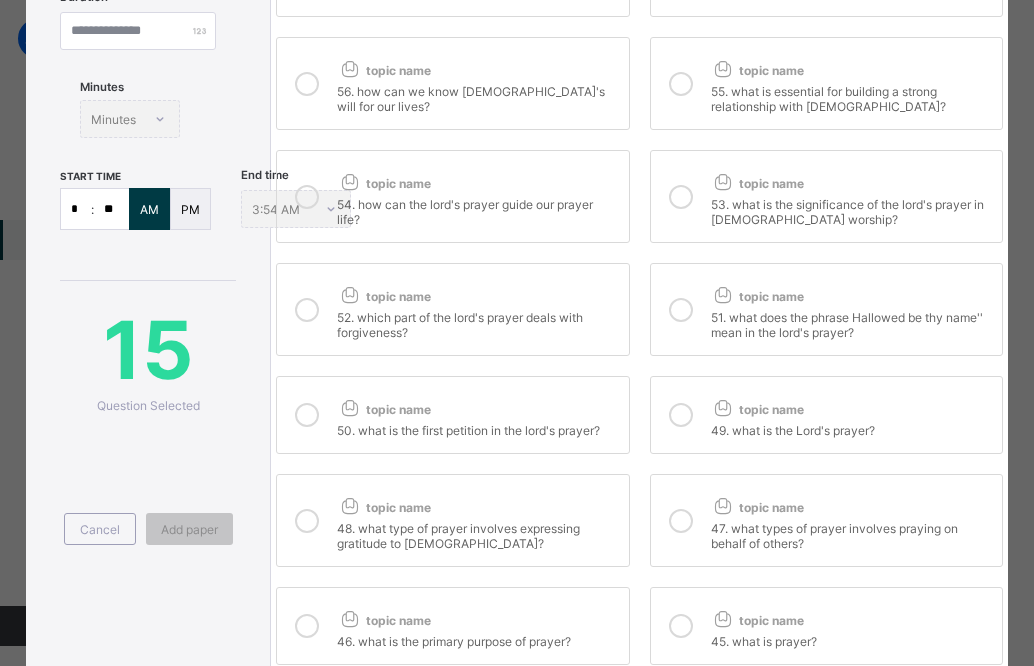 click at bounding box center (681, 626) 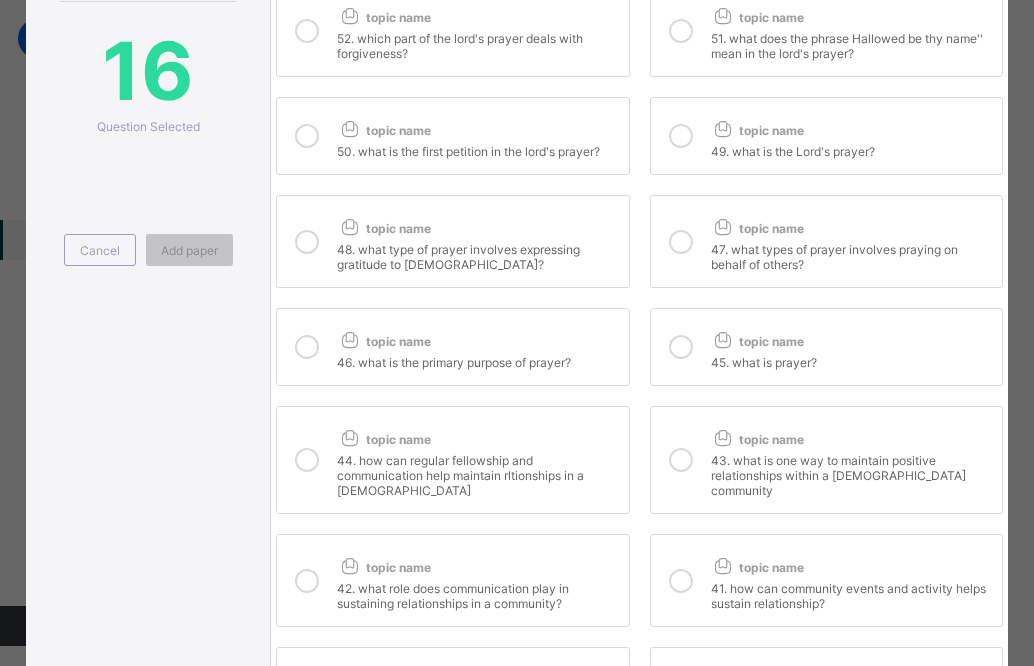scroll, scrollTop: 640, scrollLeft: 0, axis: vertical 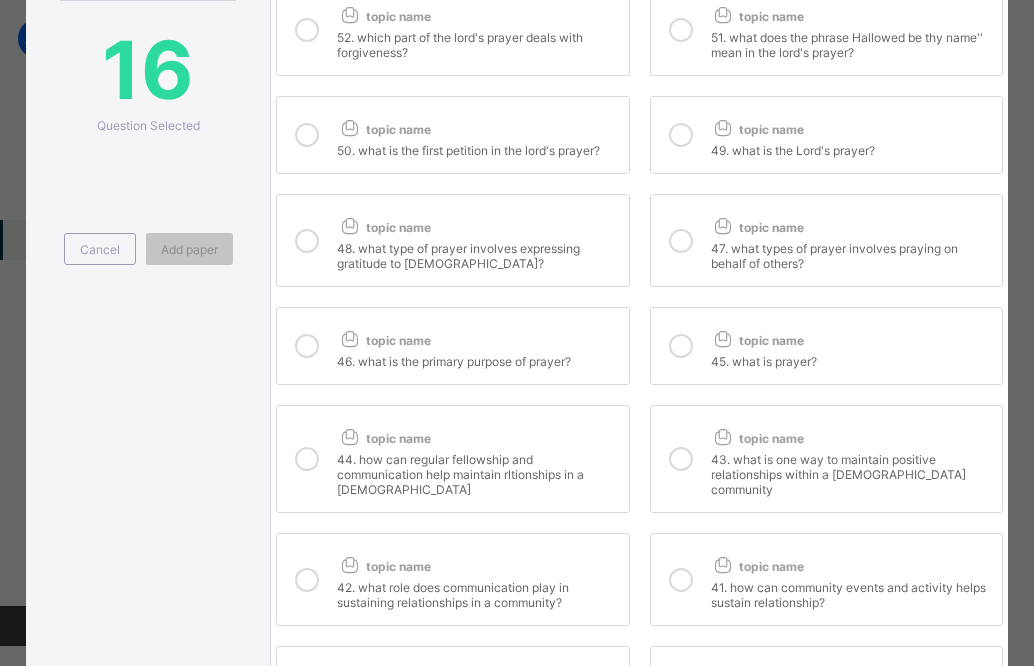 click at bounding box center (307, 459) 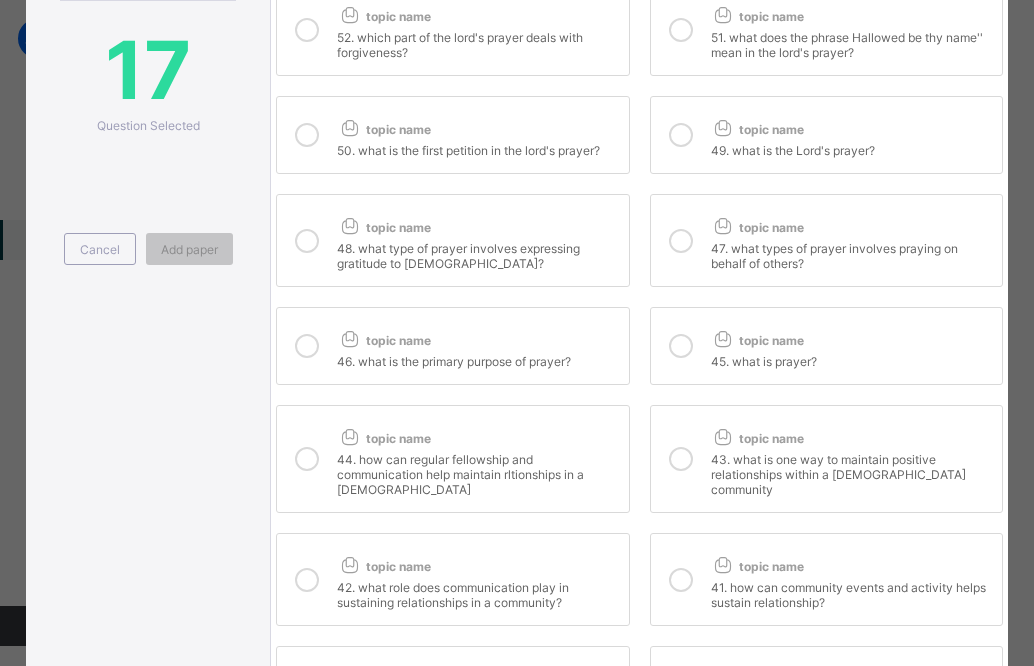 click at bounding box center (681, 459) 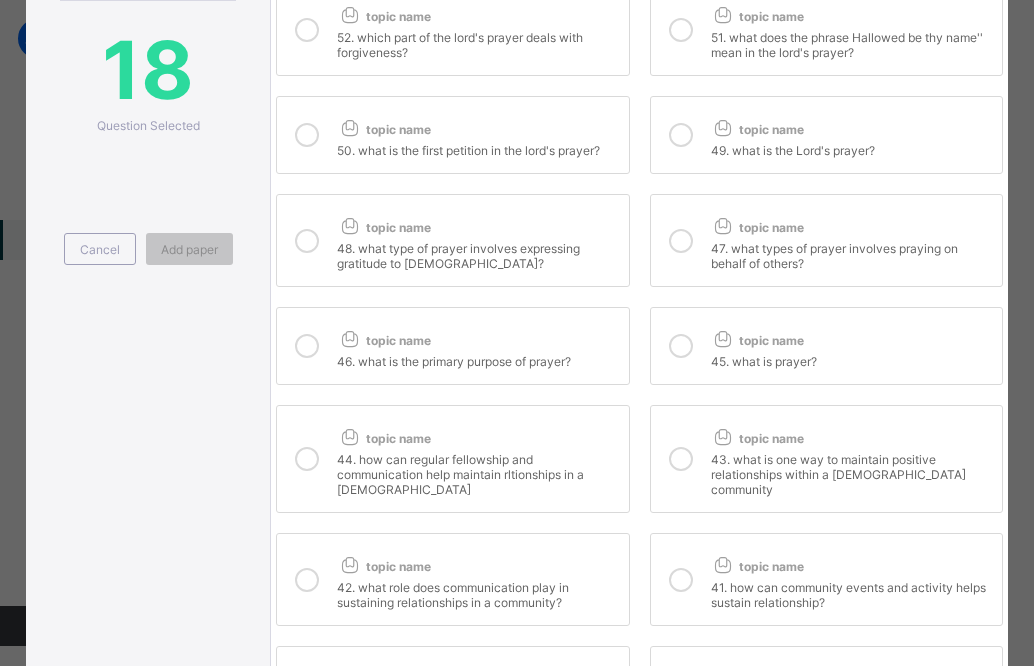 click at bounding box center [681, 579] 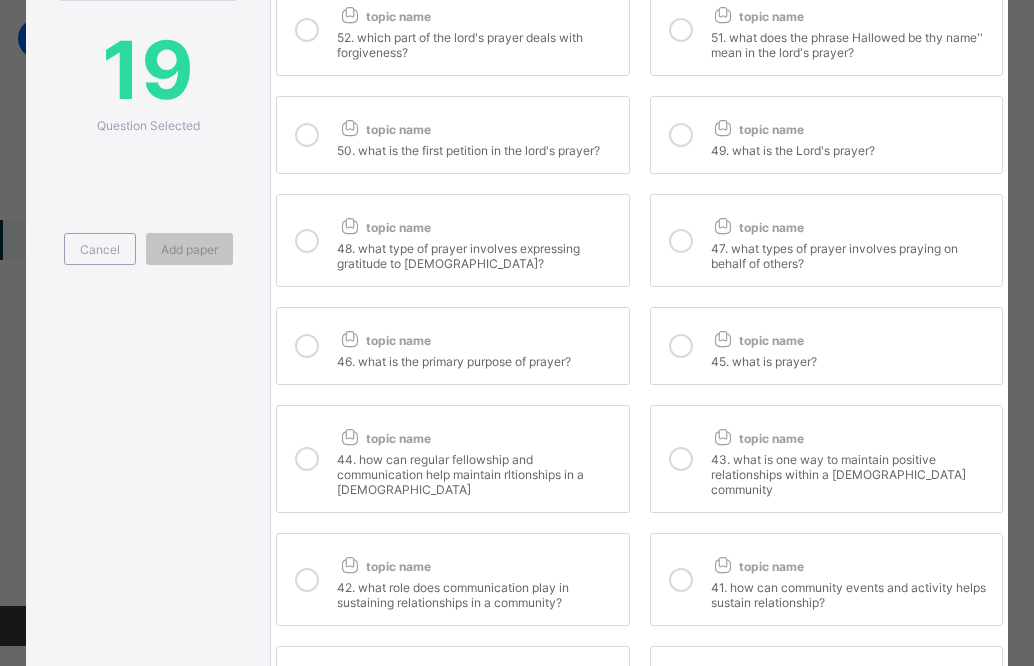 click at bounding box center [307, 580] 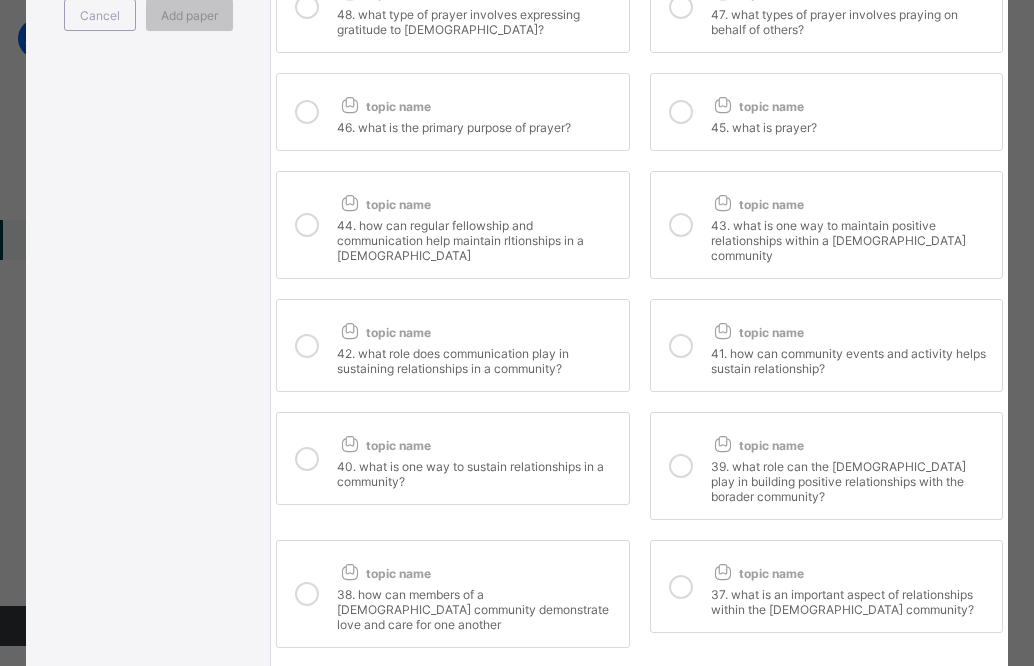 scroll, scrollTop: 920, scrollLeft: 0, axis: vertical 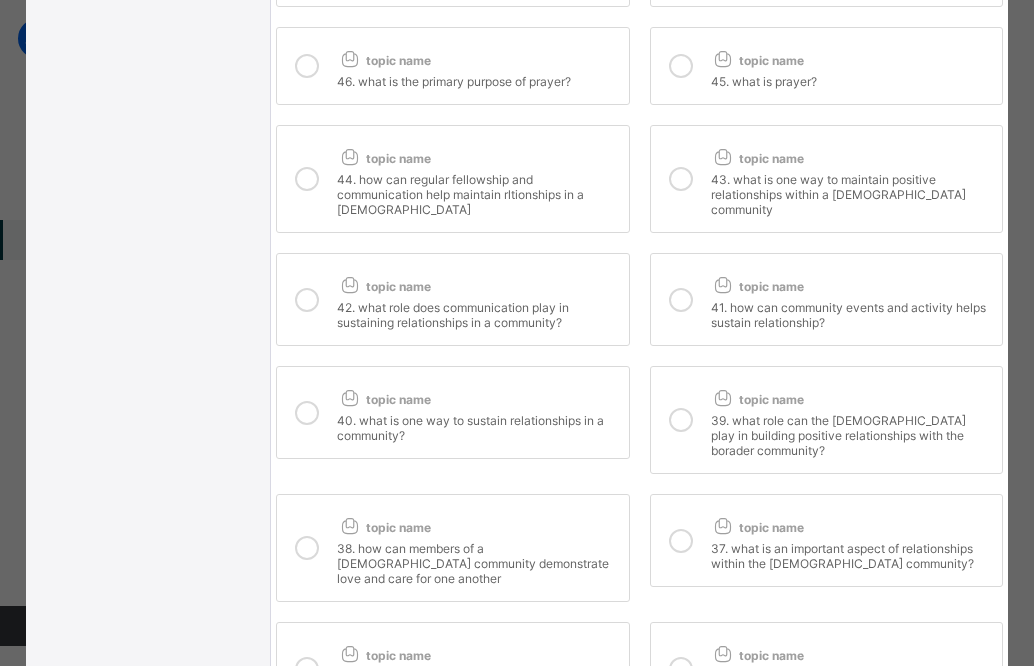 click at bounding box center [307, 412] 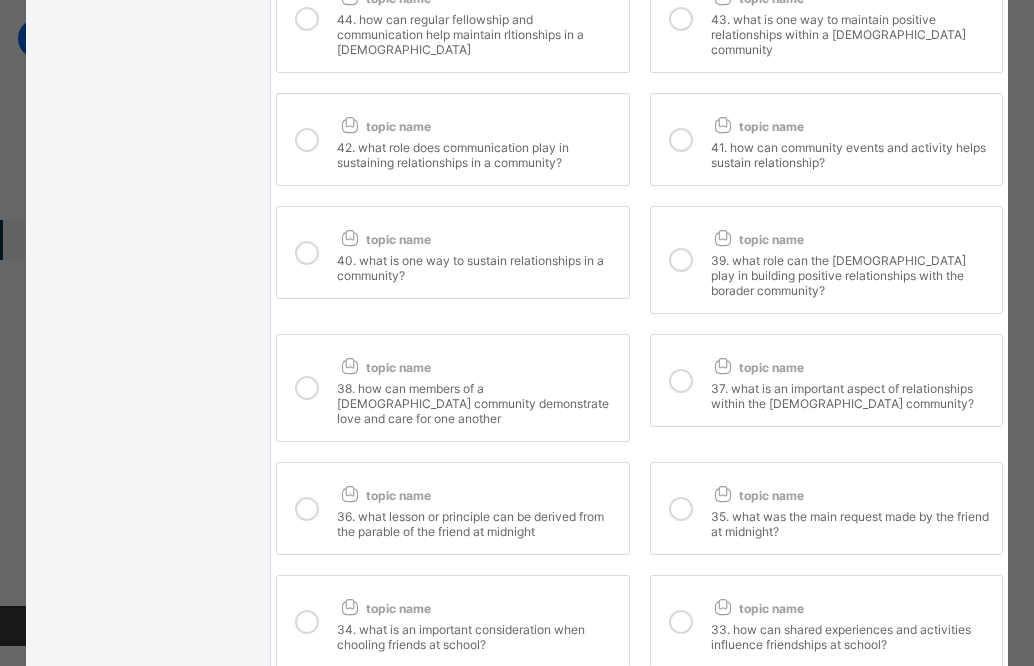 scroll, scrollTop: 1120, scrollLeft: 0, axis: vertical 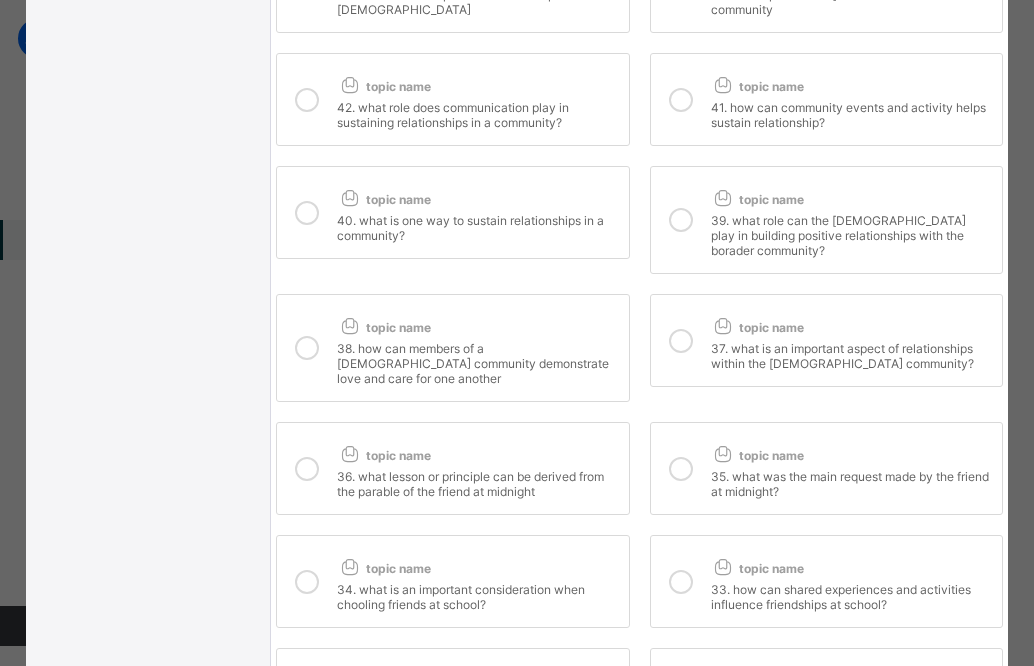 click at bounding box center [307, 469] 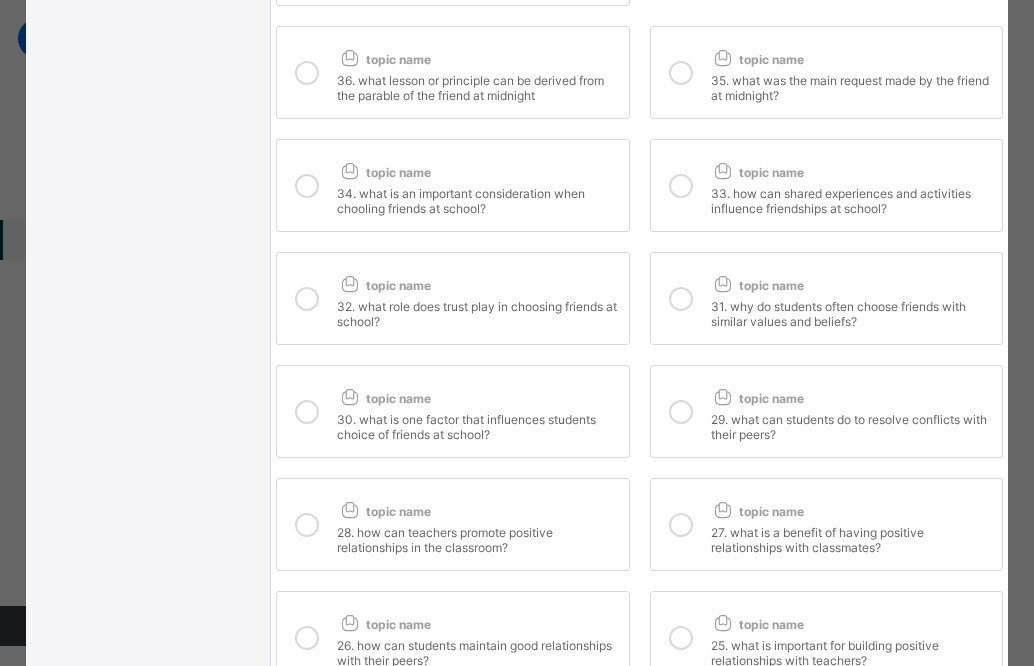 scroll, scrollTop: 1520, scrollLeft: 0, axis: vertical 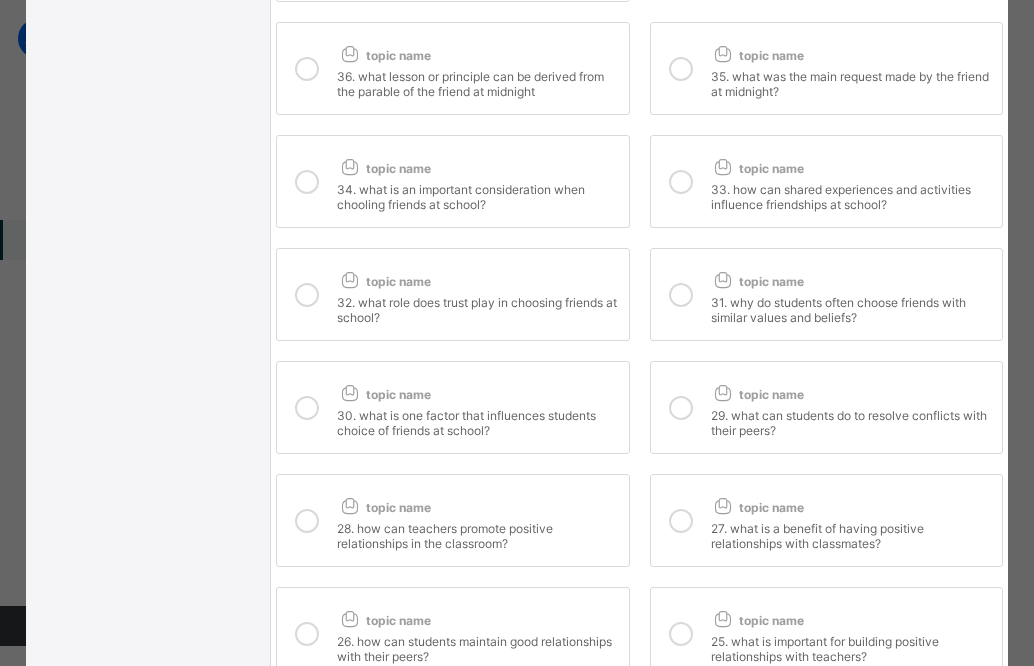 click at bounding box center (307, 295) 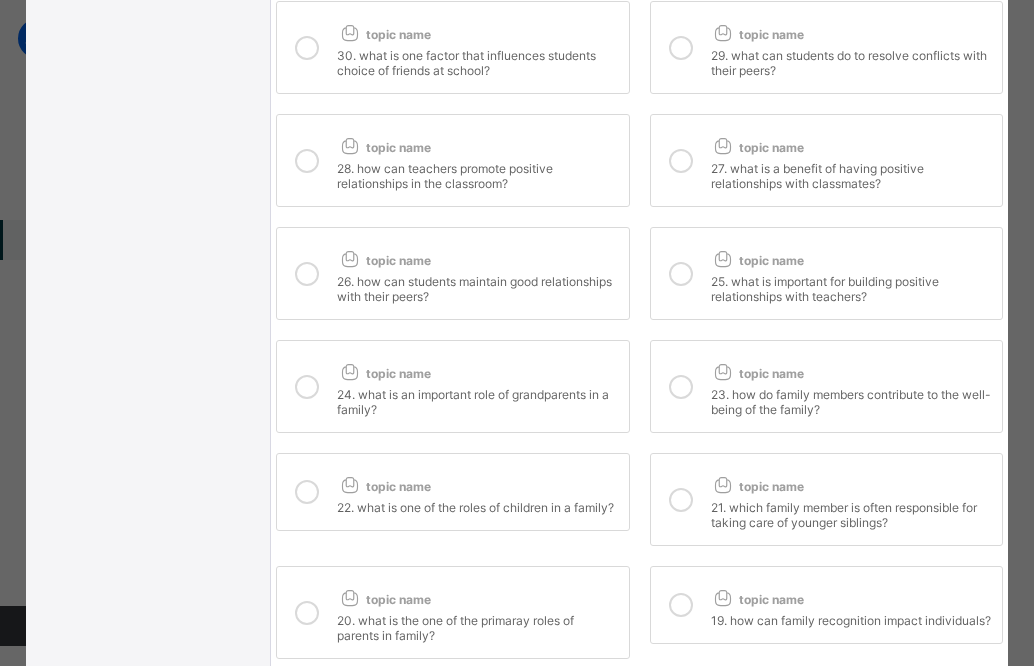 scroll, scrollTop: 1920, scrollLeft: 0, axis: vertical 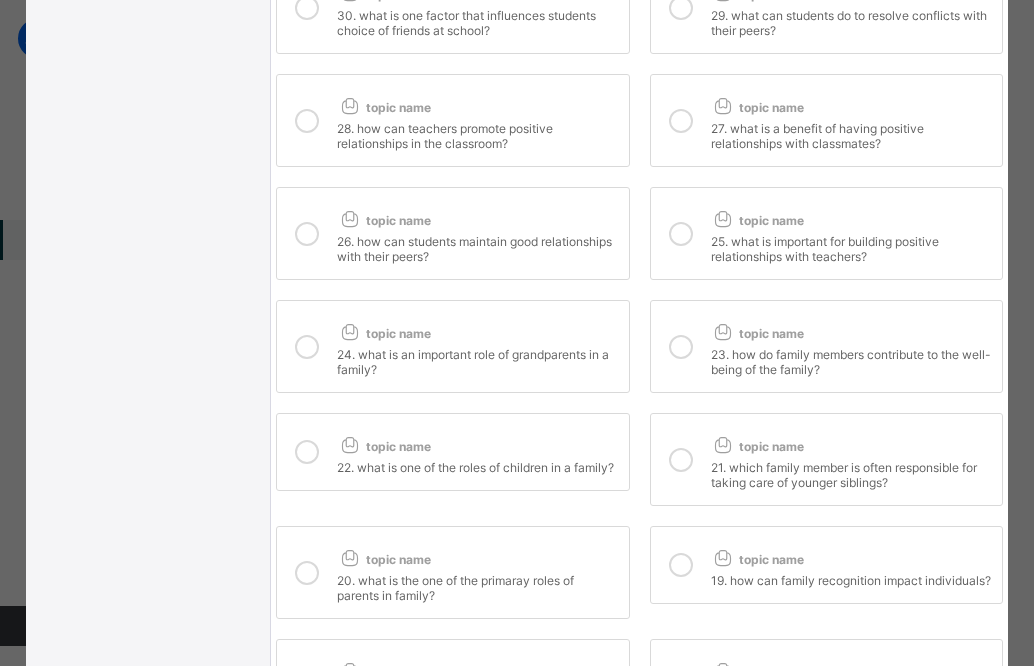 click at bounding box center (349, 331) 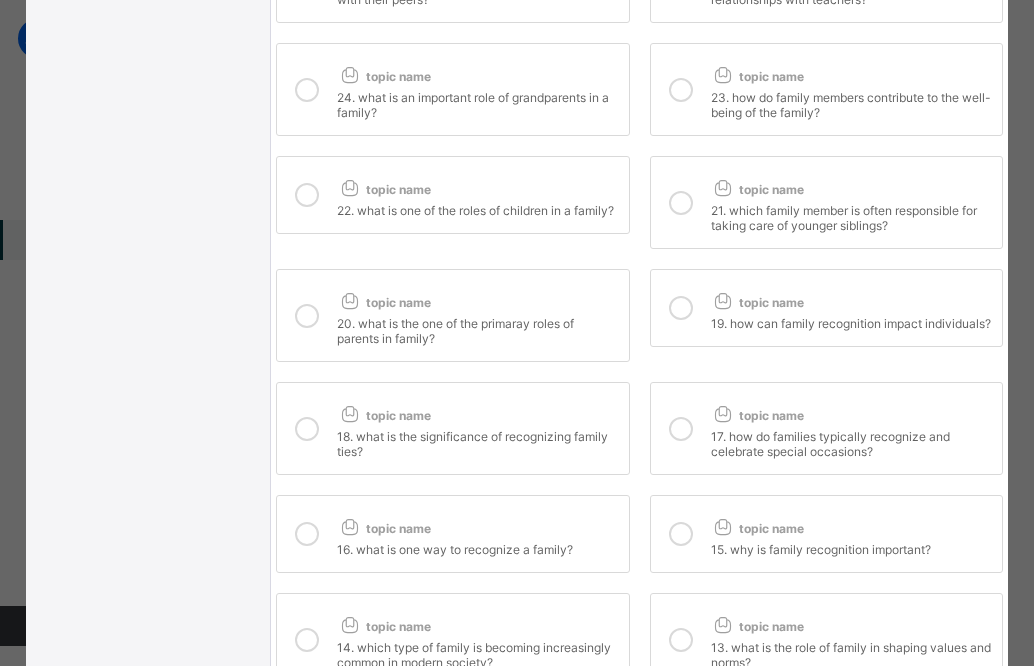 scroll, scrollTop: 2360, scrollLeft: 0, axis: vertical 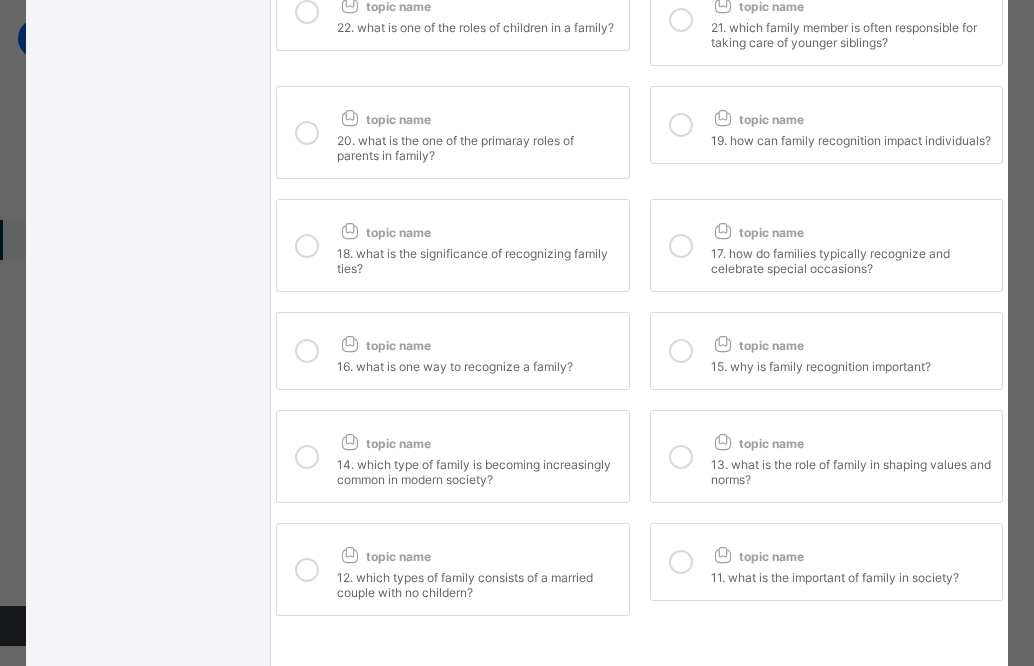 click on "16. what is one way to recognize a family?" at bounding box center (477, 364) 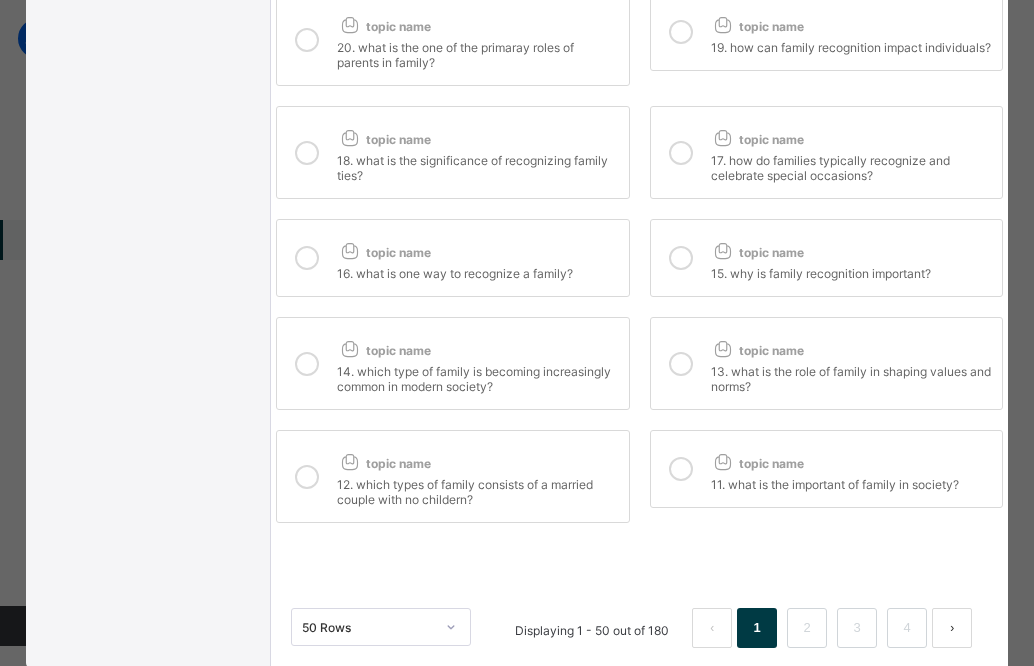 scroll, scrollTop: 2490, scrollLeft: 0, axis: vertical 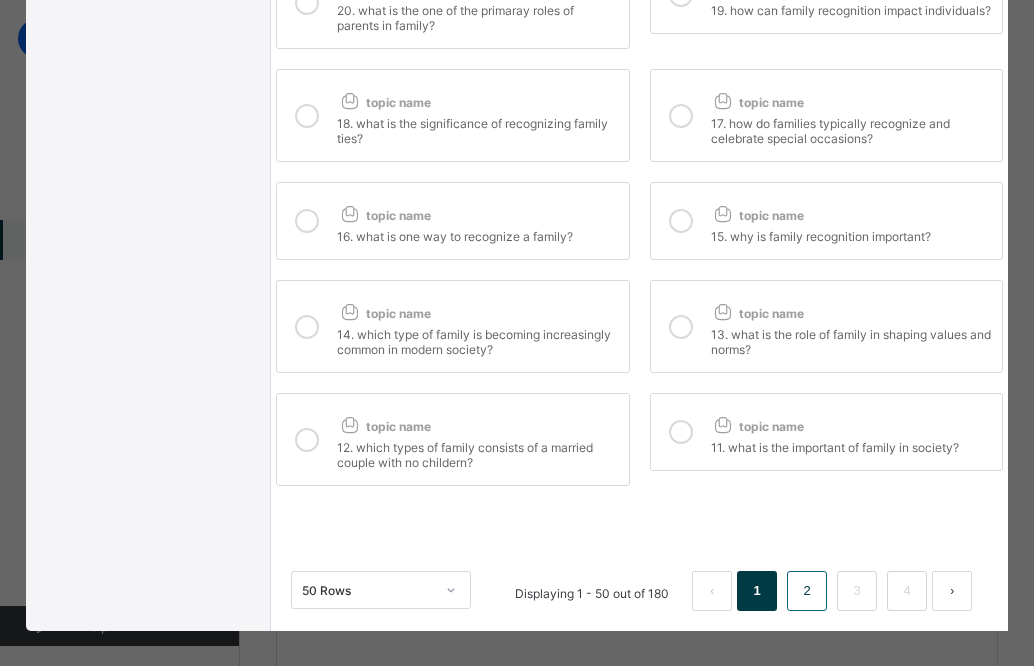 click on "2" at bounding box center (807, 591) 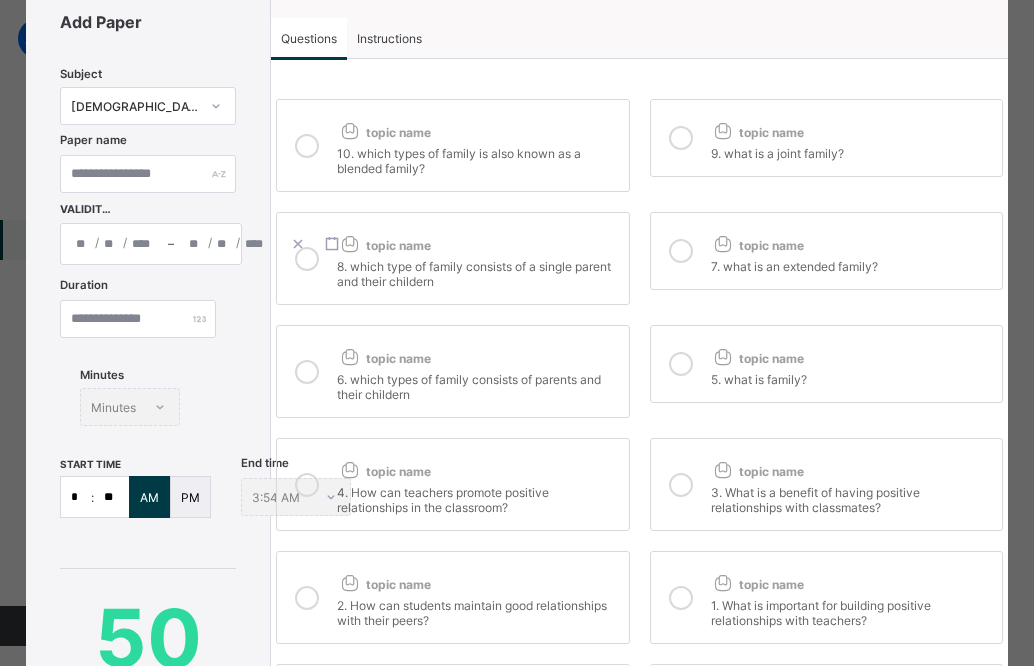 scroll, scrollTop: 10, scrollLeft: 0, axis: vertical 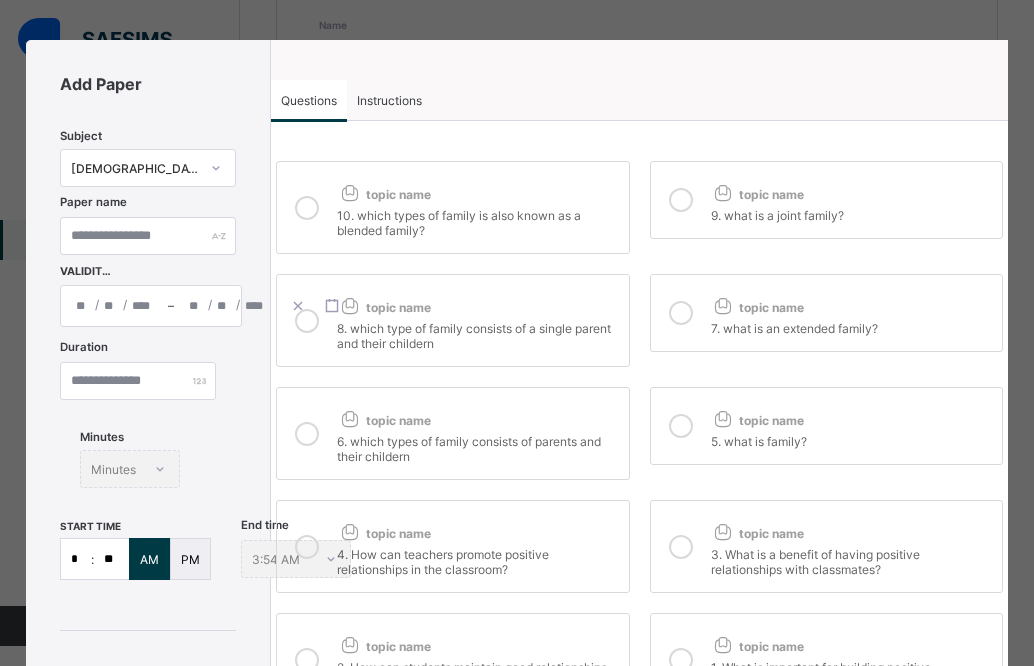 click at bounding box center (307, 208) 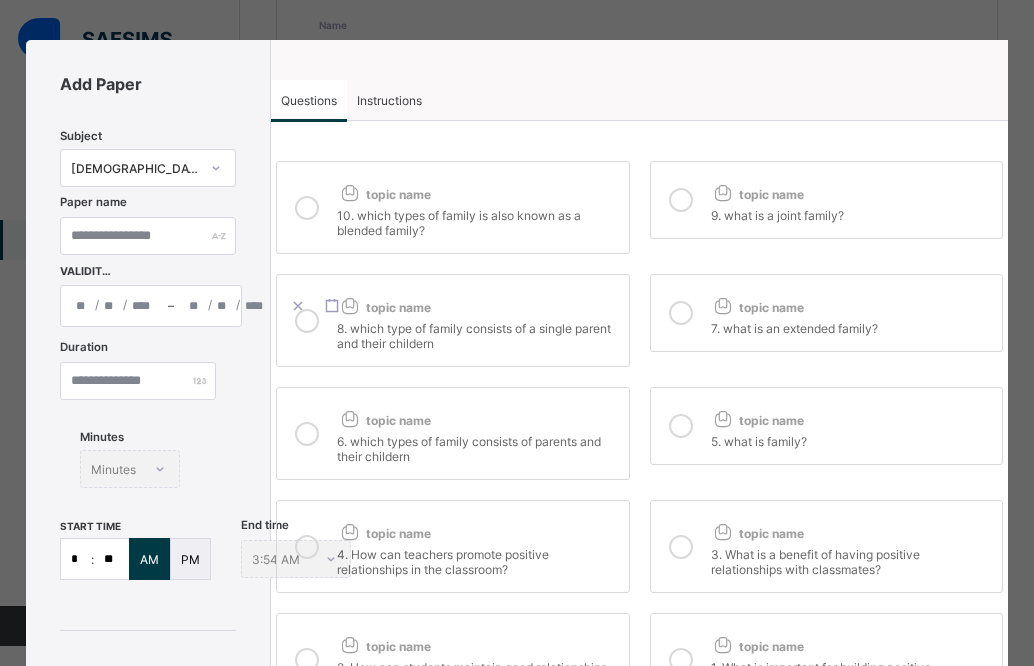 click at bounding box center (681, 200) 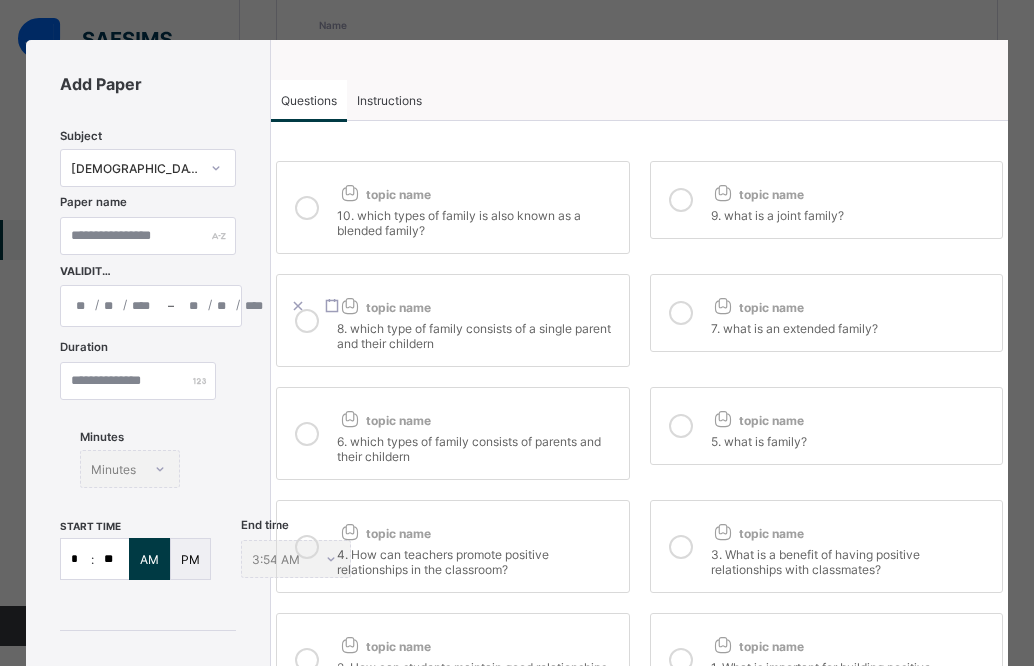 click on "8. which type of family consists of a single parent and their childern" at bounding box center (477, 333) 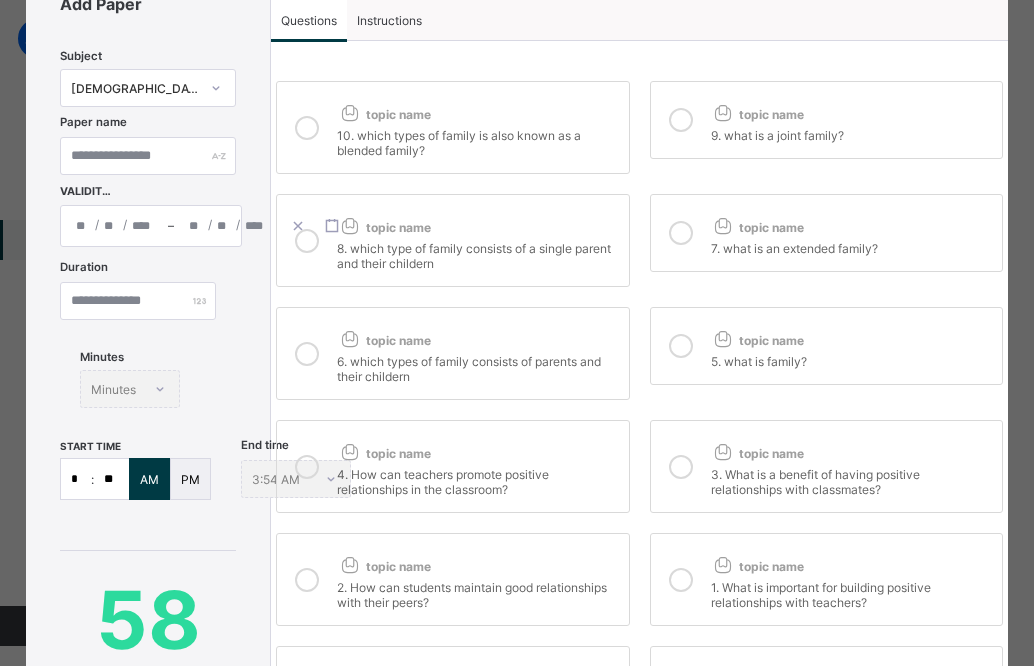 scroll, scrollTop: 130, scrollLeft: 0, axis: vertical 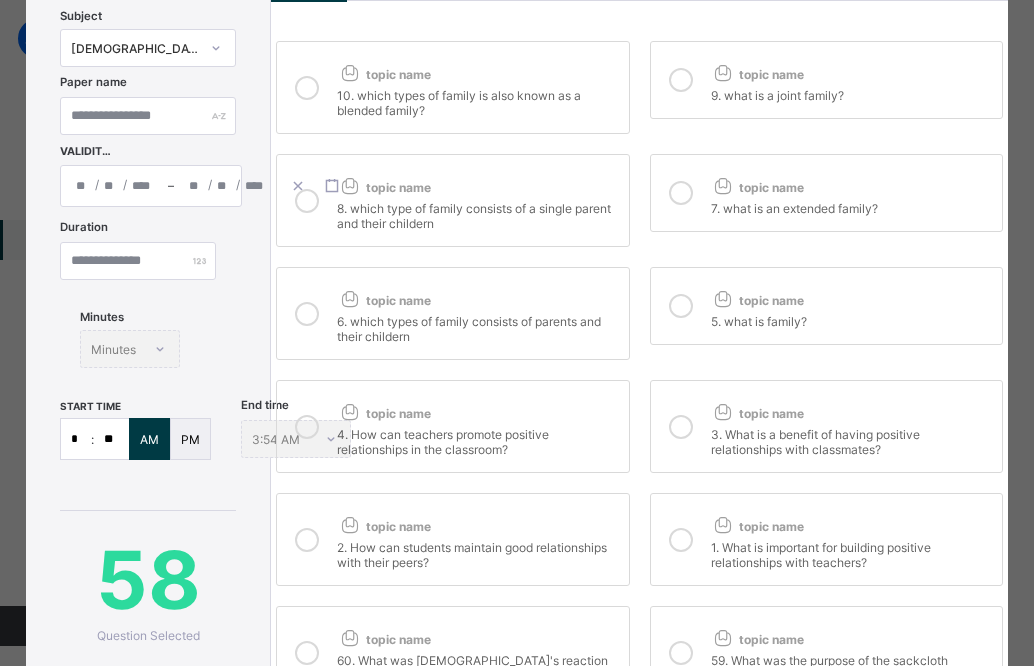 click on "2. How can students maintain good relationships with their peers?" at bounding box center [477, 552] 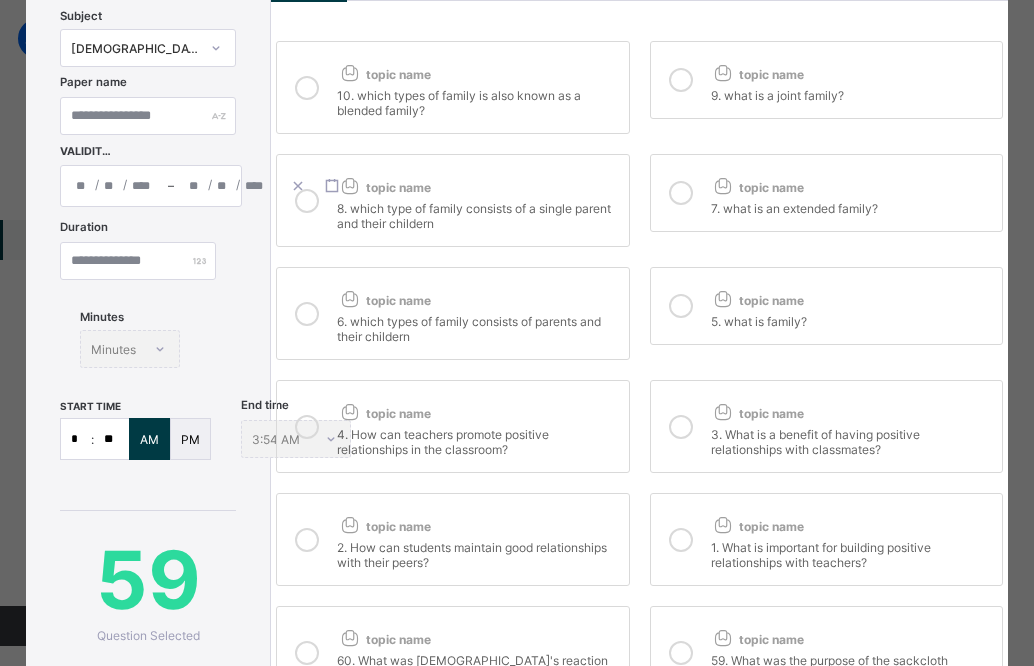 click on "1. What is important for building positive relationships with teachers?" at bounding box center (851, 552) 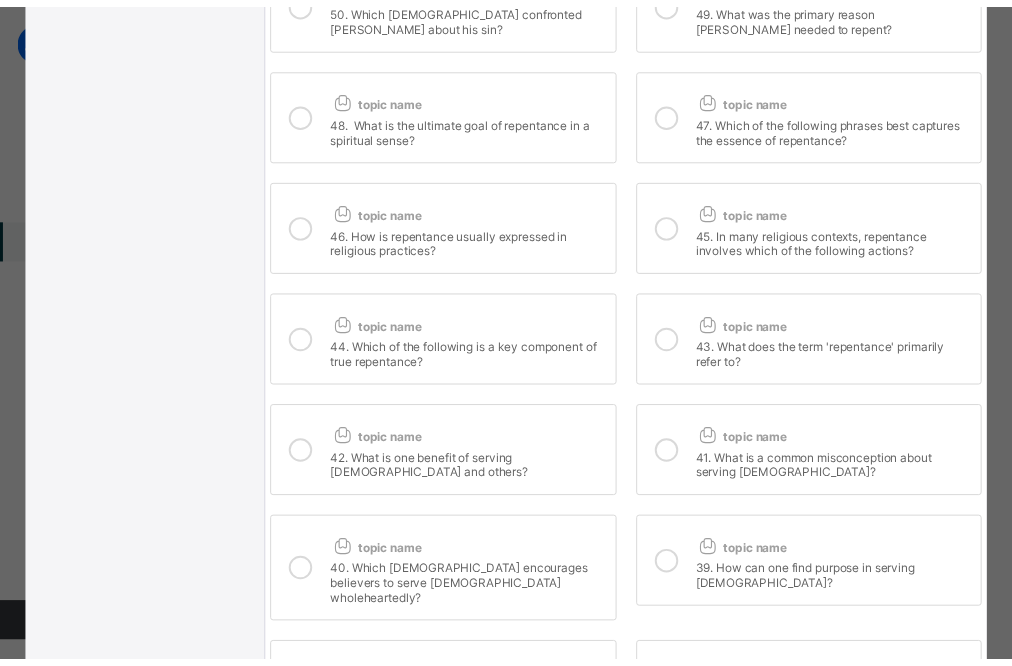 scroll, scrollTop: 130, scrollLeft: 0, axis: vertical 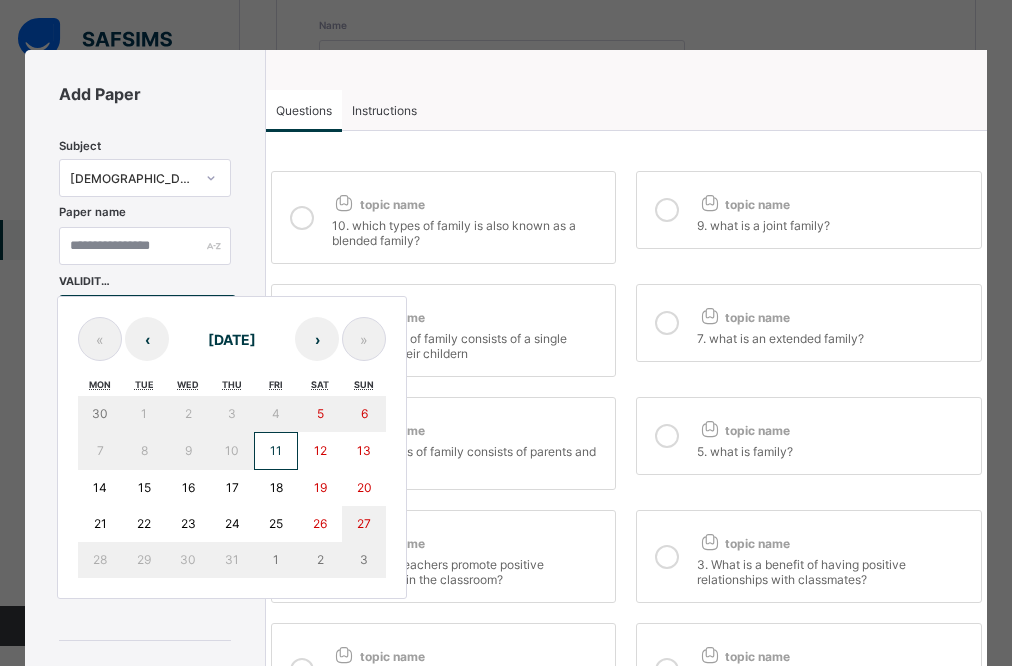 click on "/ / – / / « ‹ July 2025 › » Mon Tue Wed Thu Fri Sat Sun 30 1 2 3 4 5 6 7 8 9 10 11 12 13 14 15 16 17 18 19 20 21 22 23 24 25 26 27 28 29 30 31 1 2 3" at bounding box center [147, 316] 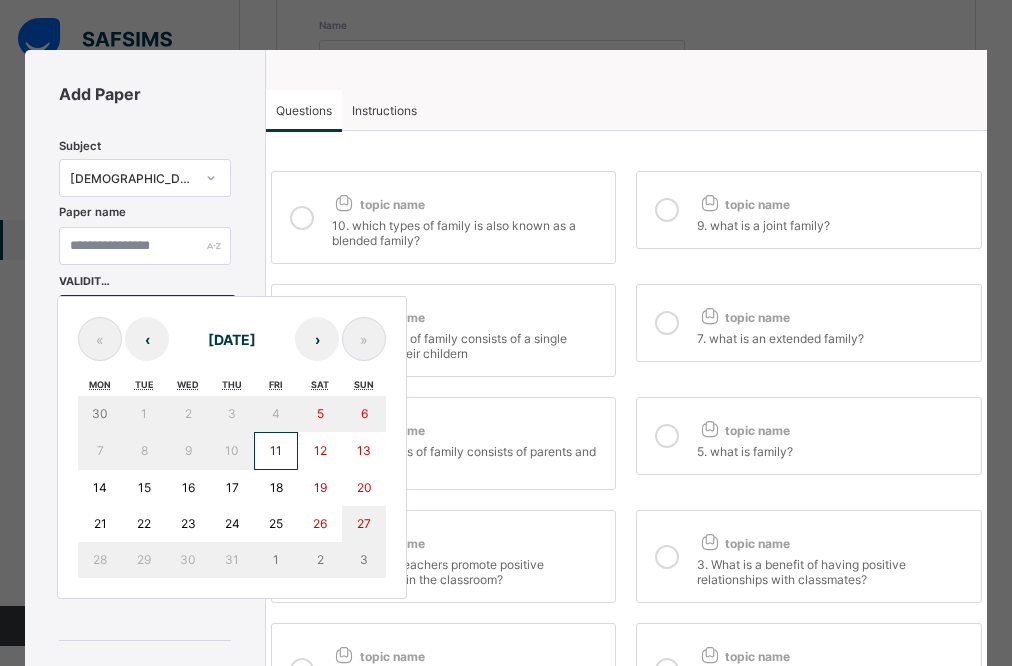 click on "11" at bounding box center [276, 450] 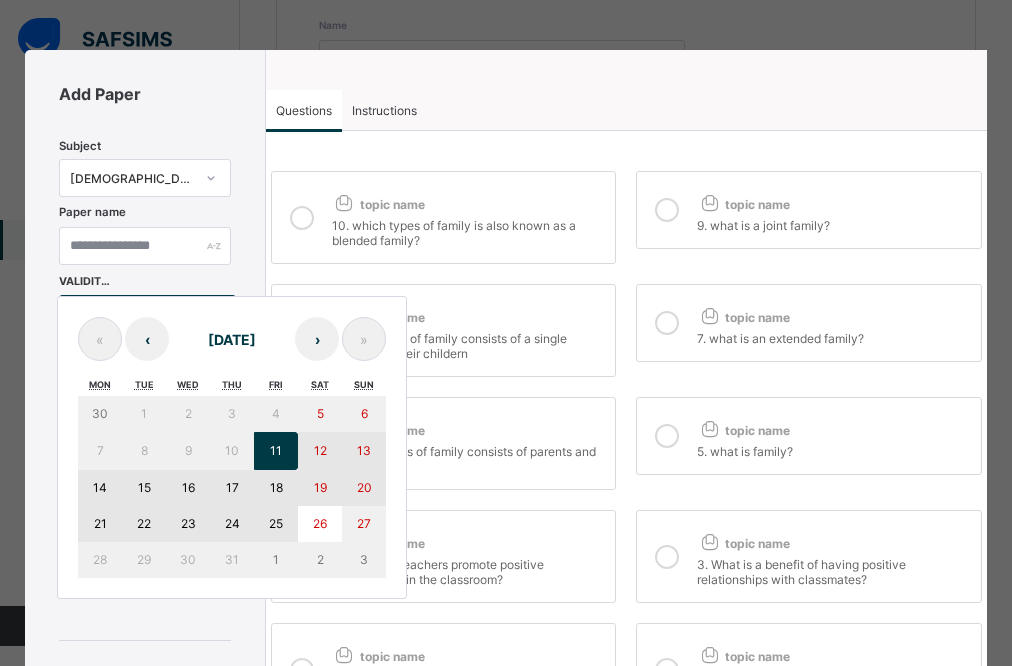 click on "25" at bounding box center (276, 523) 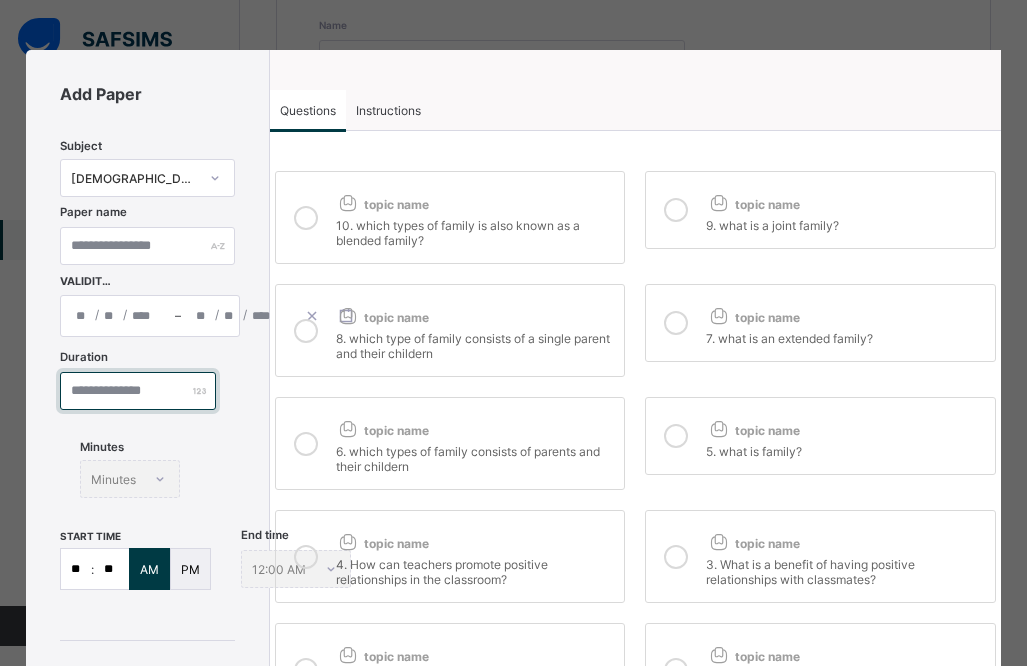 click at bounding box center [138, 391] 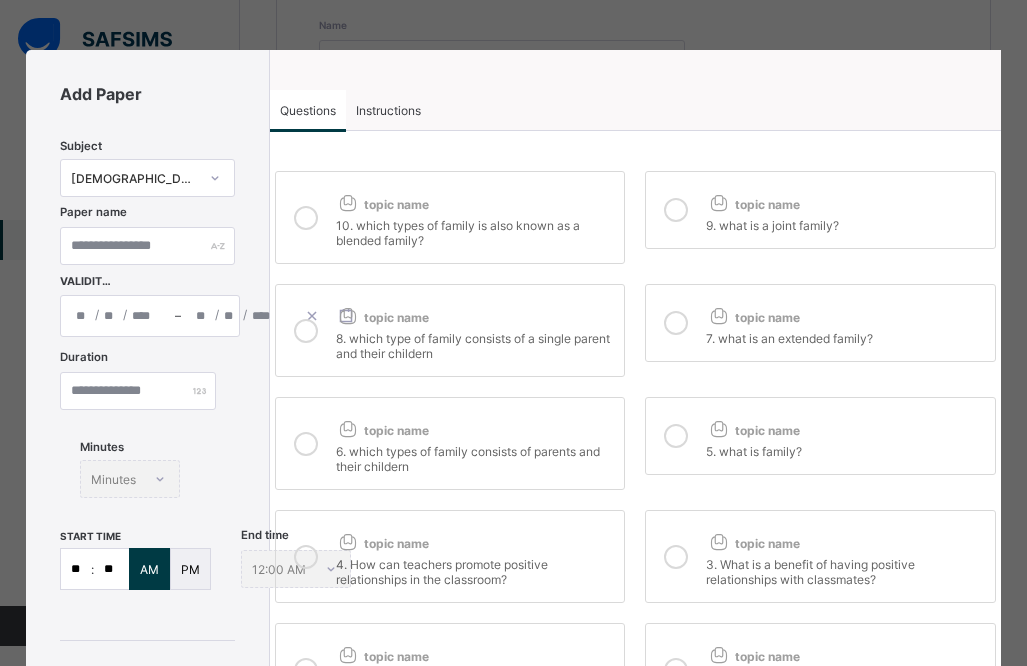 click on "**" at bounding box center (76, 569) 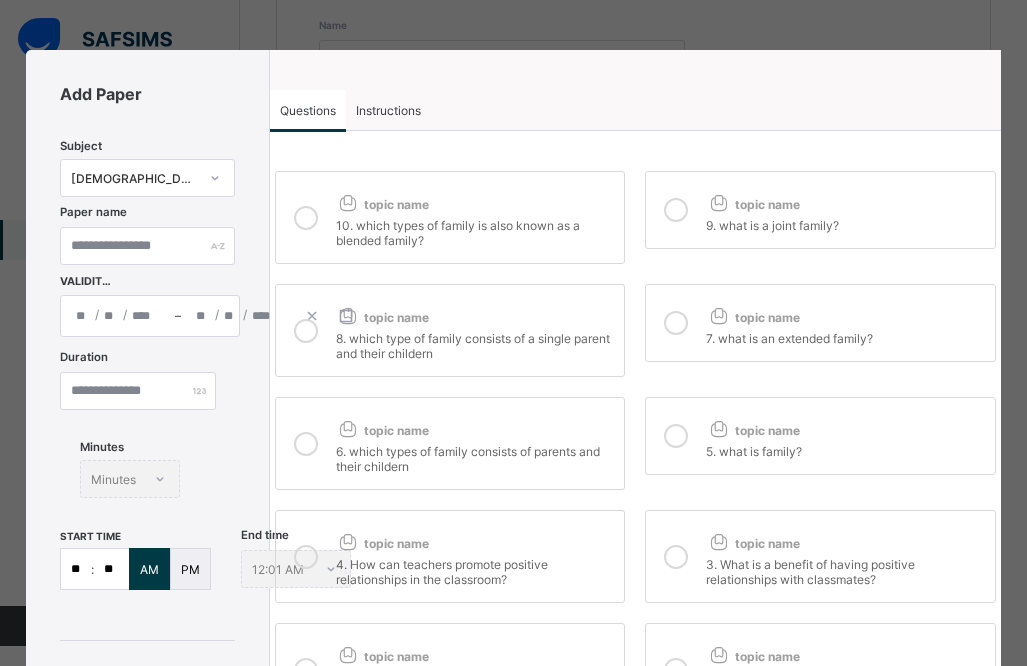 type on "*" 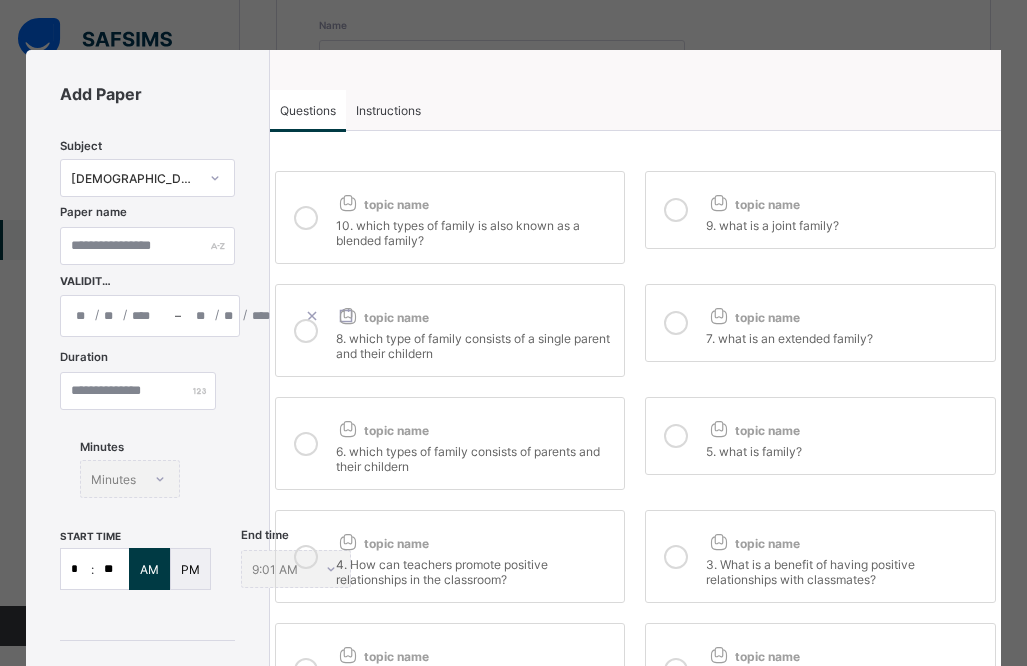 type on "*" 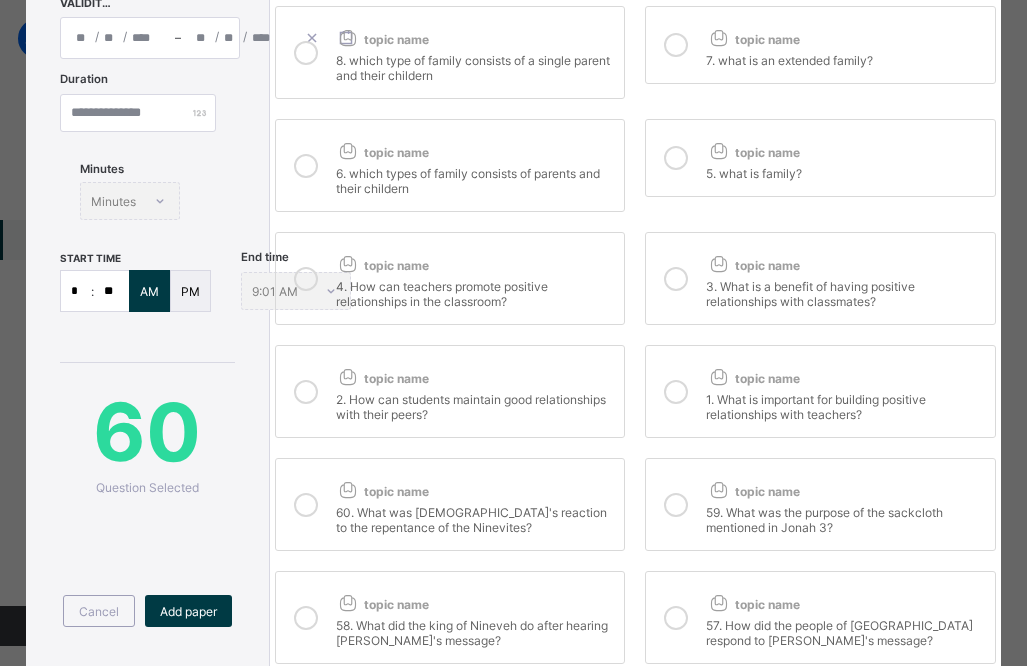 scroll, scrollTop: 280, scrollLeft: 0, axis: vertical 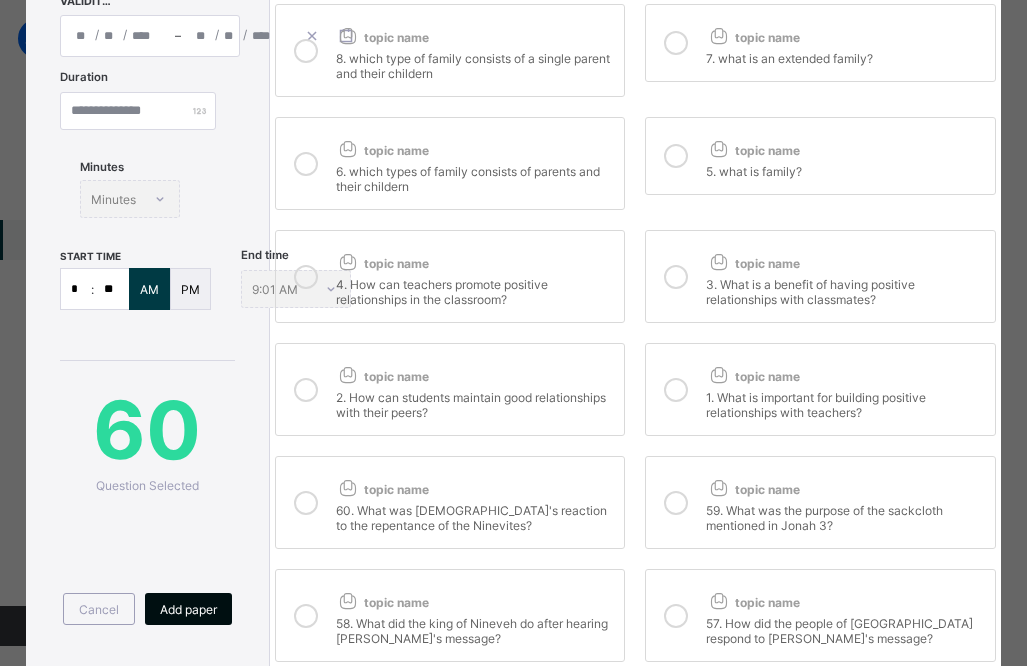 click on "Add paper" at bounding box center [188, 609] 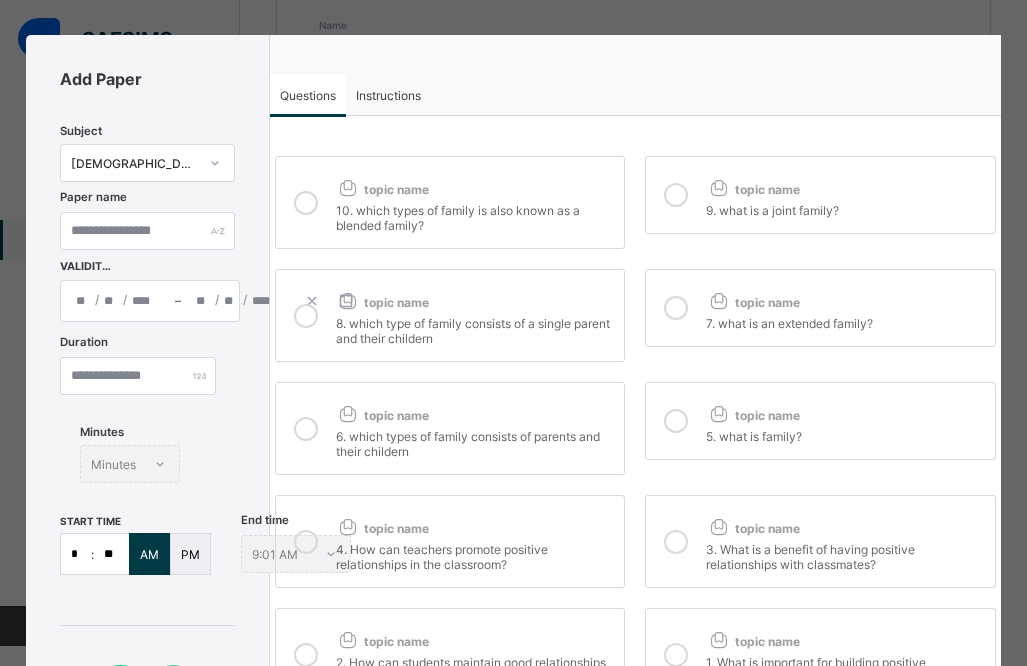scroll, scrollTop: 0, scrollLeft: 0, axis: both 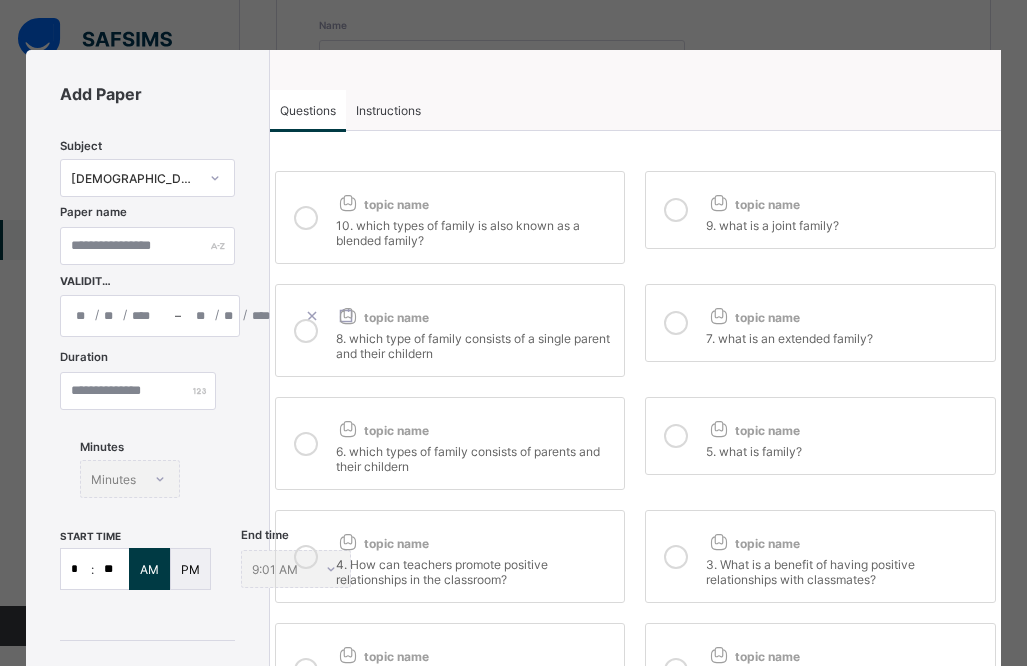 click on "Instructions" at bounding box center (388, 110) 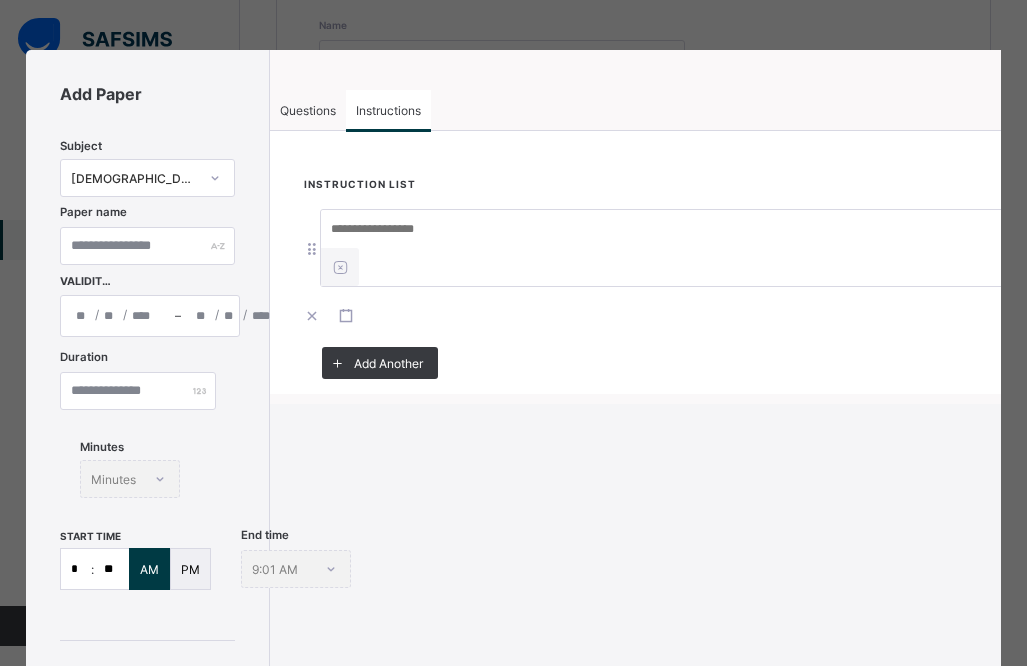 click at bounding box center [671, 229] 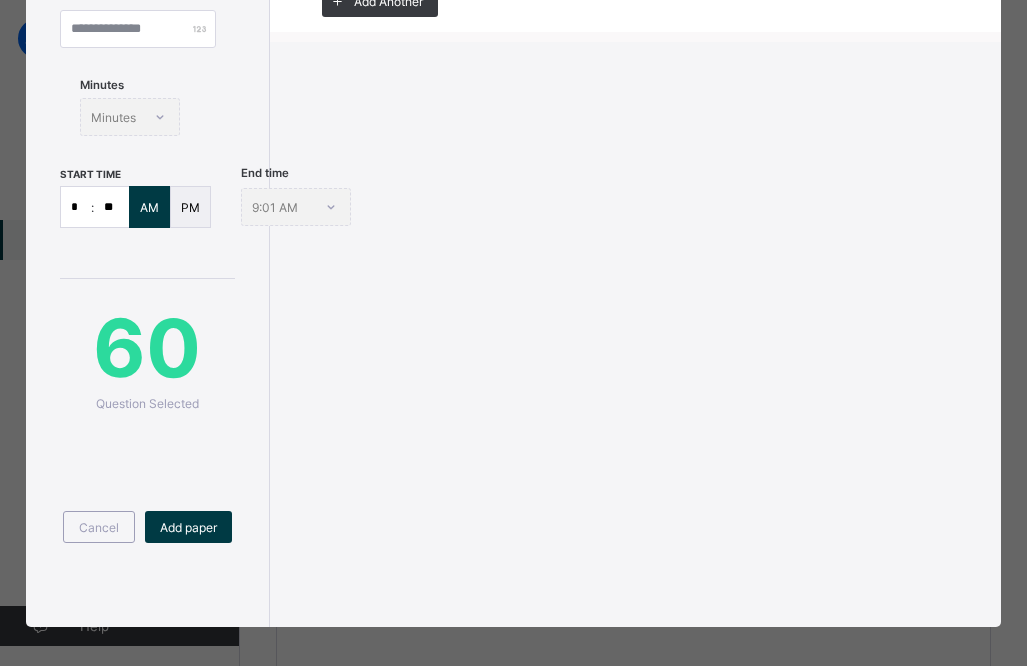 scroll, scrollTop: 373, scrollLeft: 0, axis: vertical 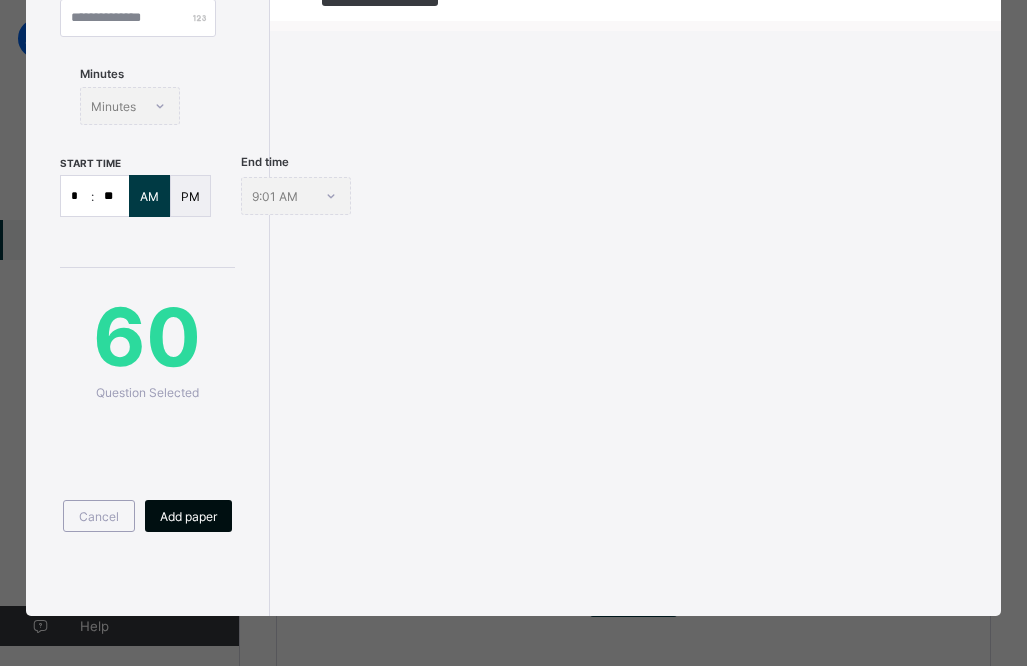 type on "**********" 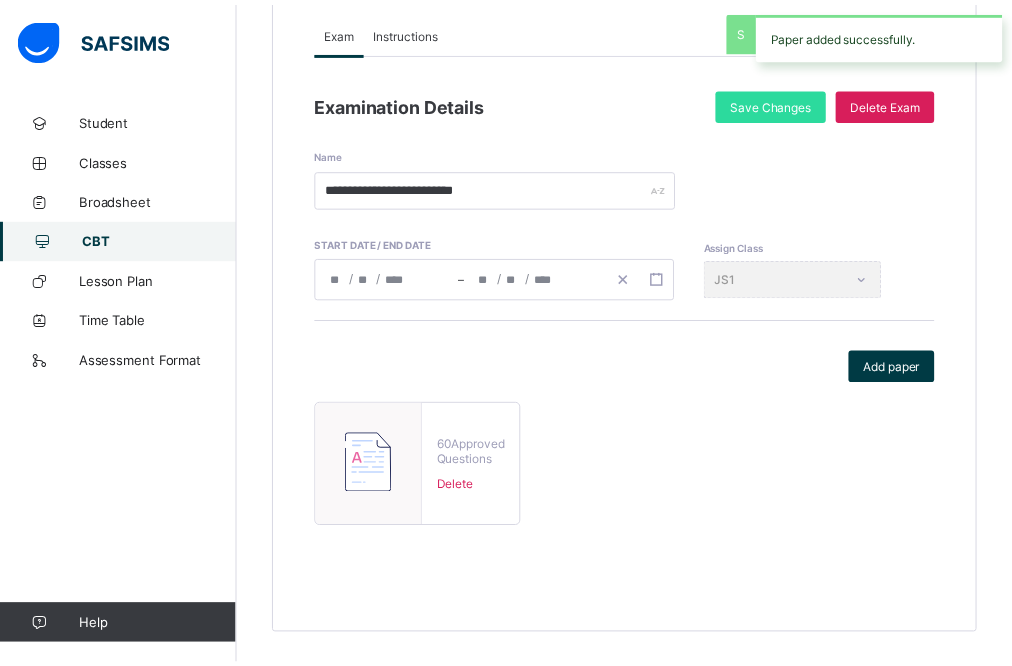 scroll, scrollTop: 226, scrollLeft: 0, axis: vertical 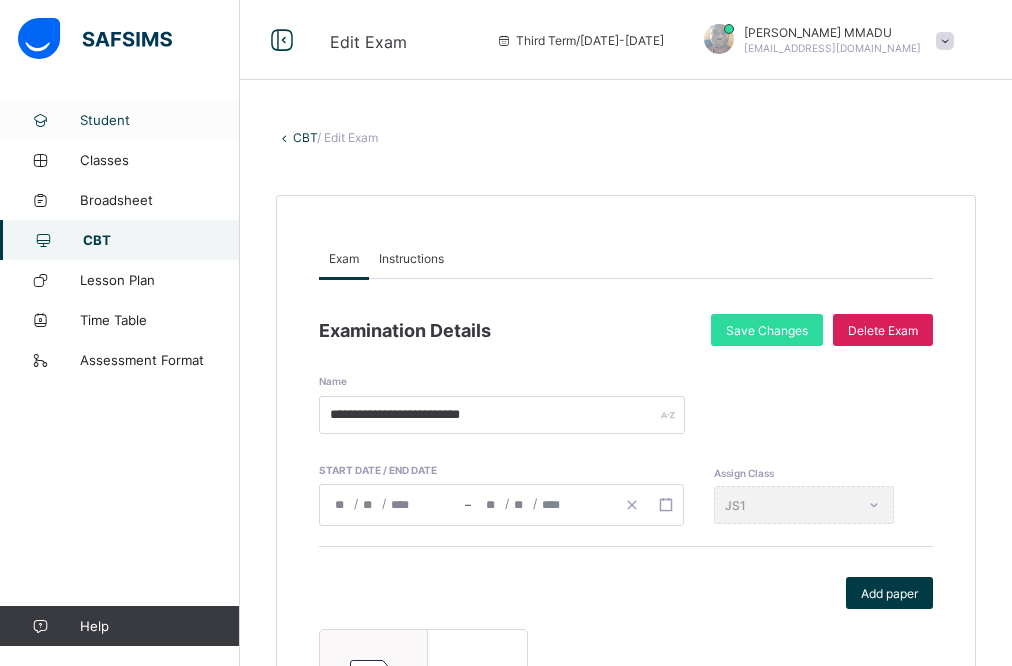 click on "Student" at bounding box center (160, 120) 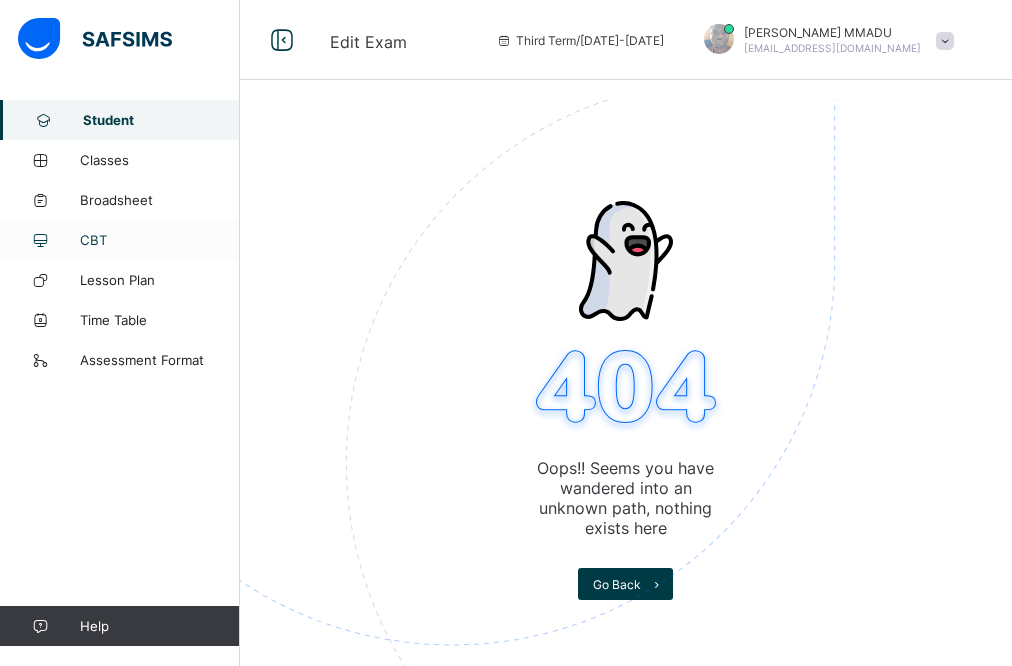 click on "CBT" at bounding box center (160, 240) 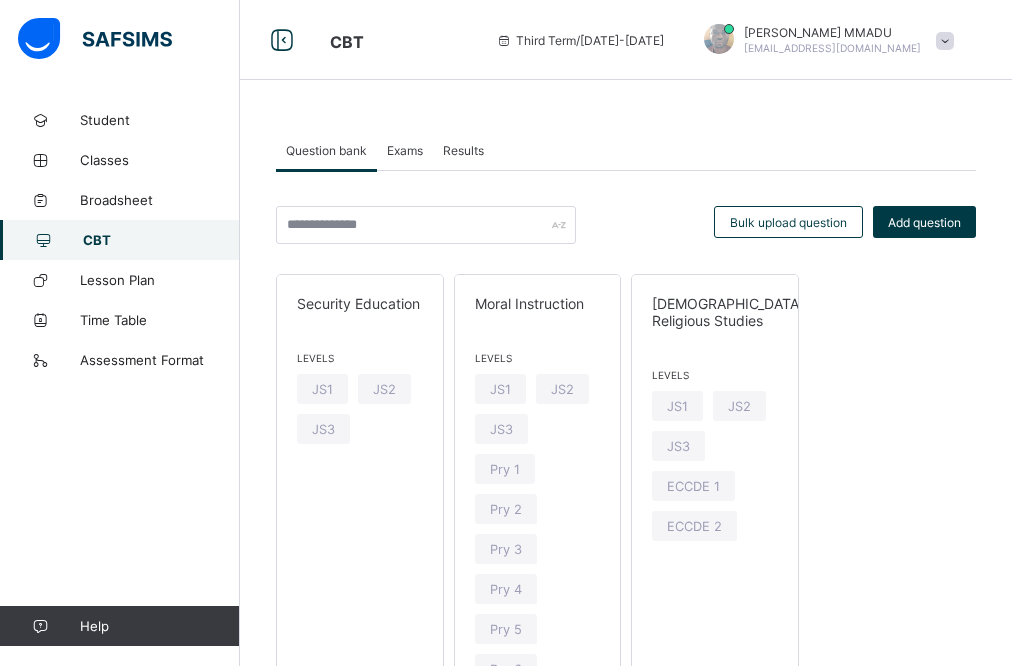 click on "Exams" at bounding box center (405, 150) 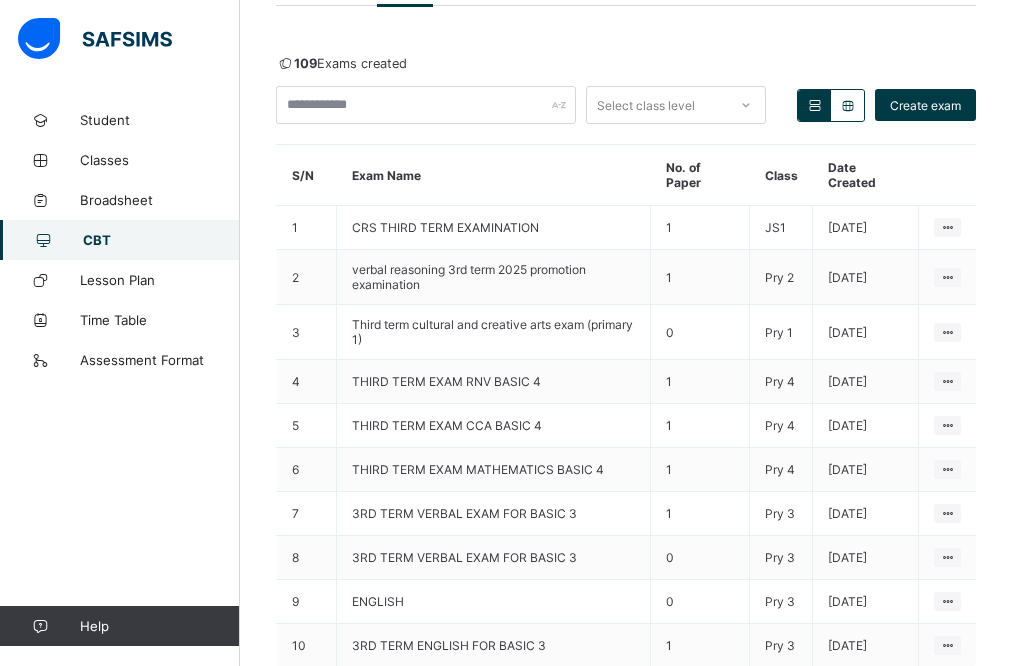 scroll, scrollTop: 272, scrollLeft: 0, axis: vertical 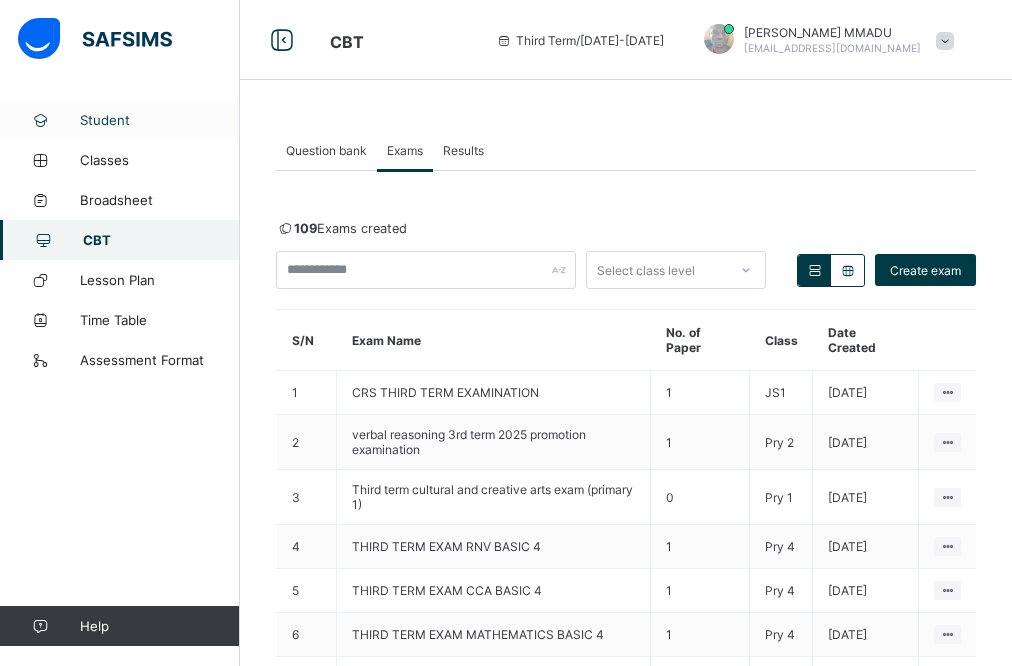 click on "Student" at bounding box center [120, 120] 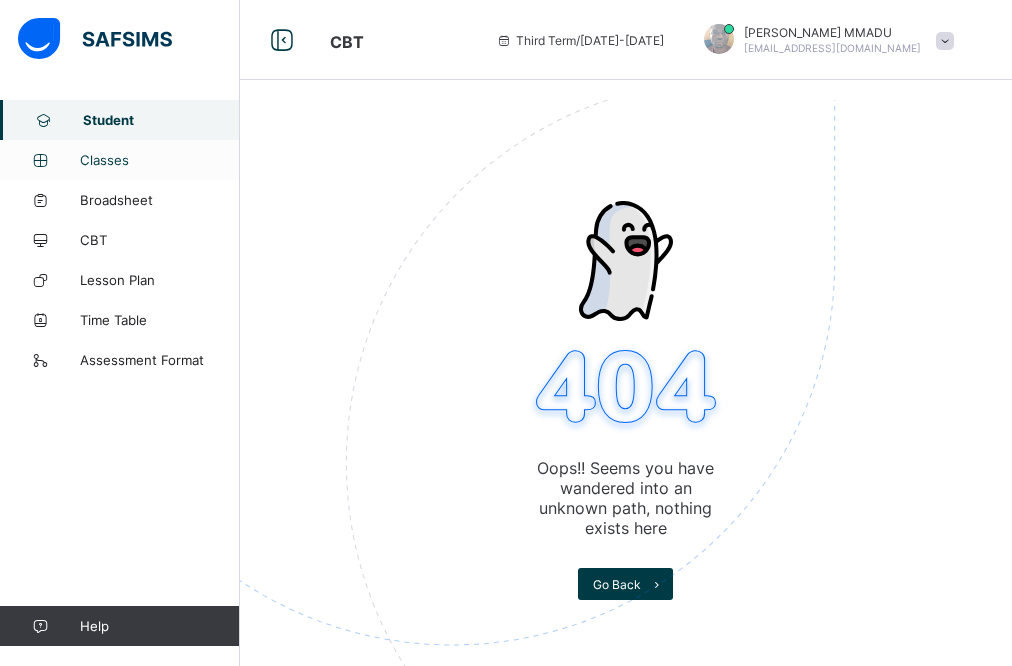 click on "Classes" at bounding box center [160, 160] 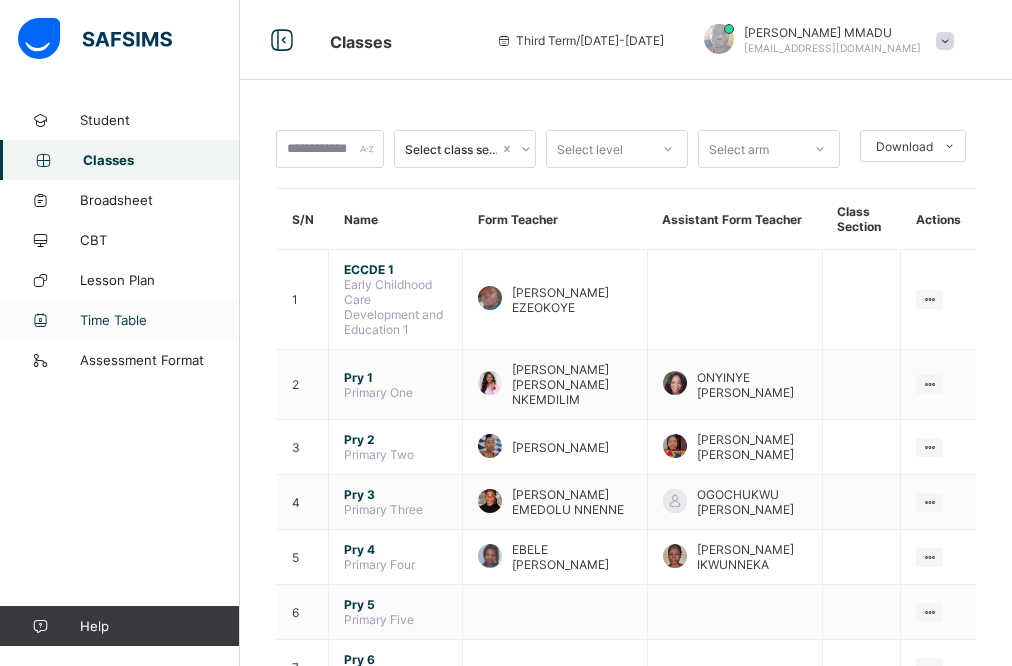 click on "Time Table" at bounding box center (120, 320) 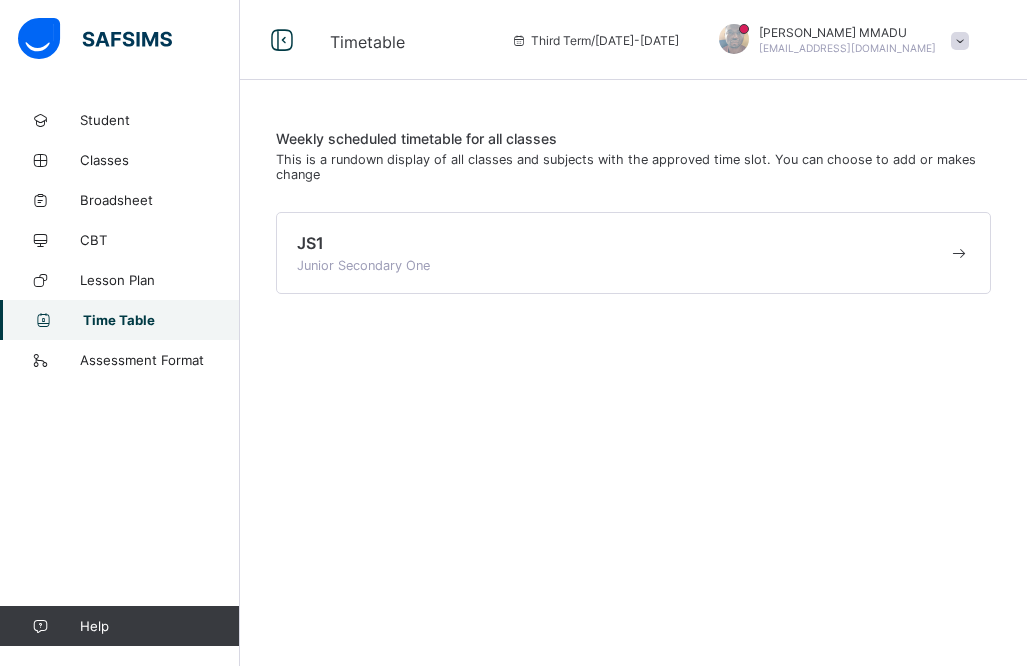 click at bounding box center [622, 255] 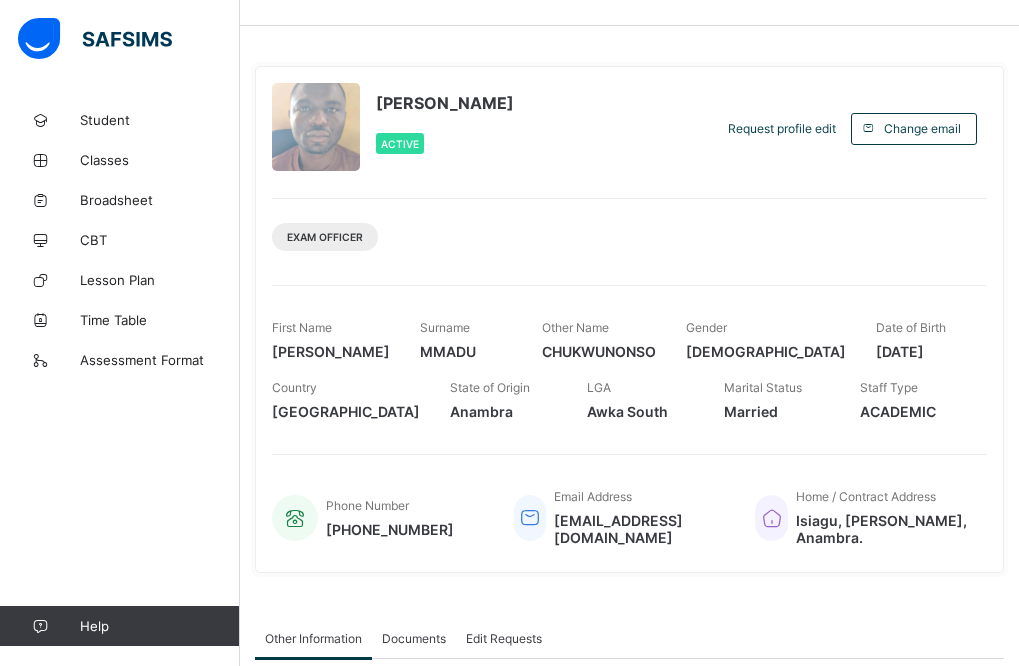 scroll, scrollTop: 51, scrollLeft: 0, axis: vertical 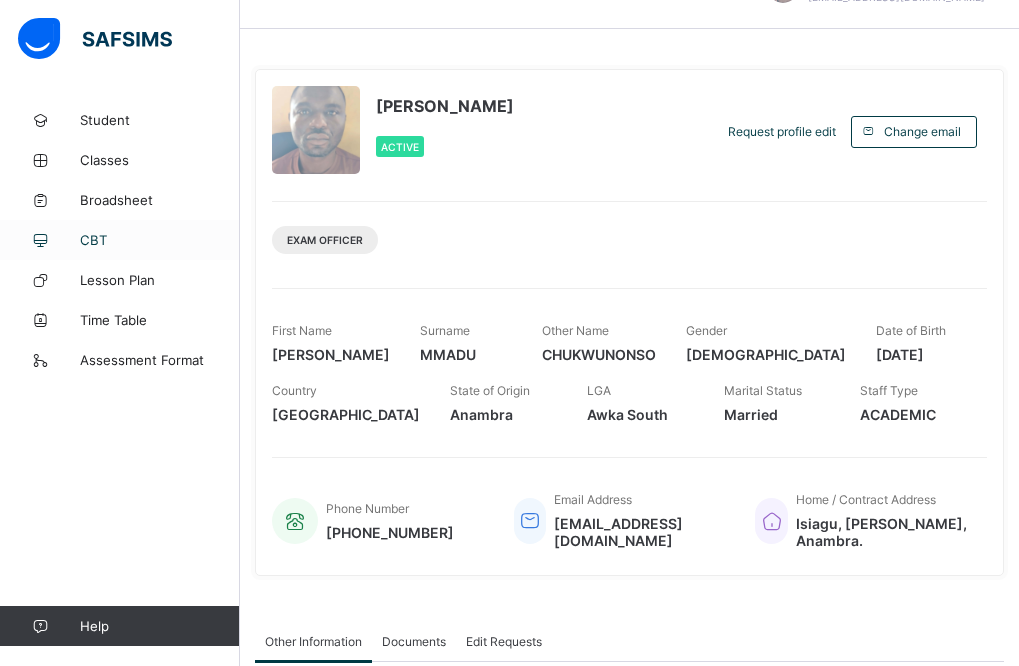 click on "CBT" at bounding box center [160, 240] 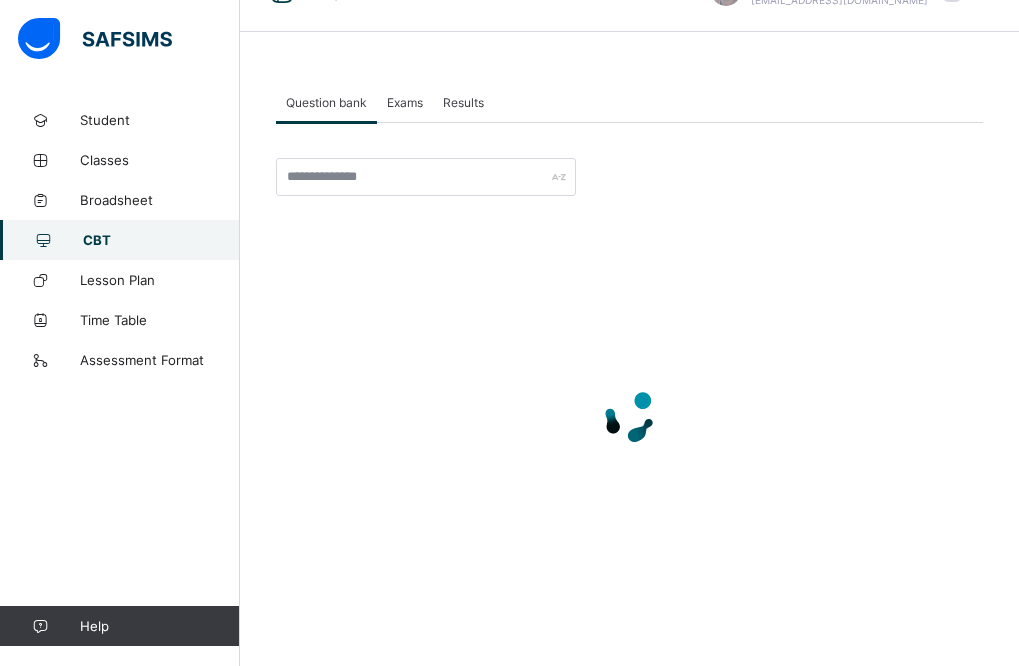 scroll, scrollTop: 0, scrollLeft: 0, axis: both 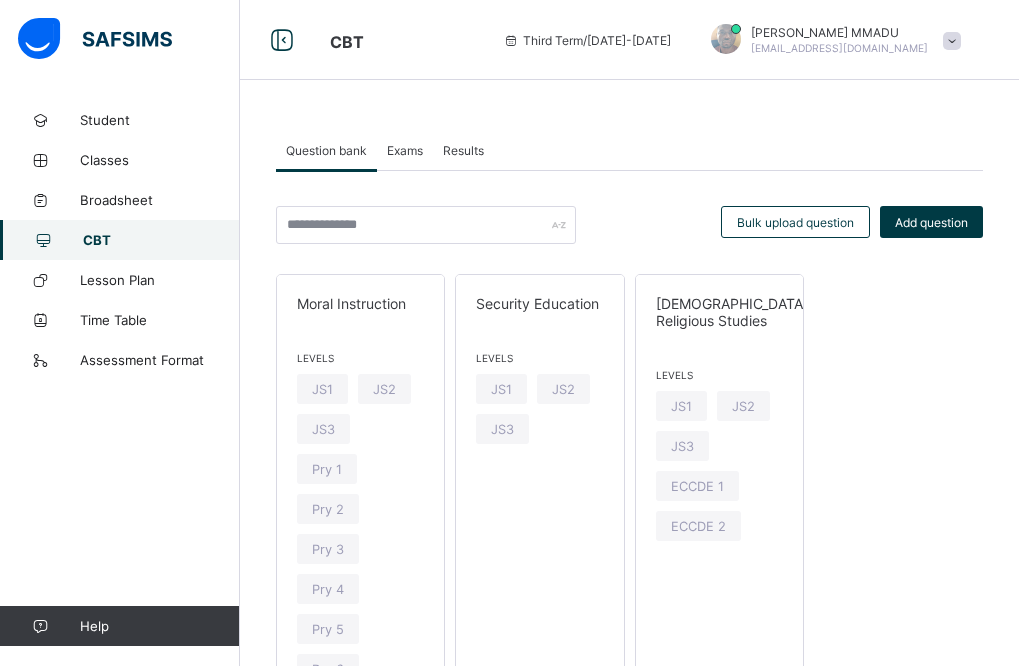 click on "Exams" at bounding box center (405, 150) 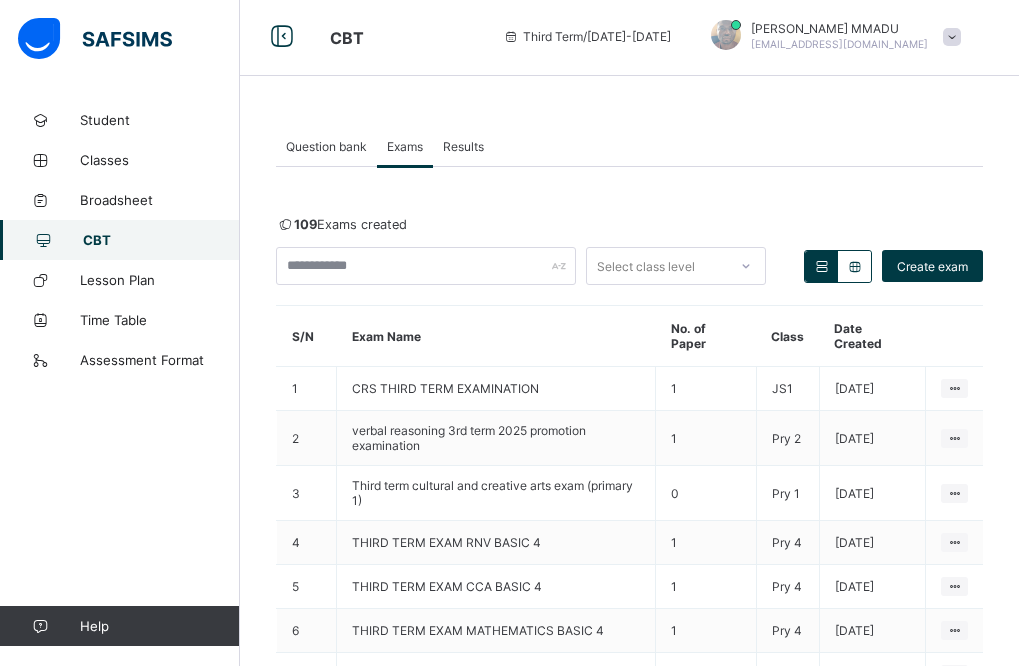 scroll, scrollTop: 0, scrollLeft: 0, axis: both 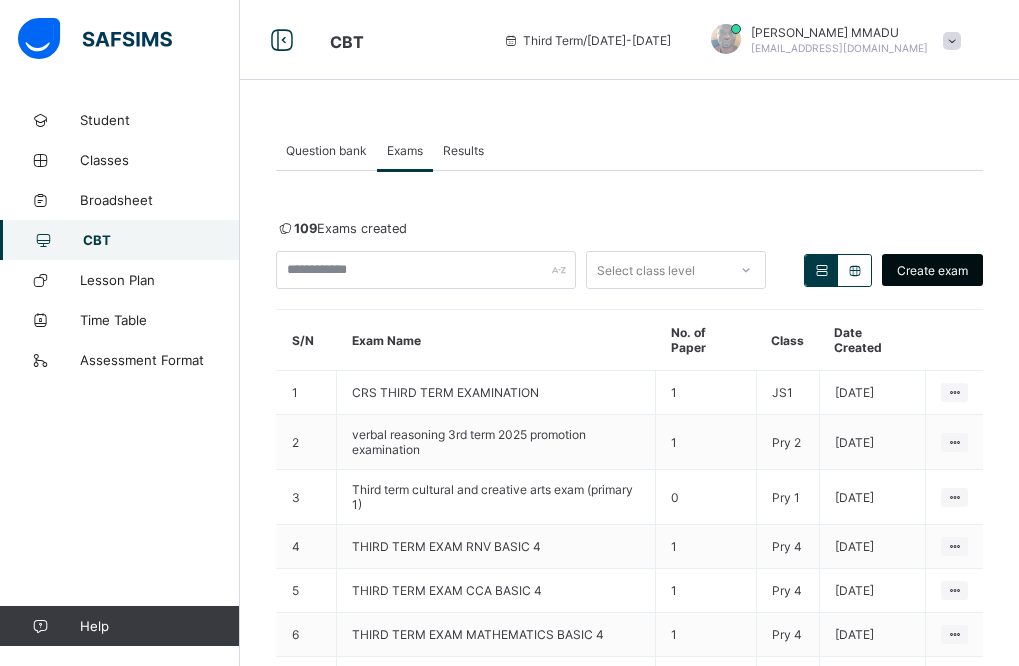 click on "Create exam" at bounding box center (932, 270) 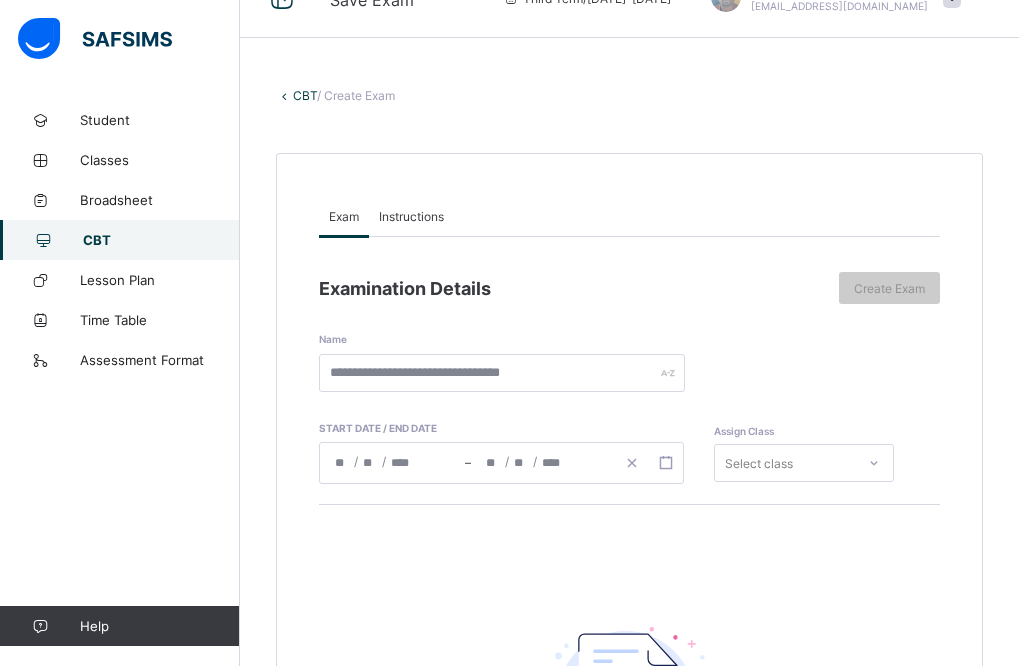 scroll, scrollTop: 0, scrollLeft: 0, axis: both 